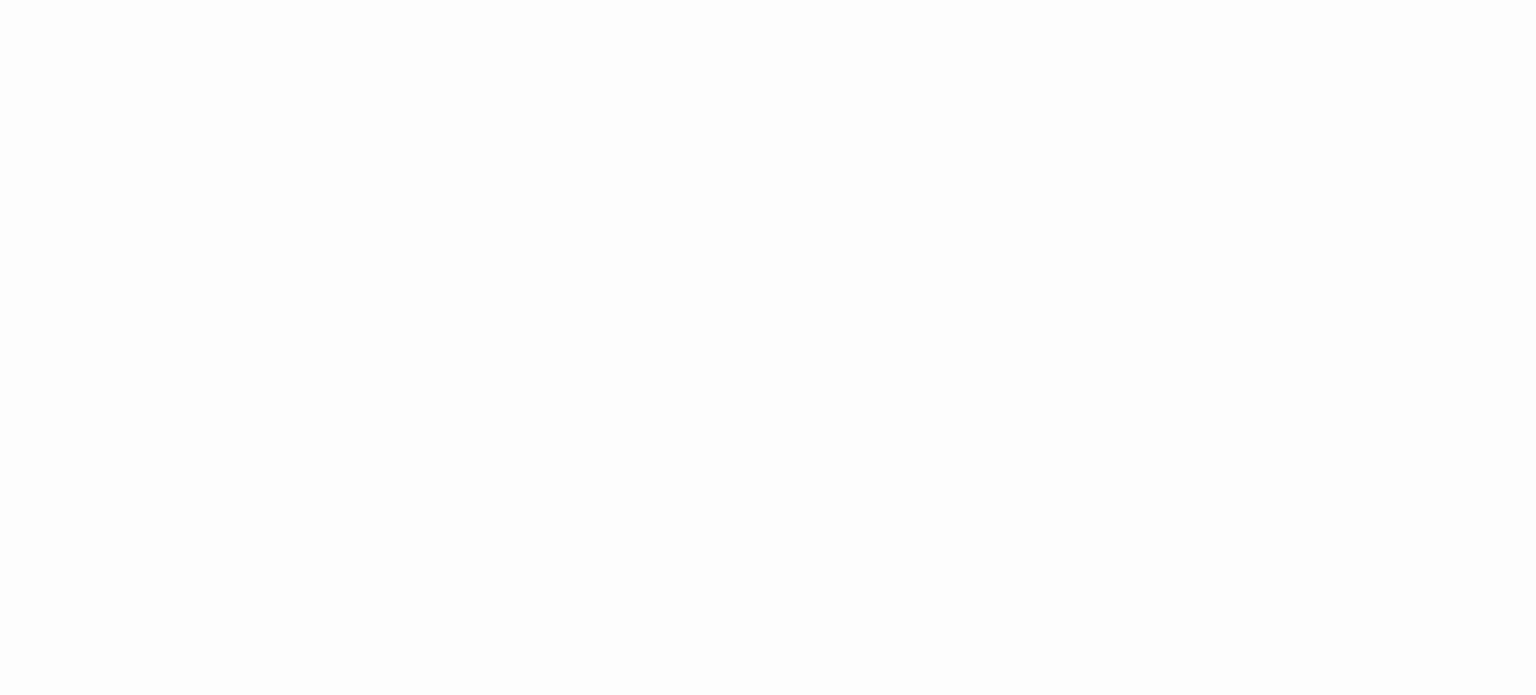 scroll, scrollTop: 0, scrollLeft: 0, axis: both 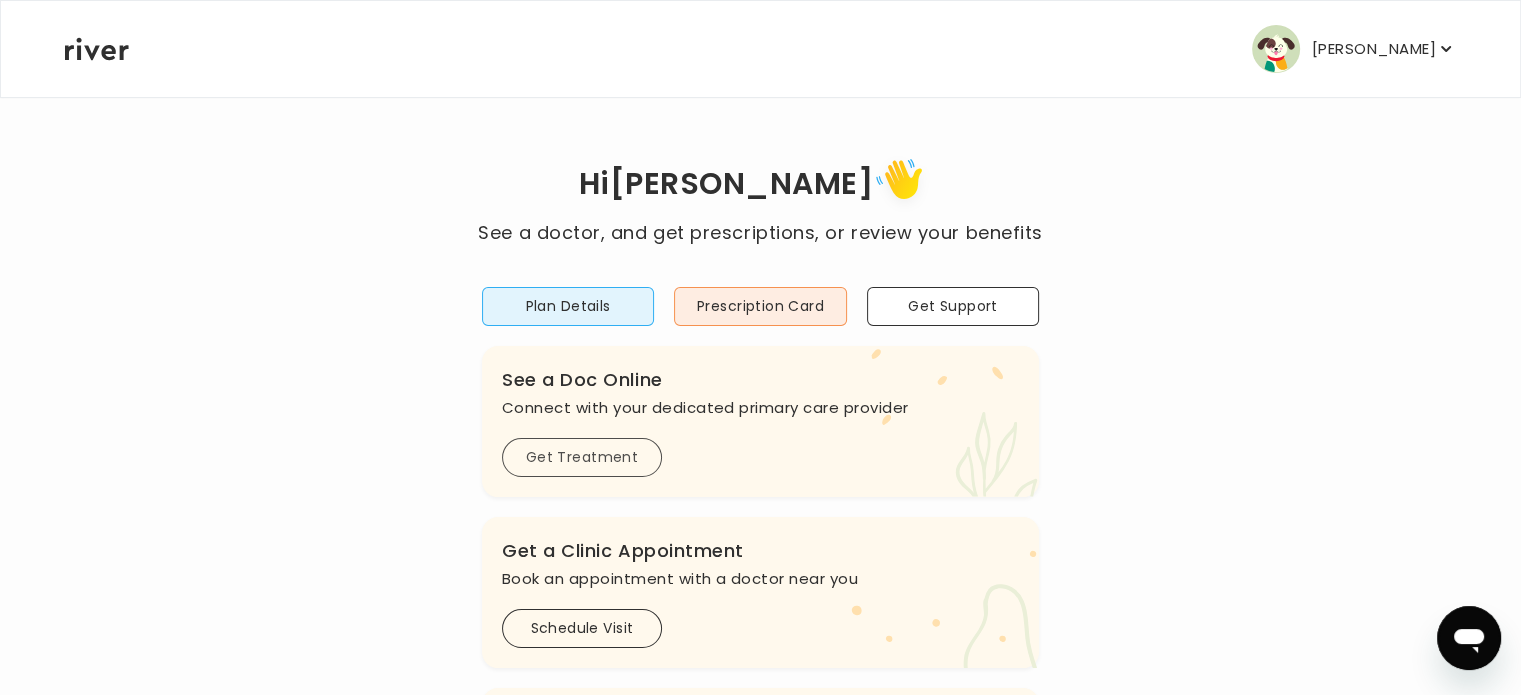 click on "Get Treatment" at bounding box center (582, 457) 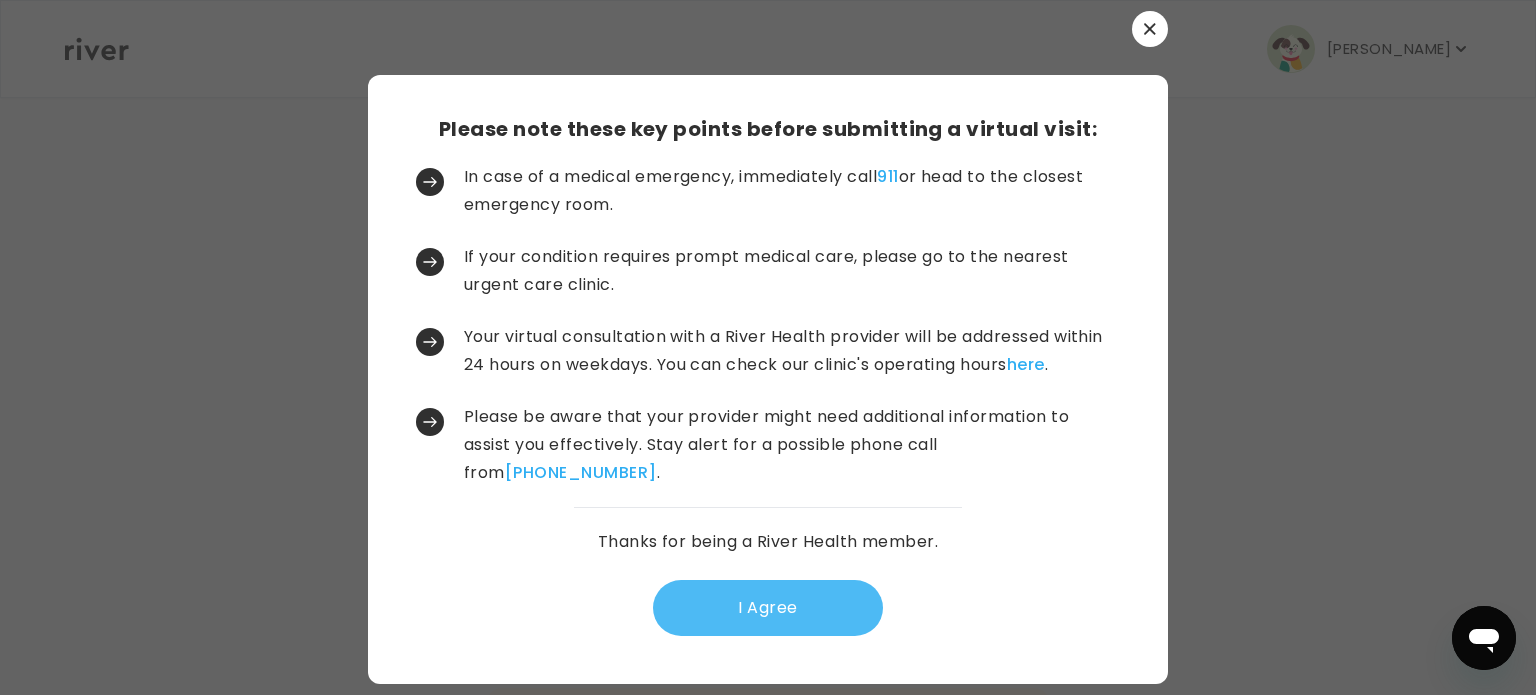 click on "I Agree" at bounding box center (768, 608) 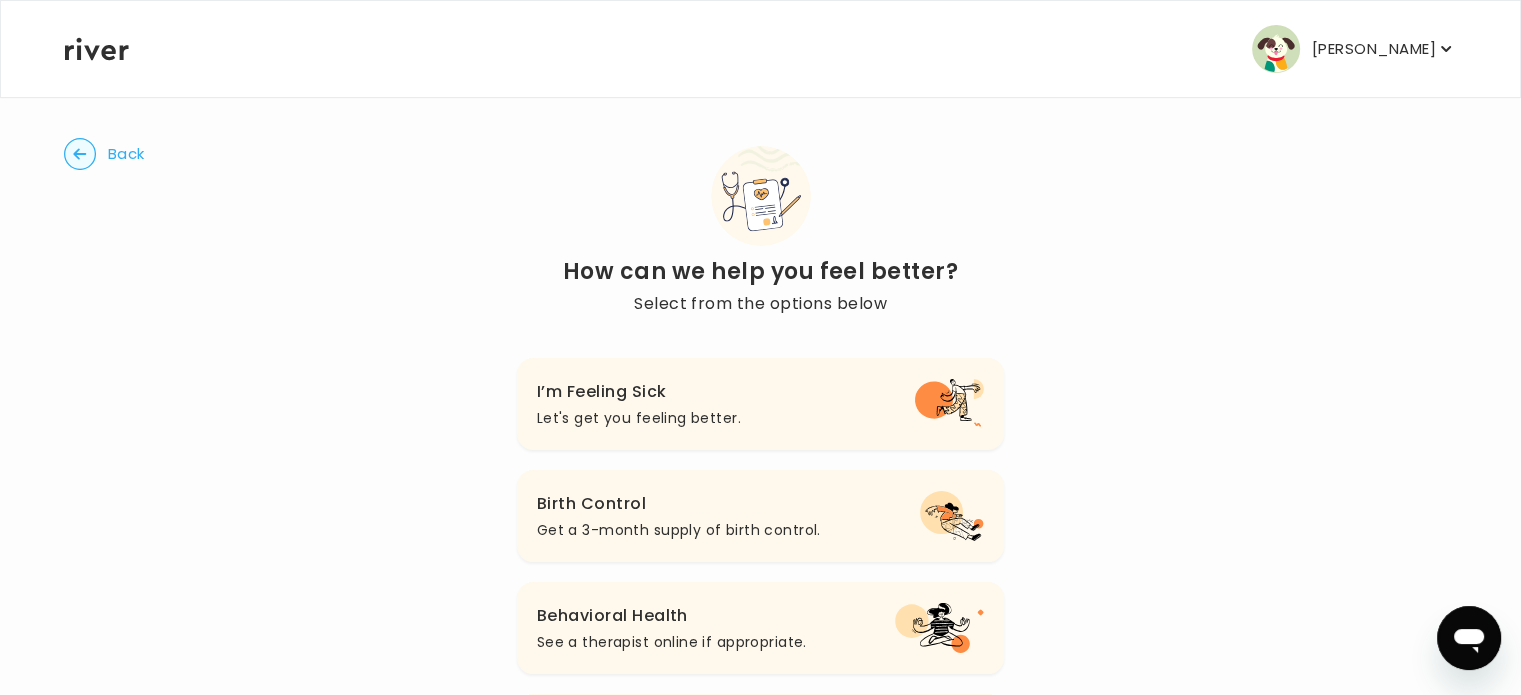 scroll, scrollTop: 0, scrollLeft: 0, axis: both 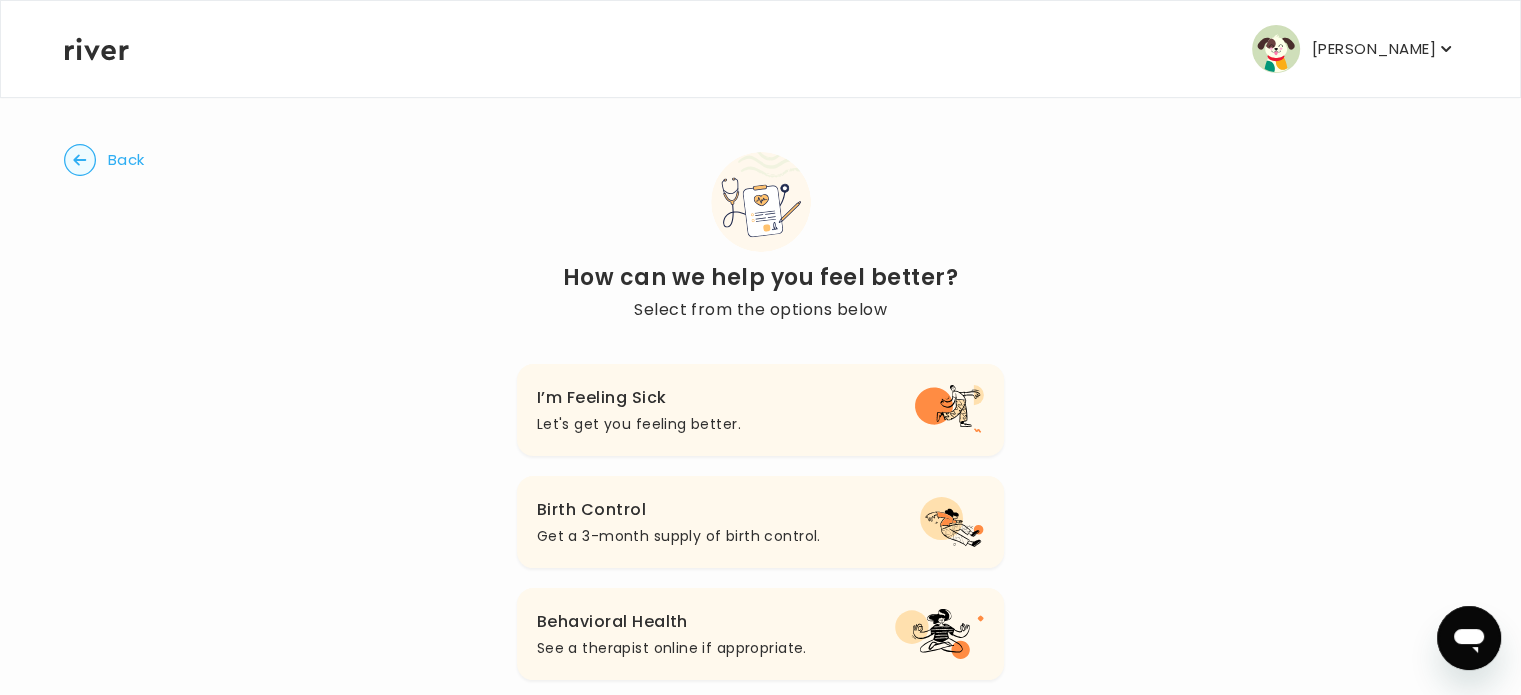 click on "Back" at bounding box center [126, 160] 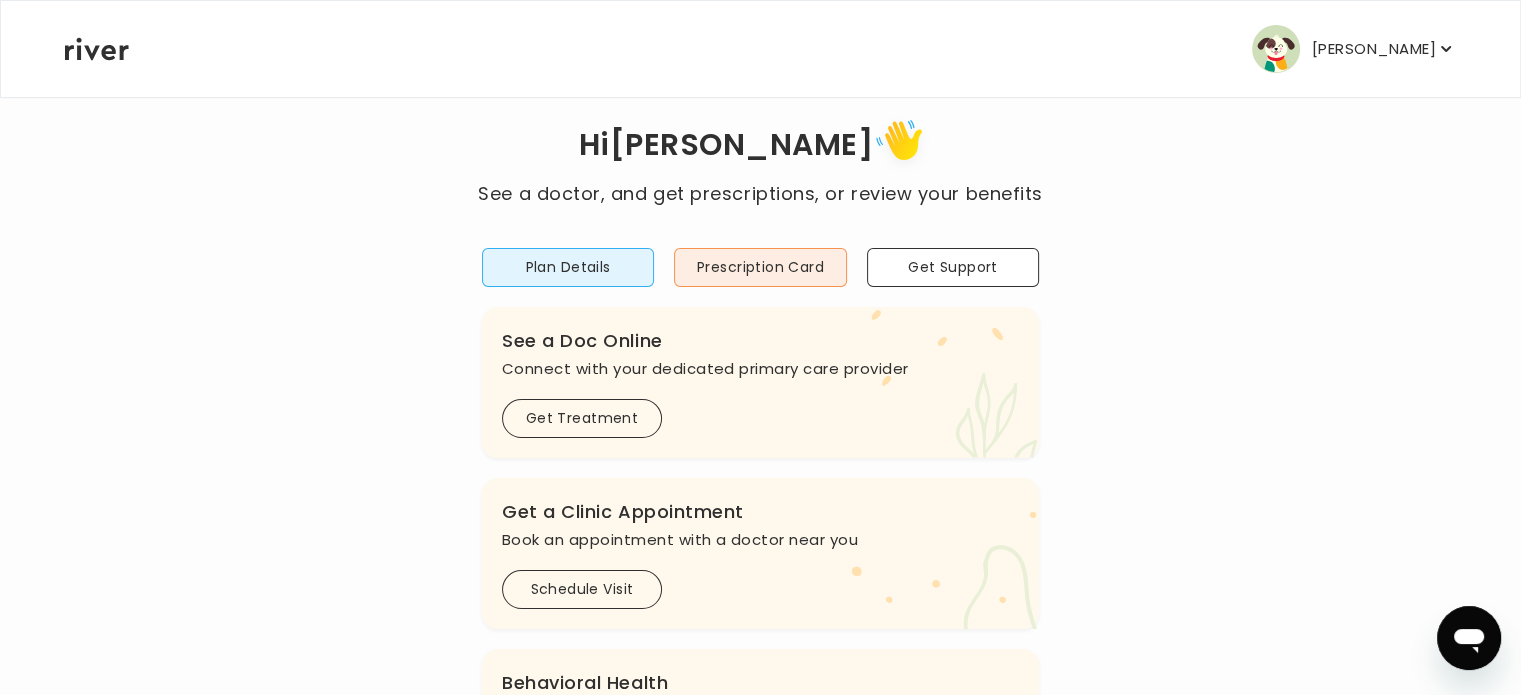 scroll, scrollTop: 0, scrollLeft: 0, axis: both 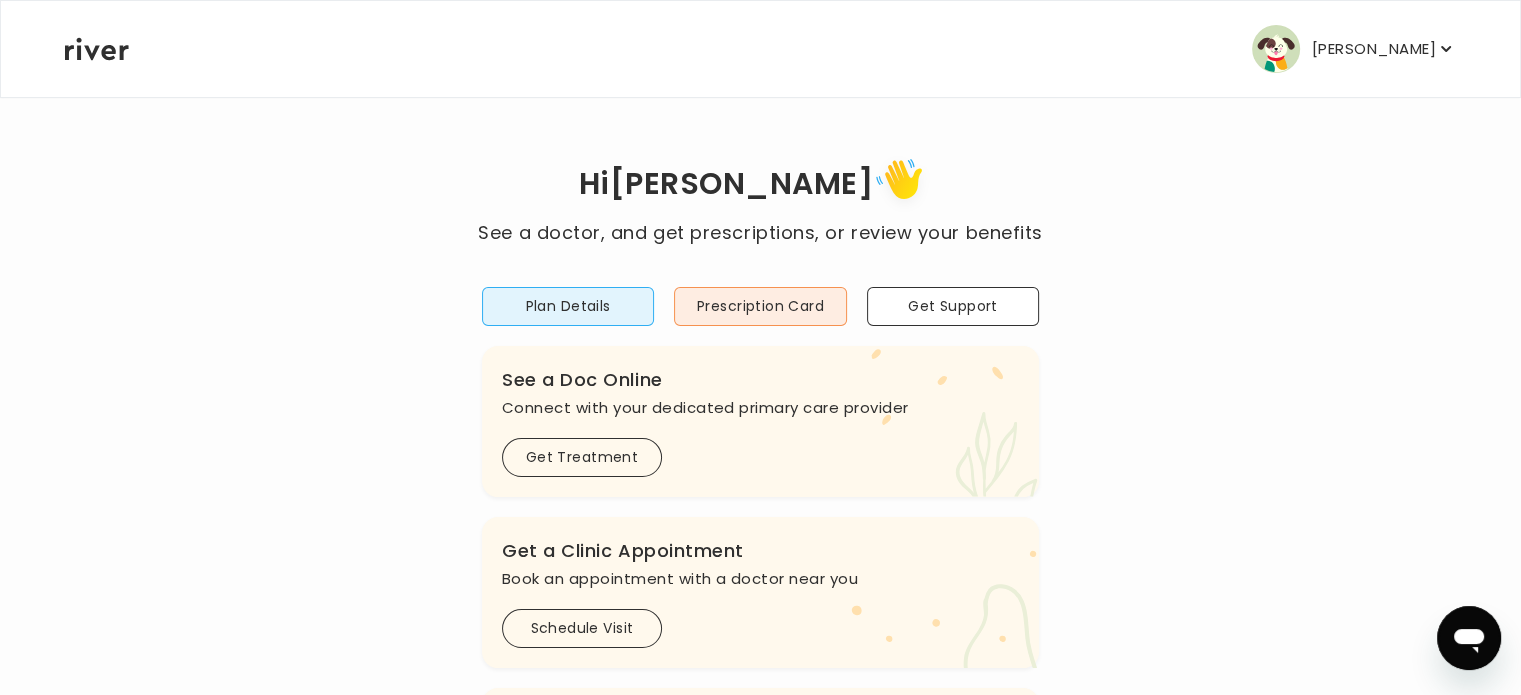 click 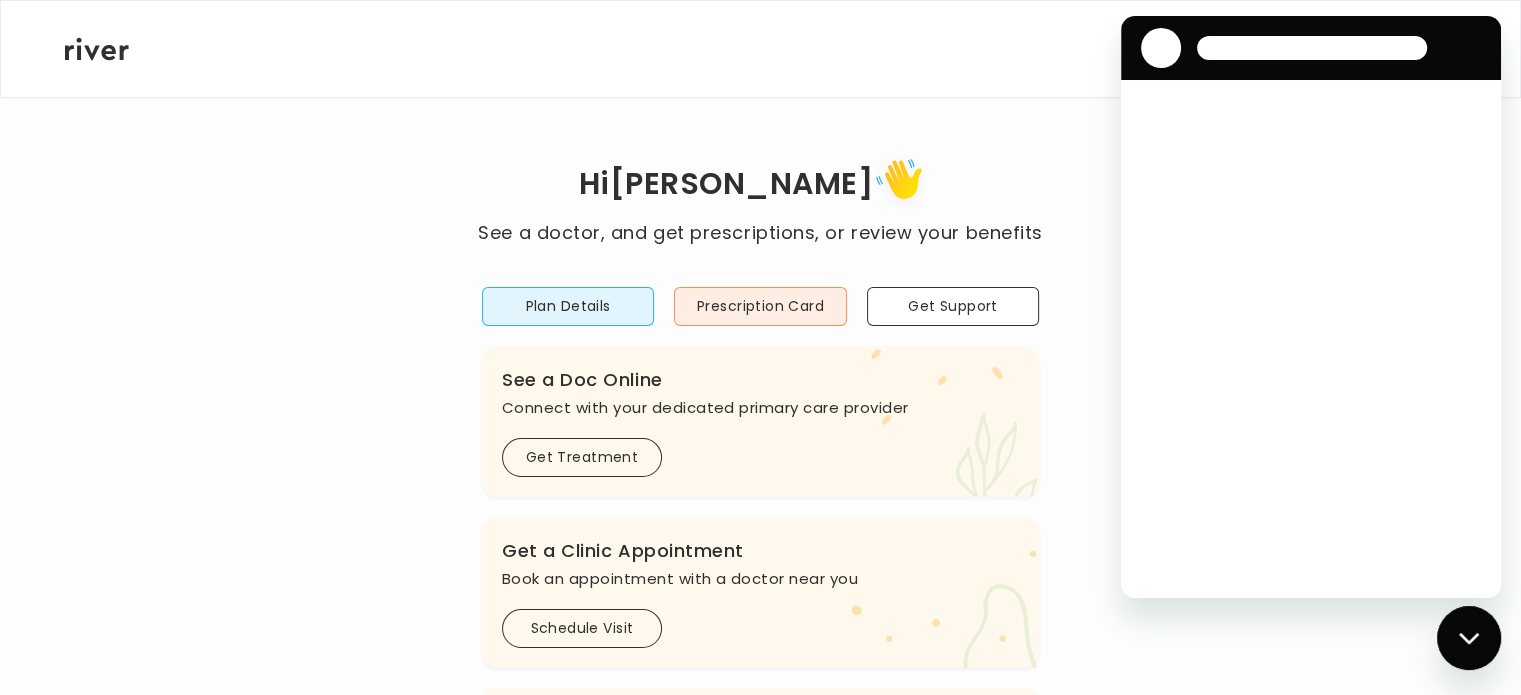 scroll, scrollTop: 0, scrollLeft: 0, axis: both 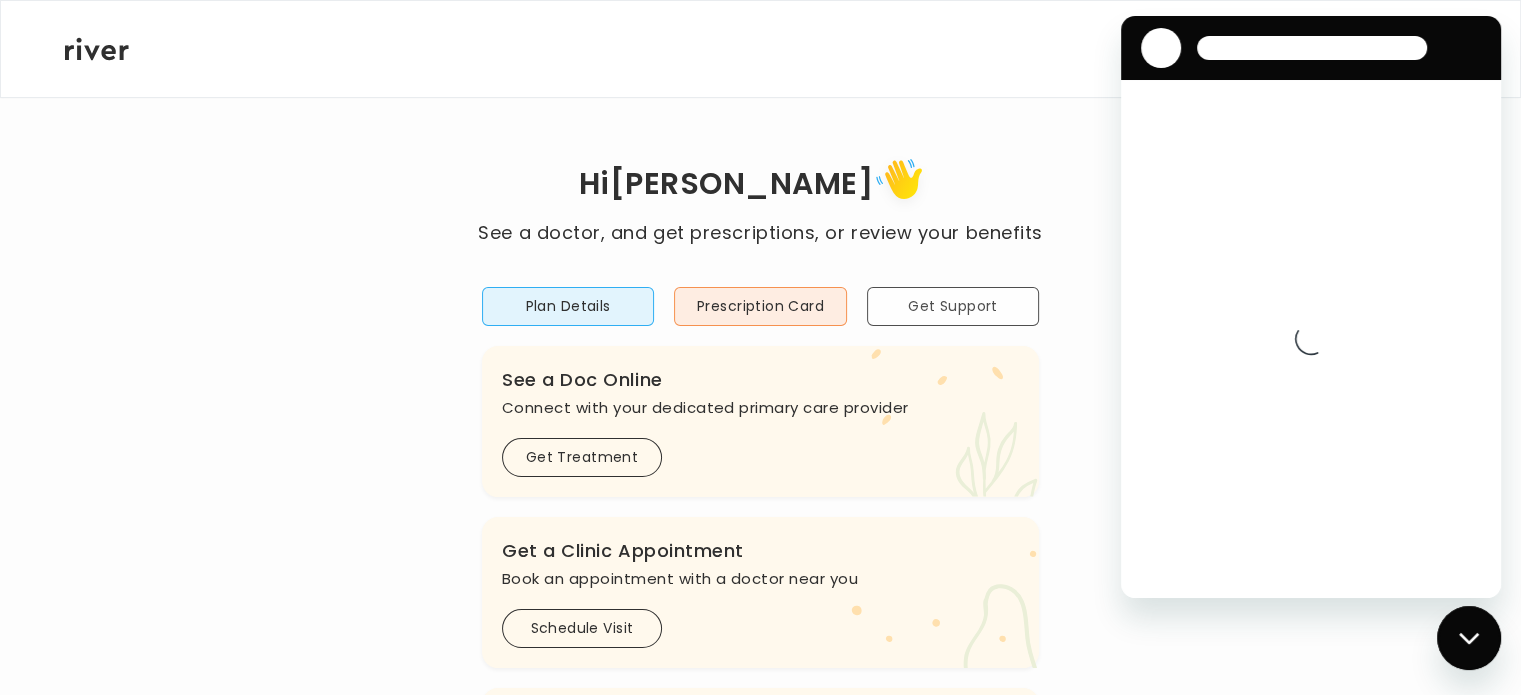 click on "Get Support" at bounding box center [953, 306] 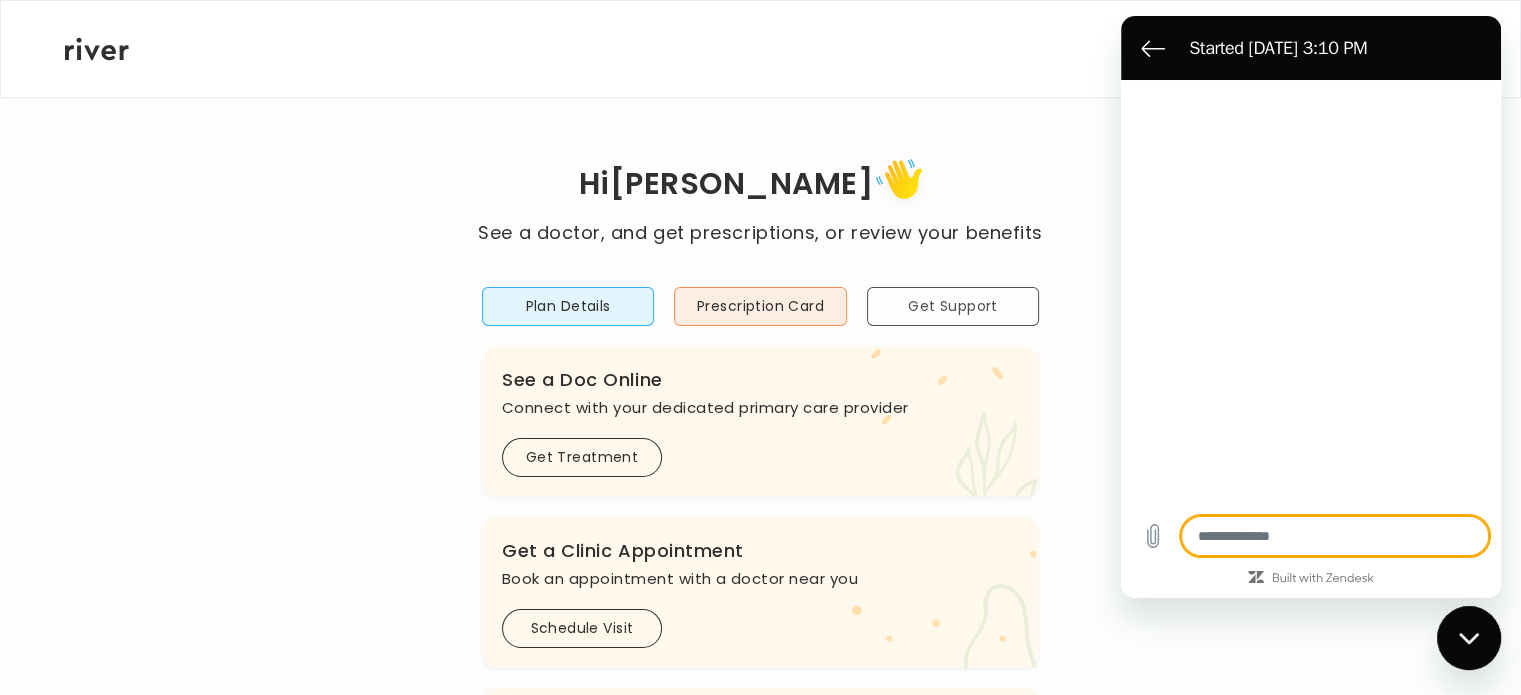 type on "*" 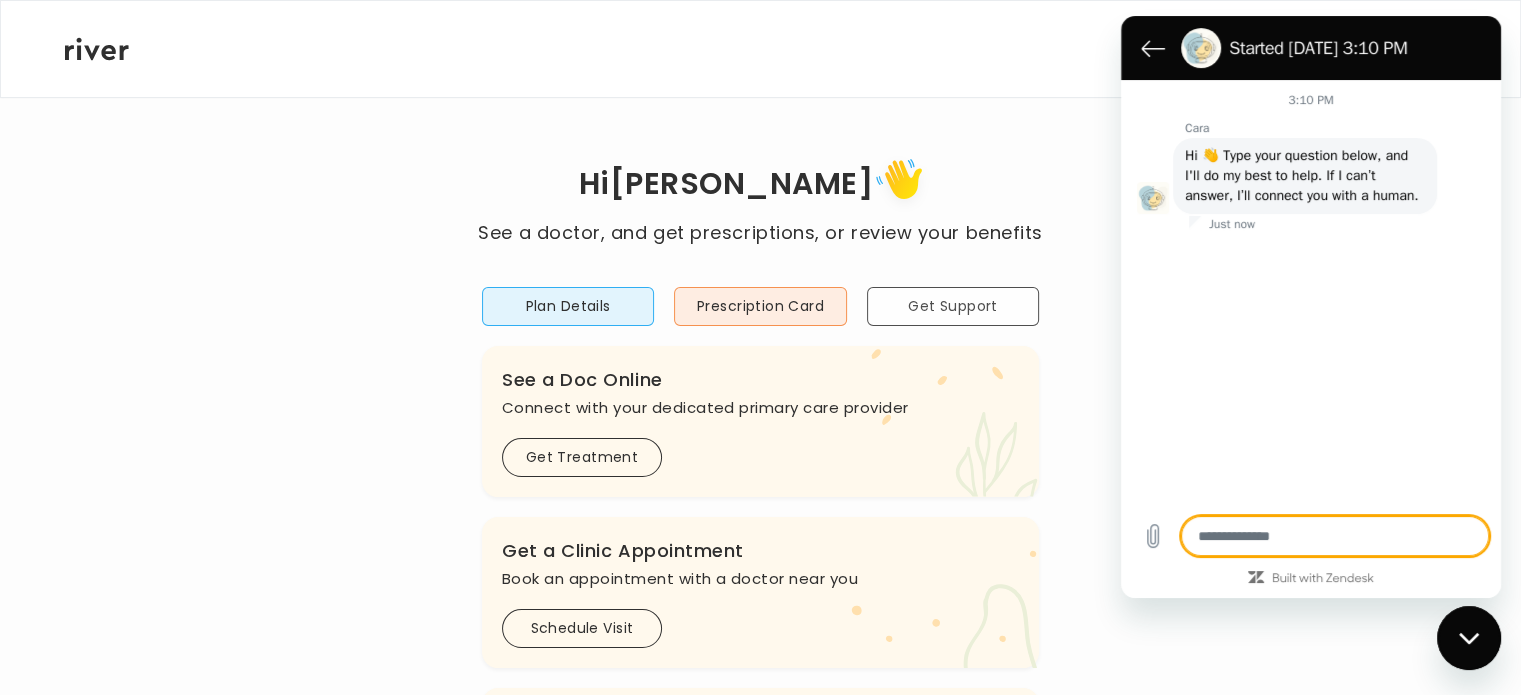 click on "Get Support" at bounding box center [953, 306] 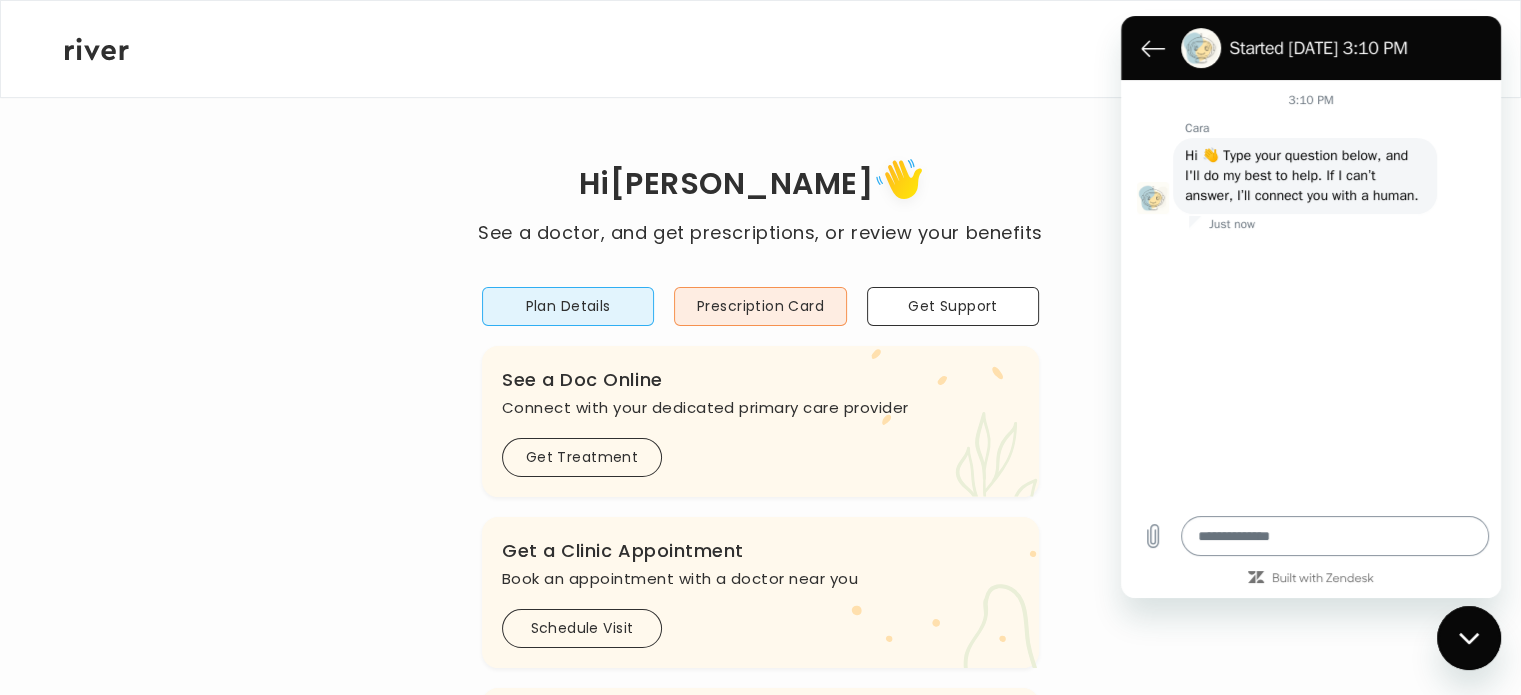 click at bounding box center [1335, 536] 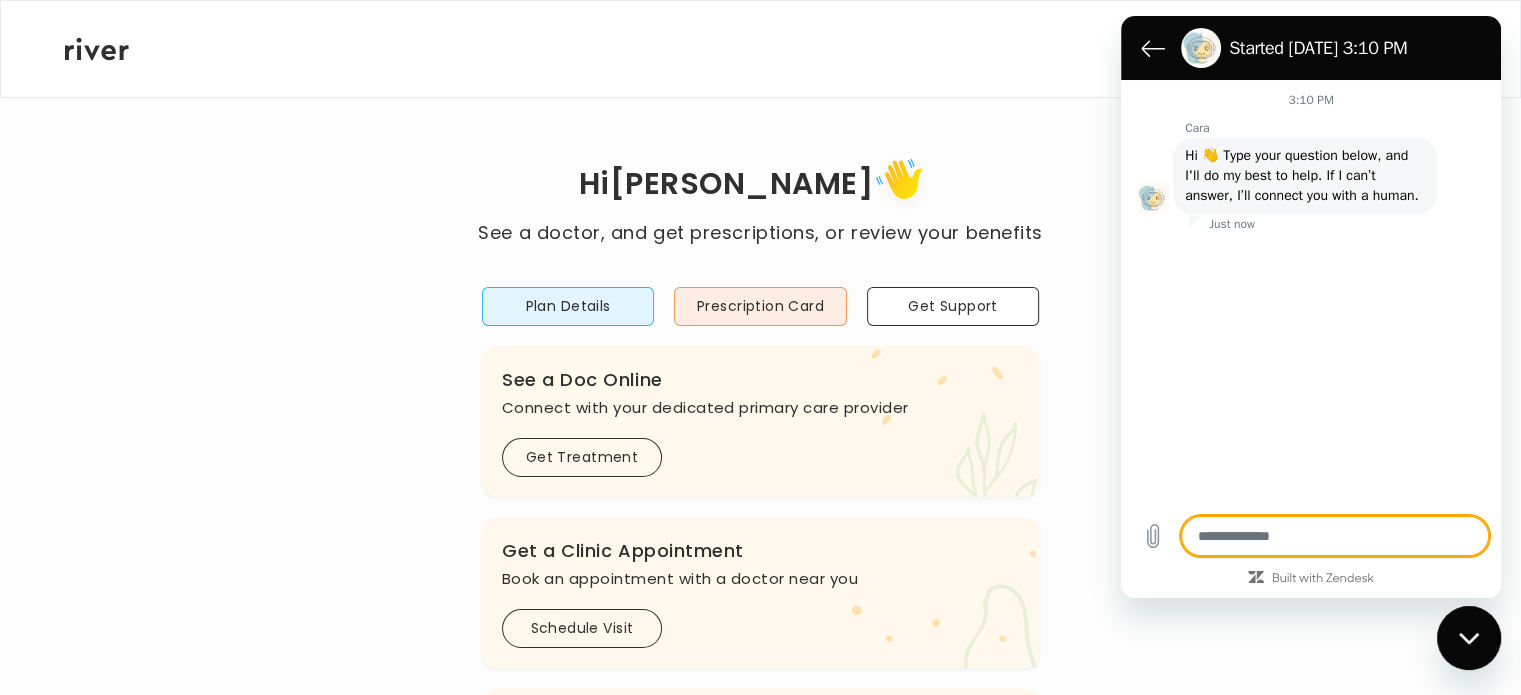 type on "*" 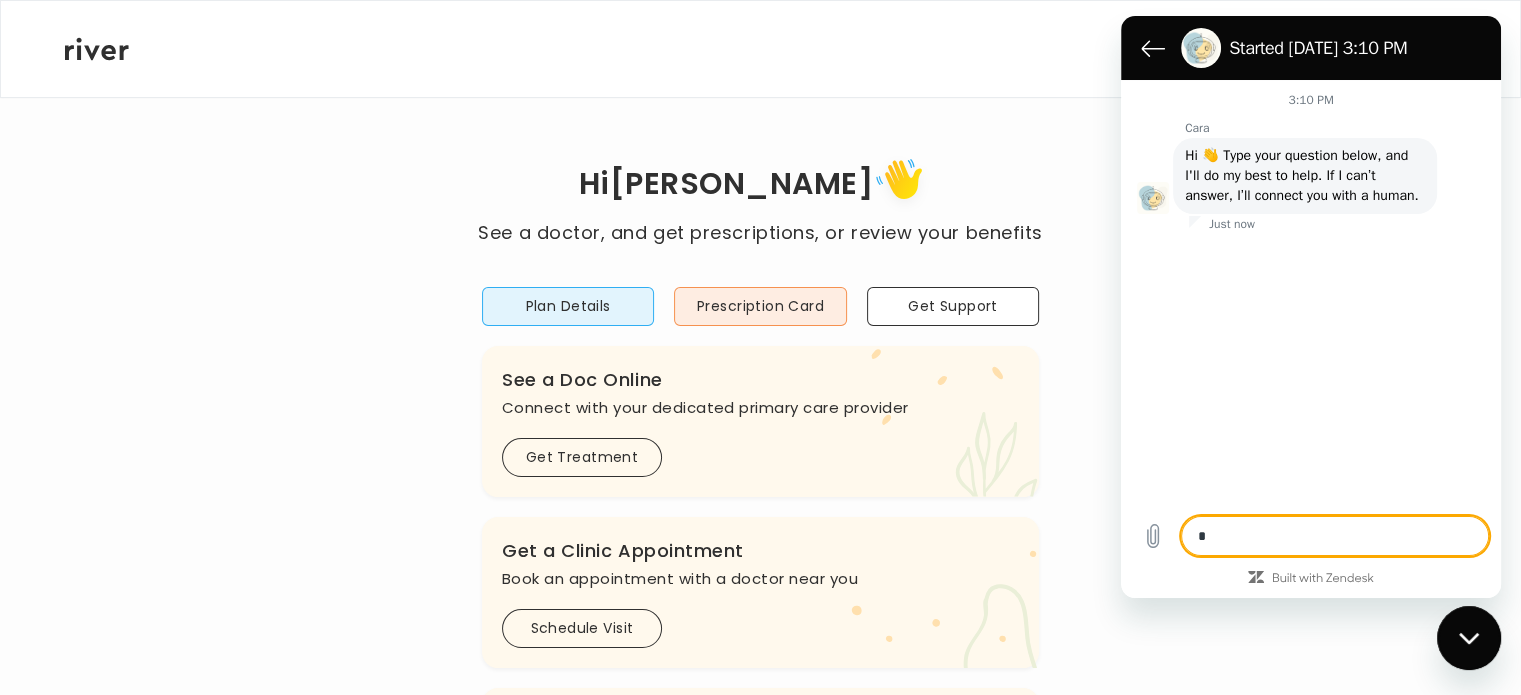 type on "*" 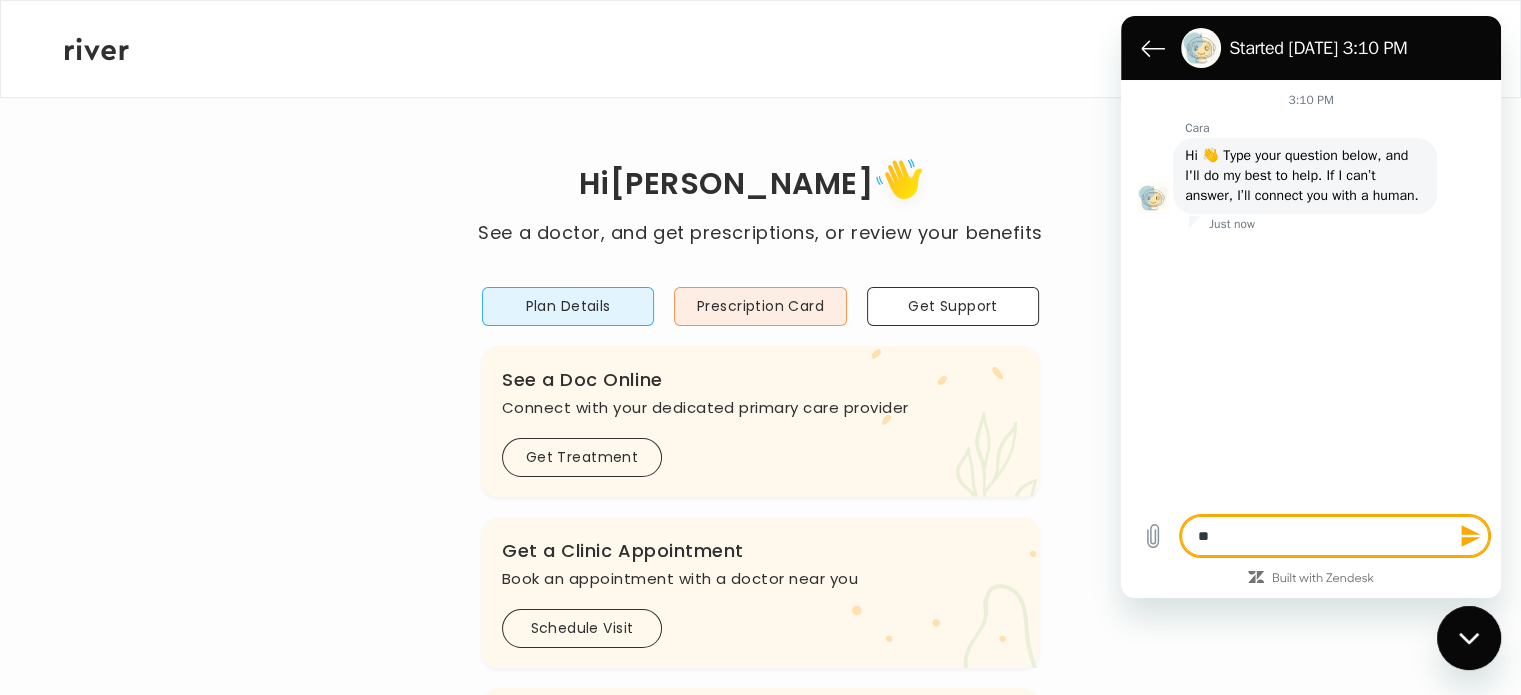 type on "***" 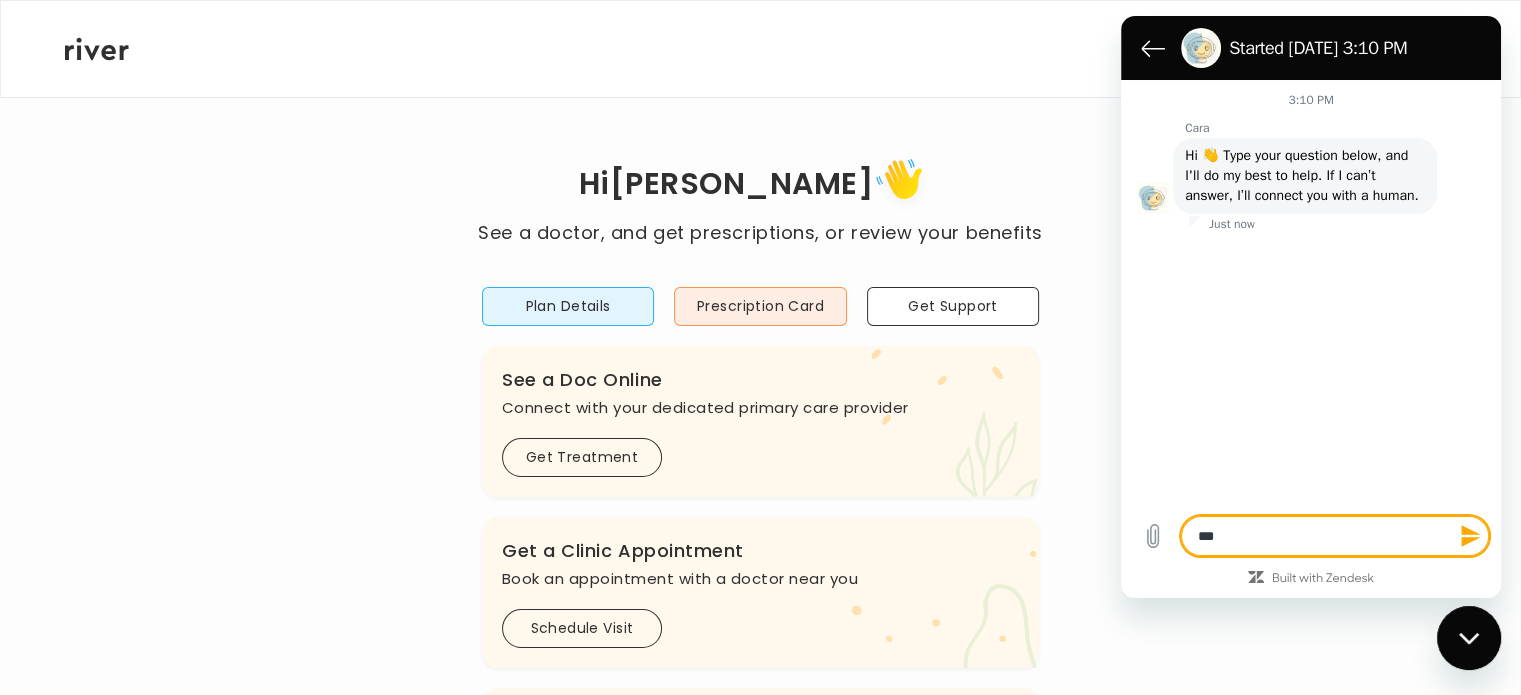 type on "*" 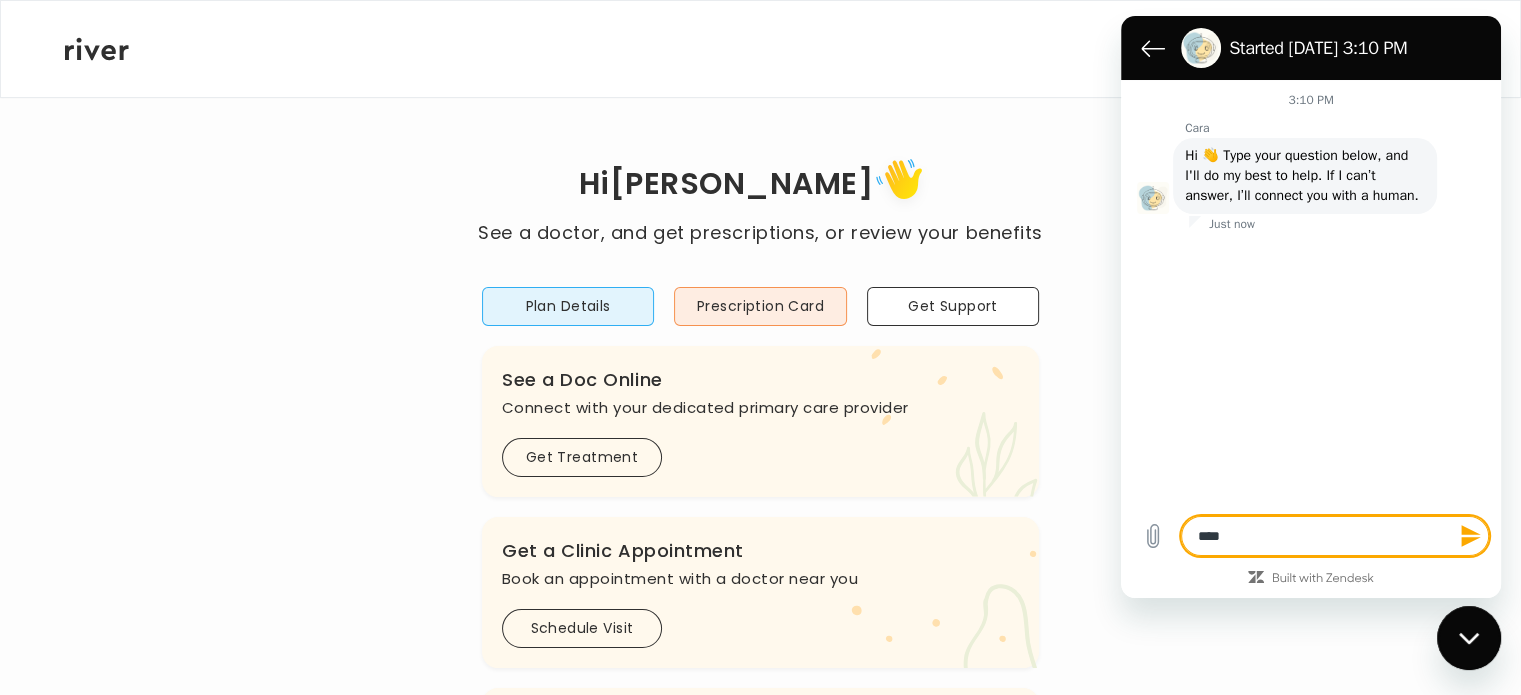type on "****" 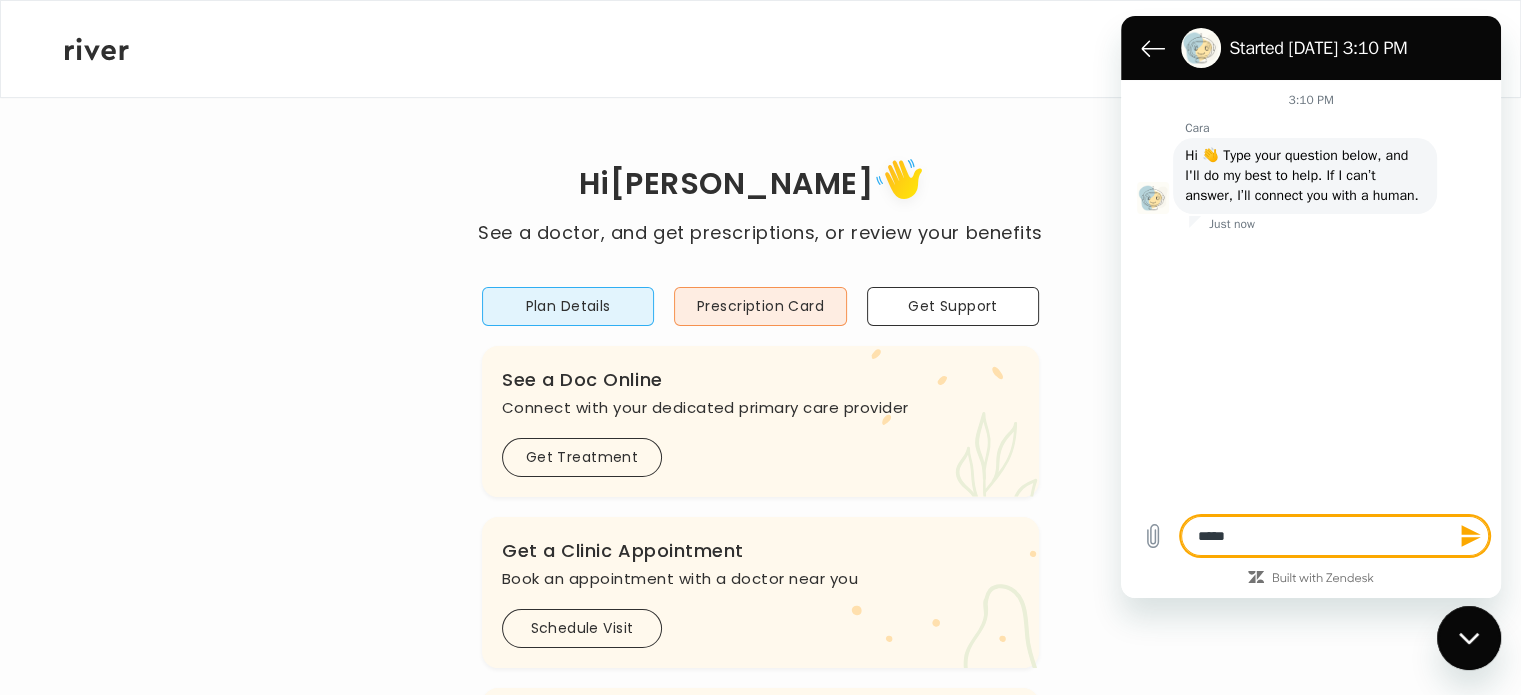 type on "******" 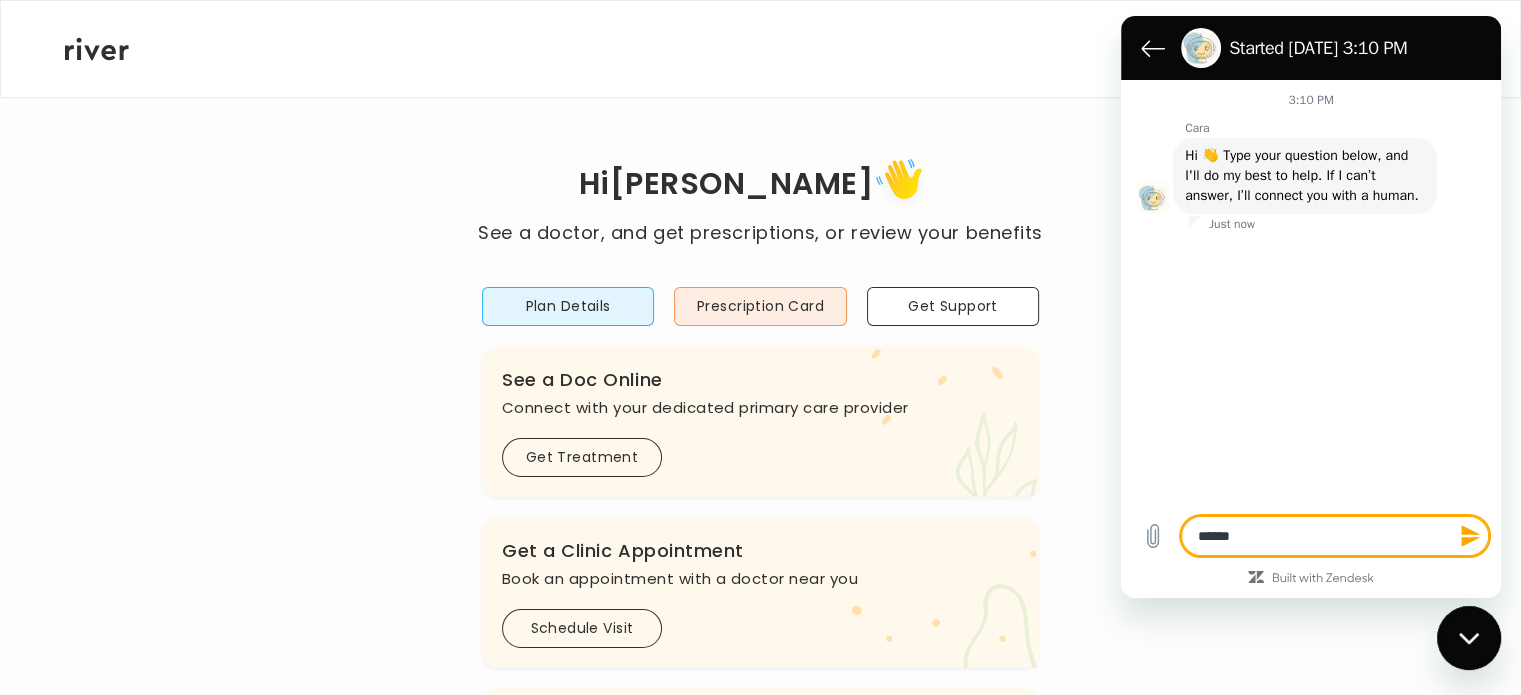 type on "*******" 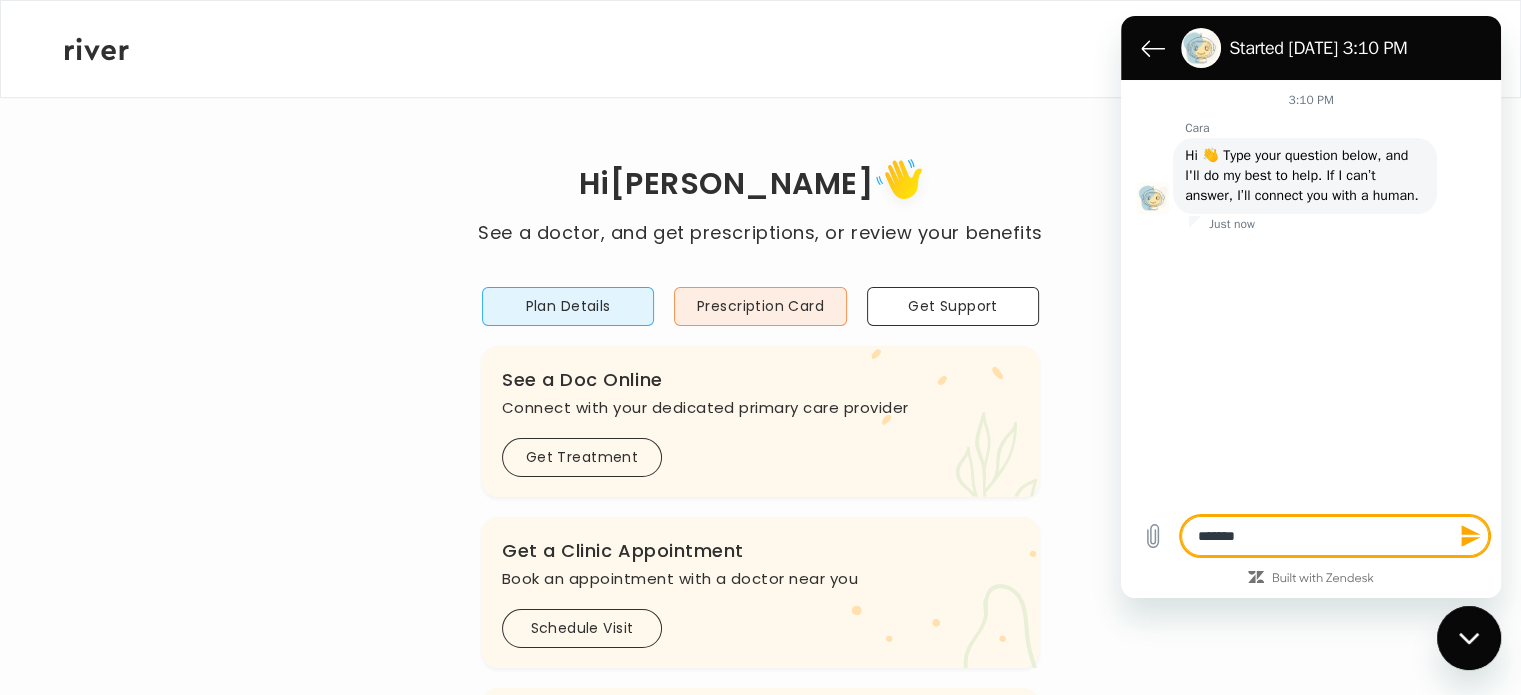 type on "********" 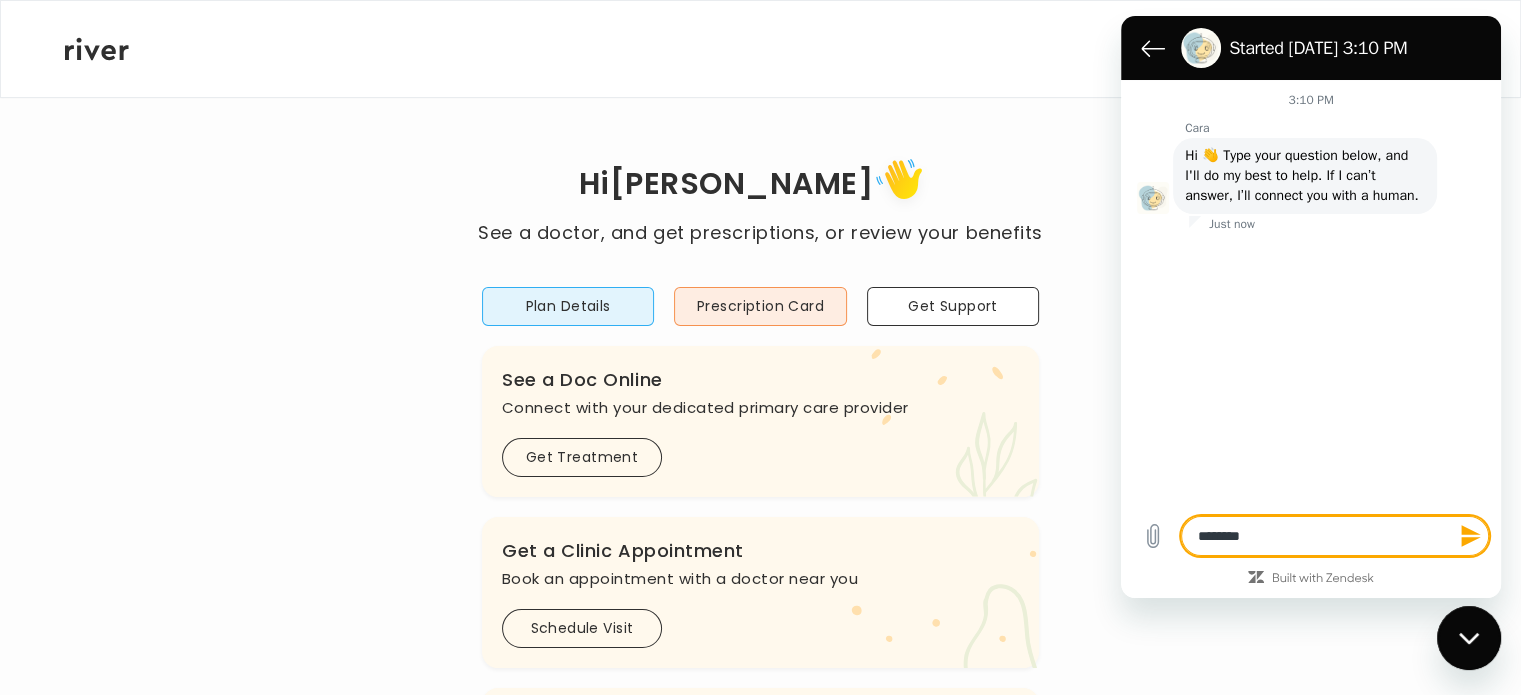type on "*" 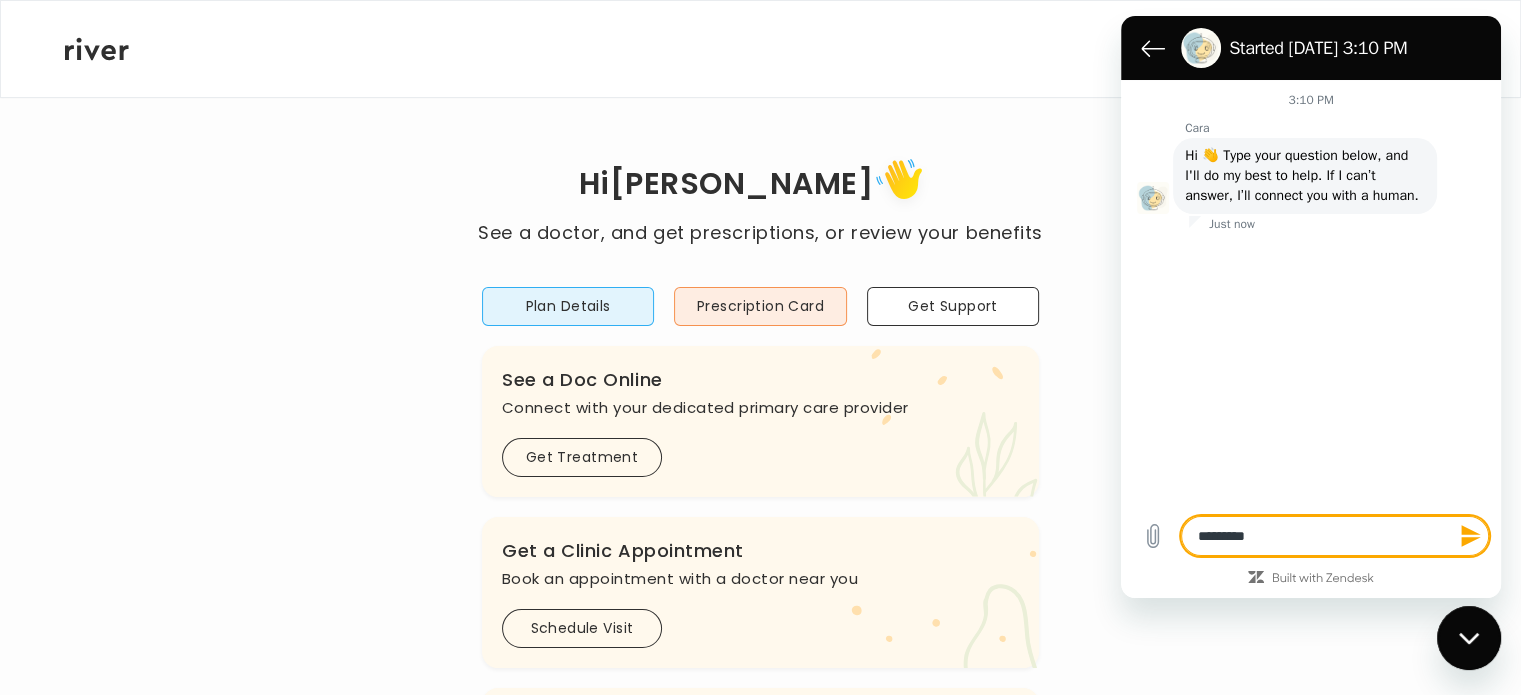 type on "**********" 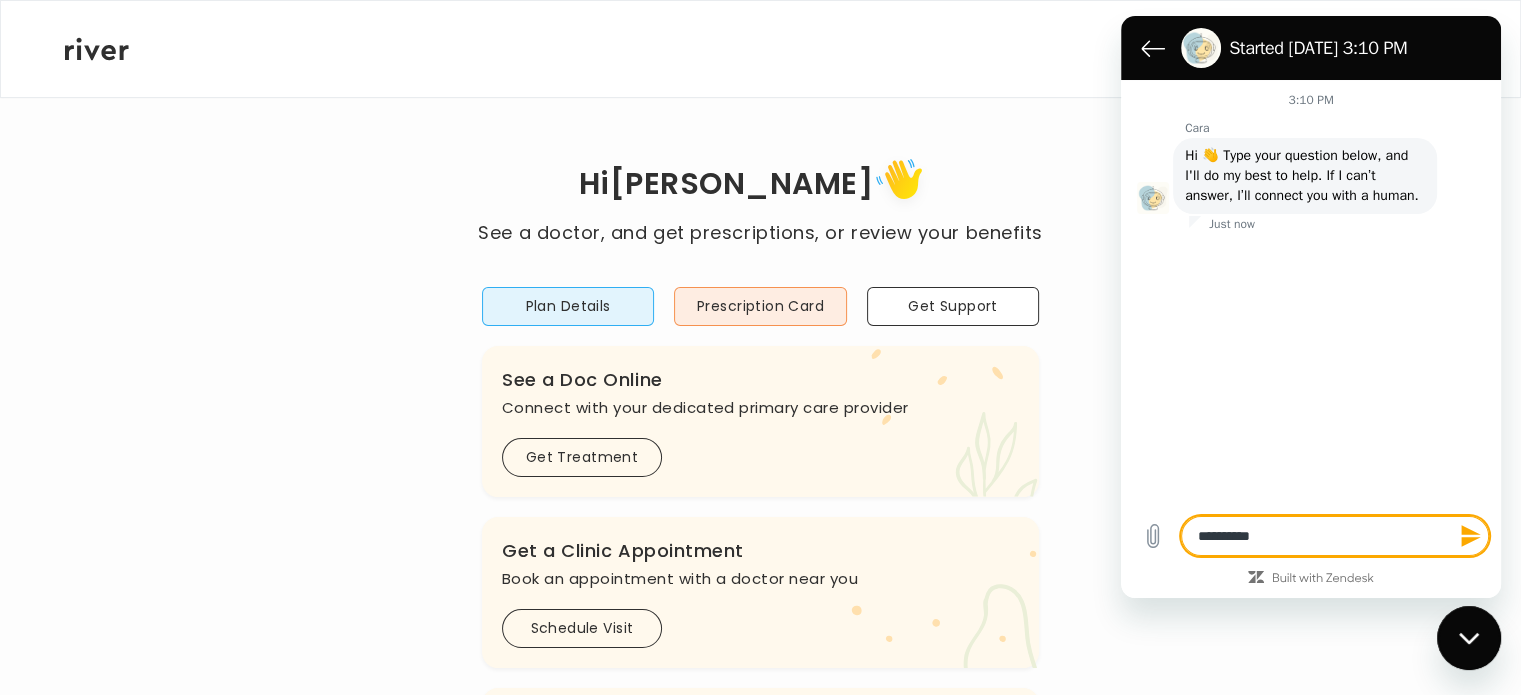 type on "**********" 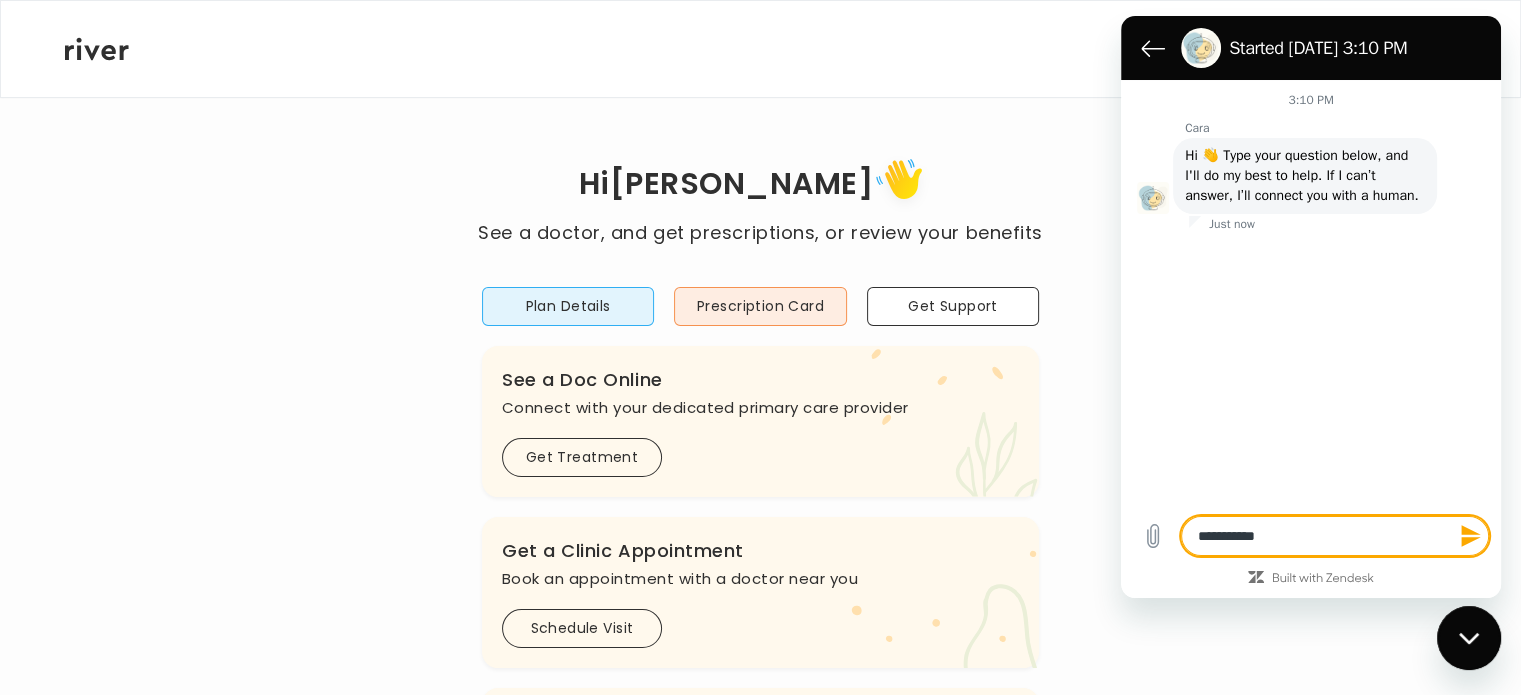 type on "**********" 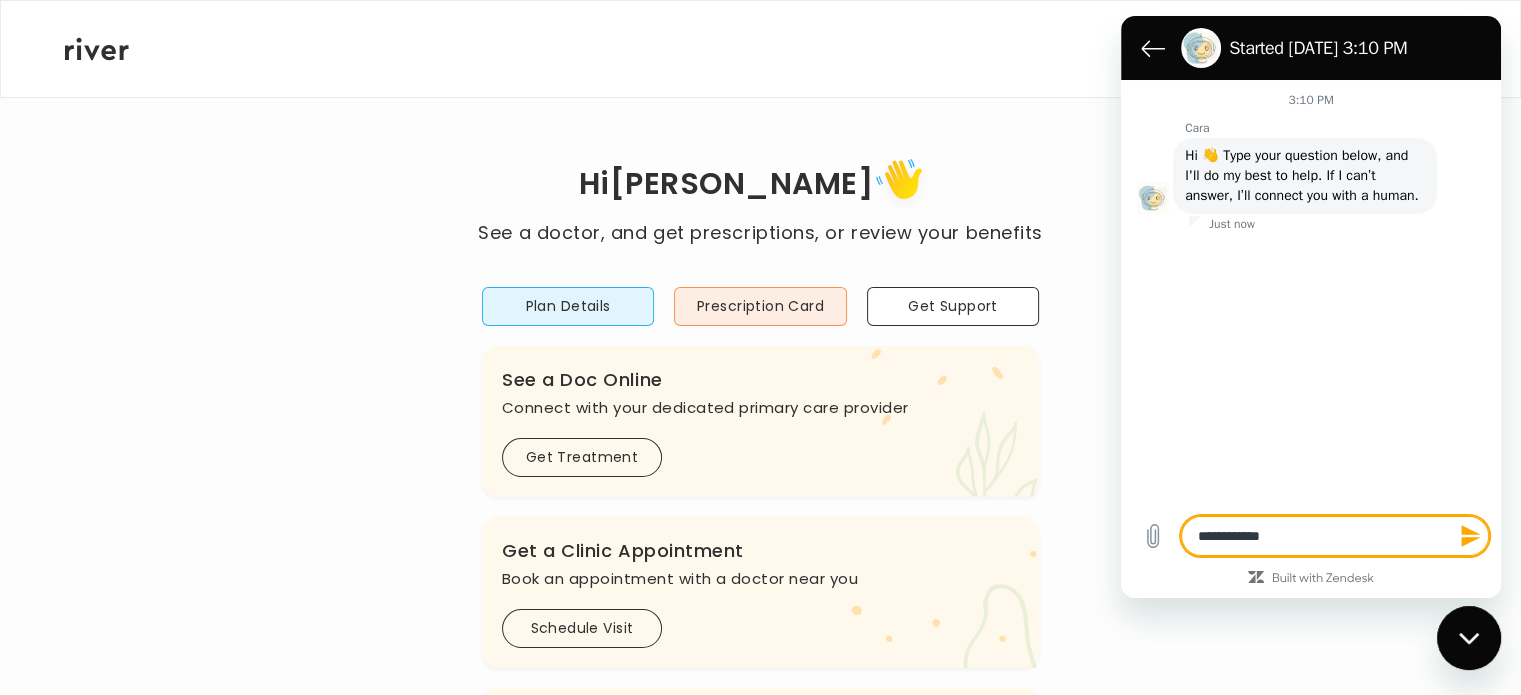 type on "**********" 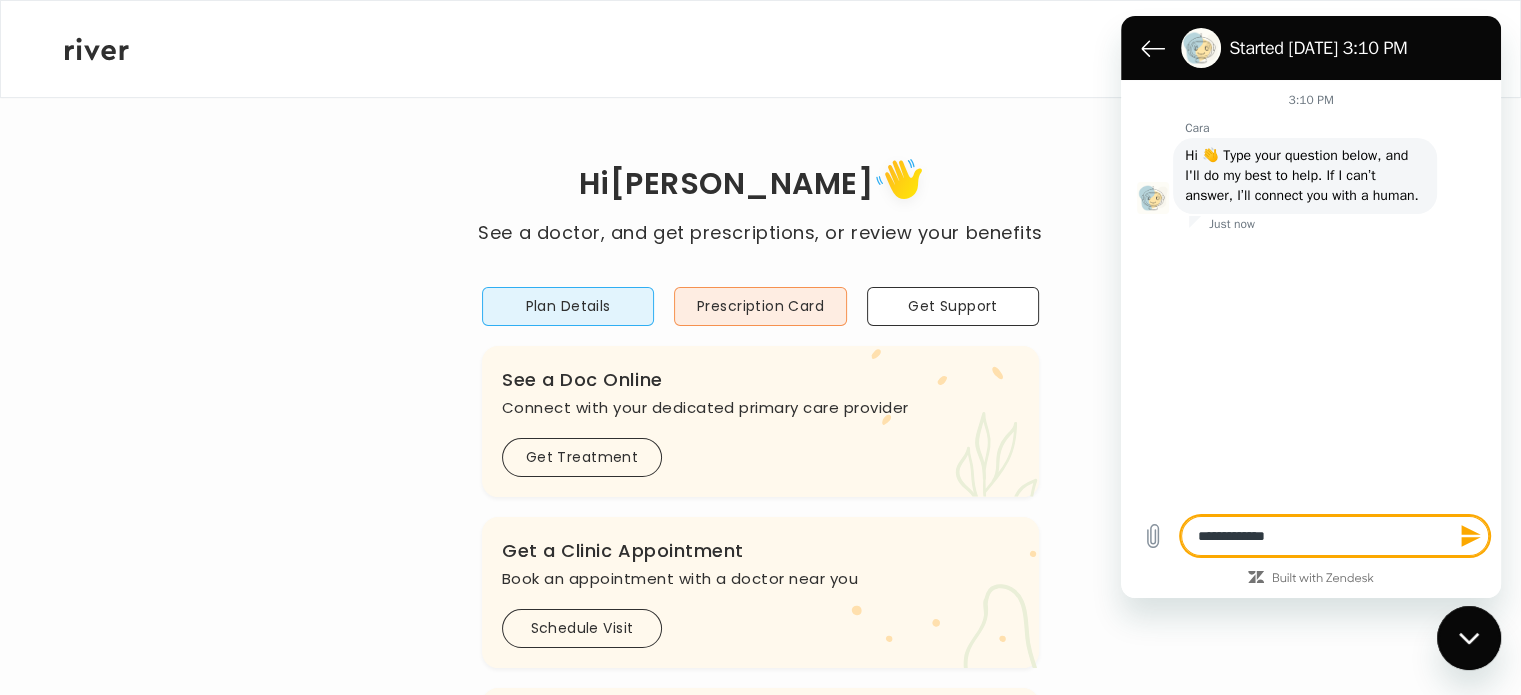 type on "**********" 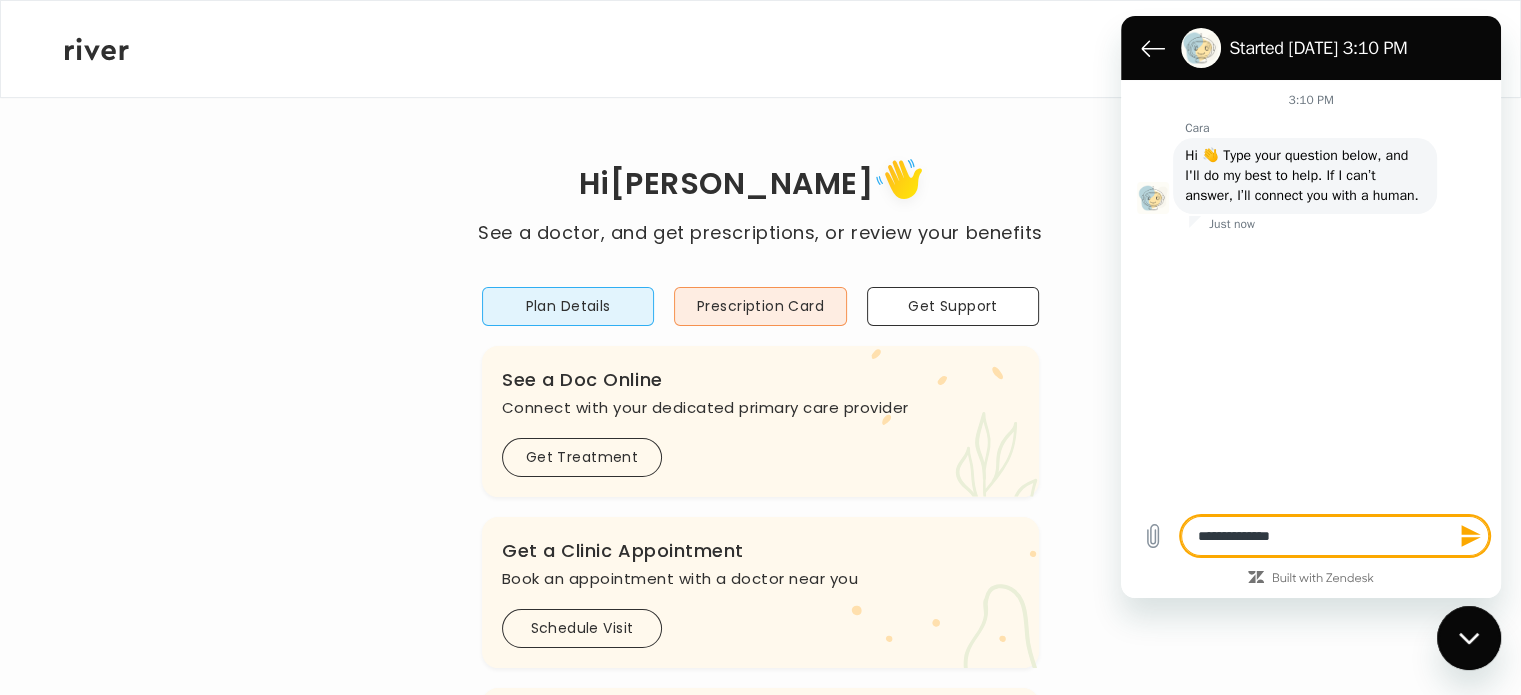 type on "**********" 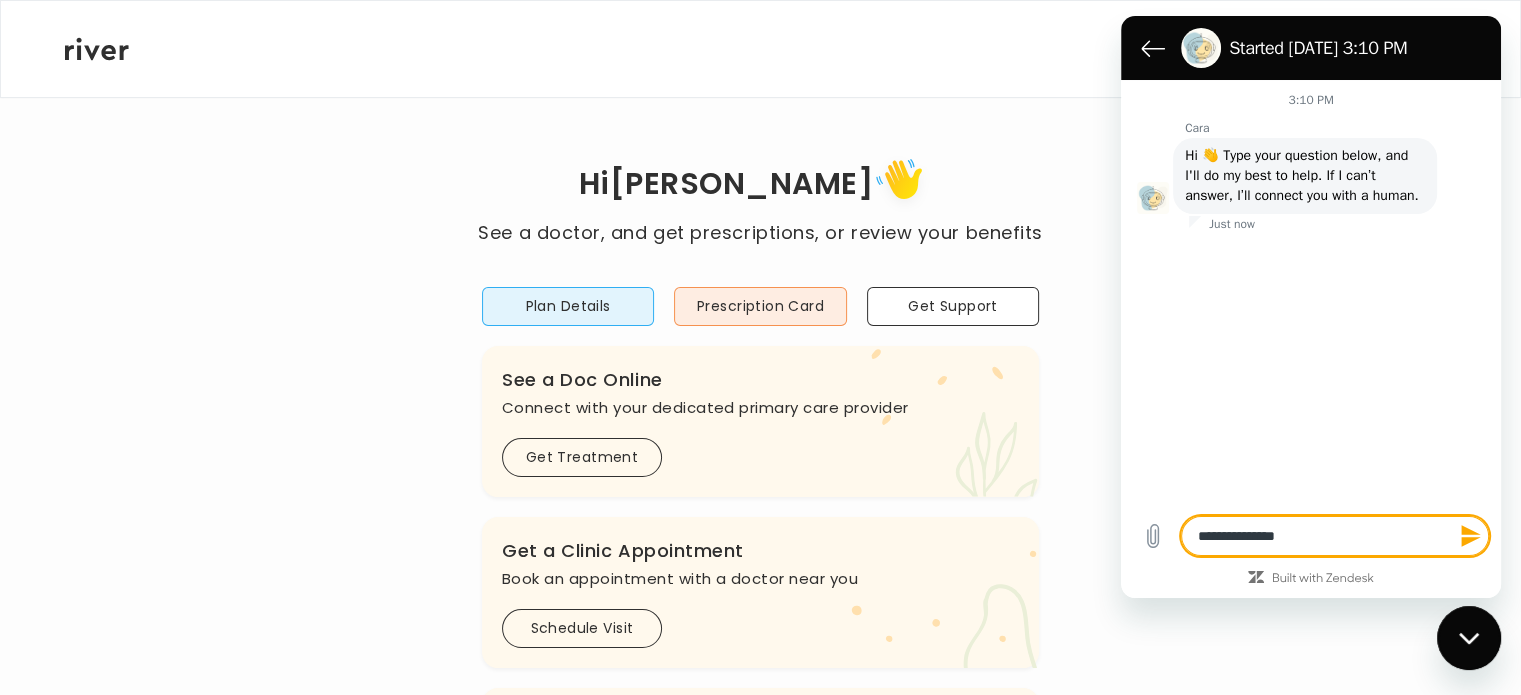 type on "**********" 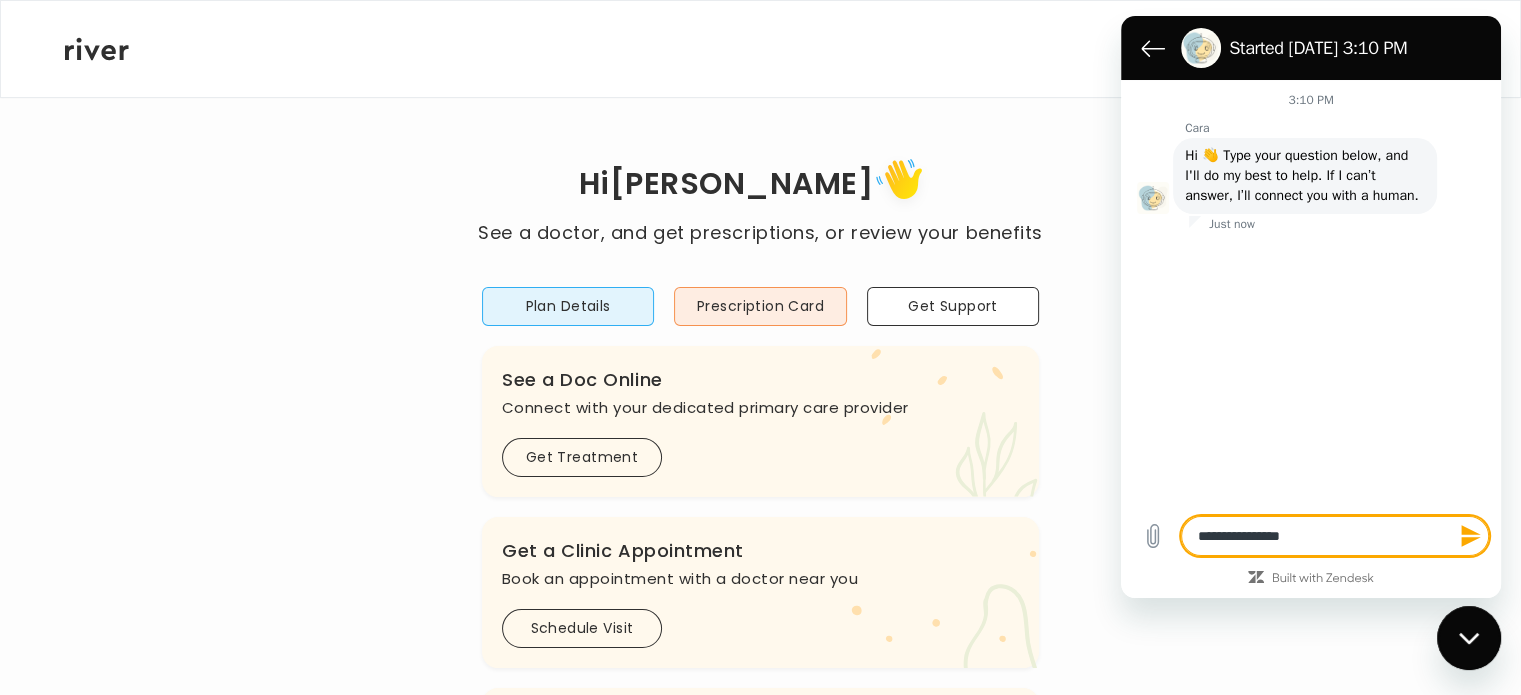 type on "**********" 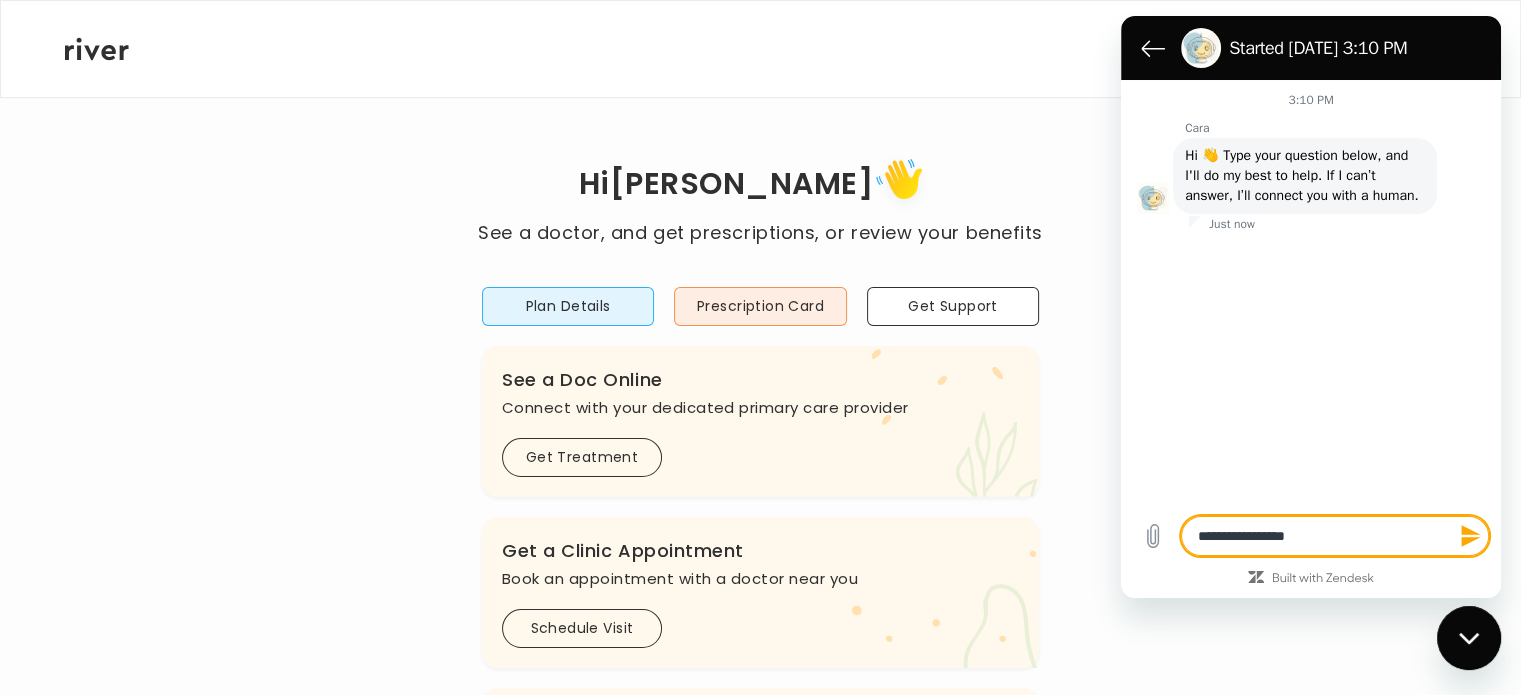 type on "**********" 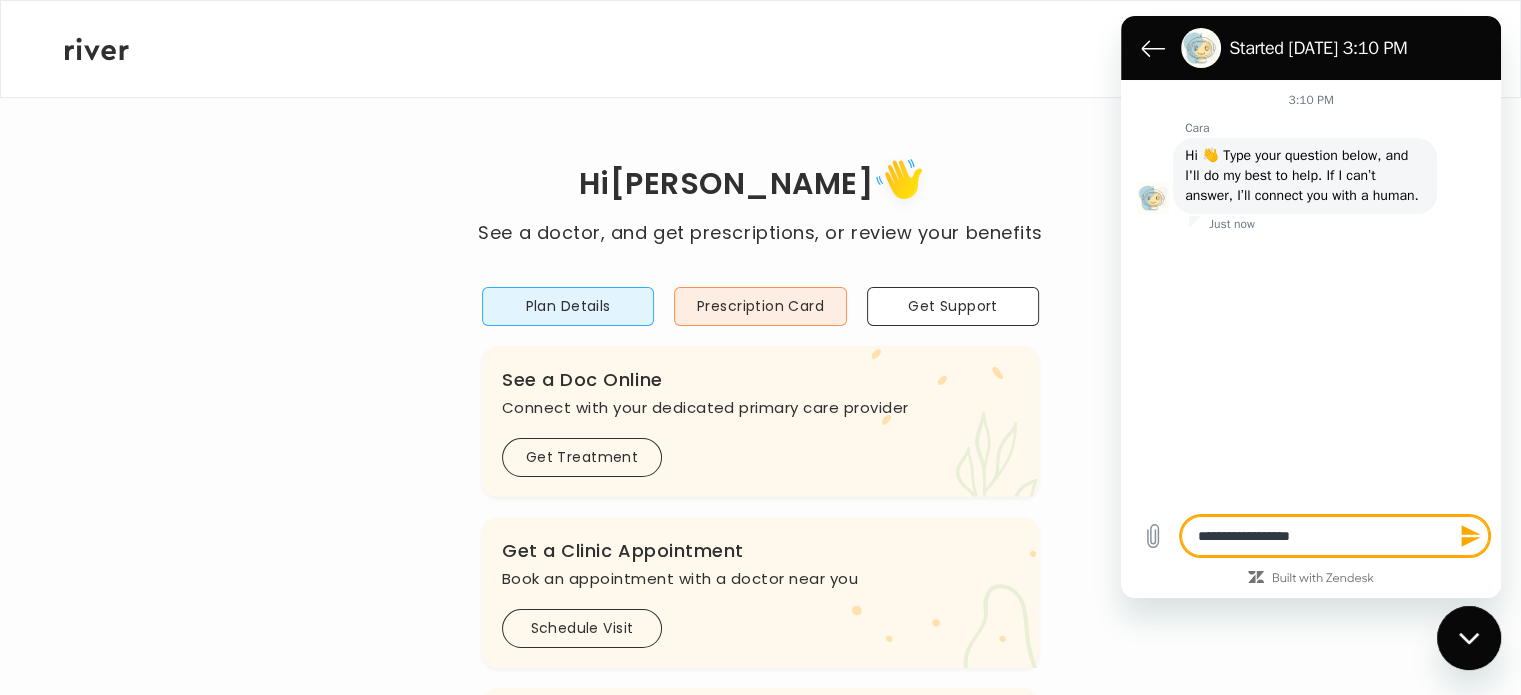 type on "**********" 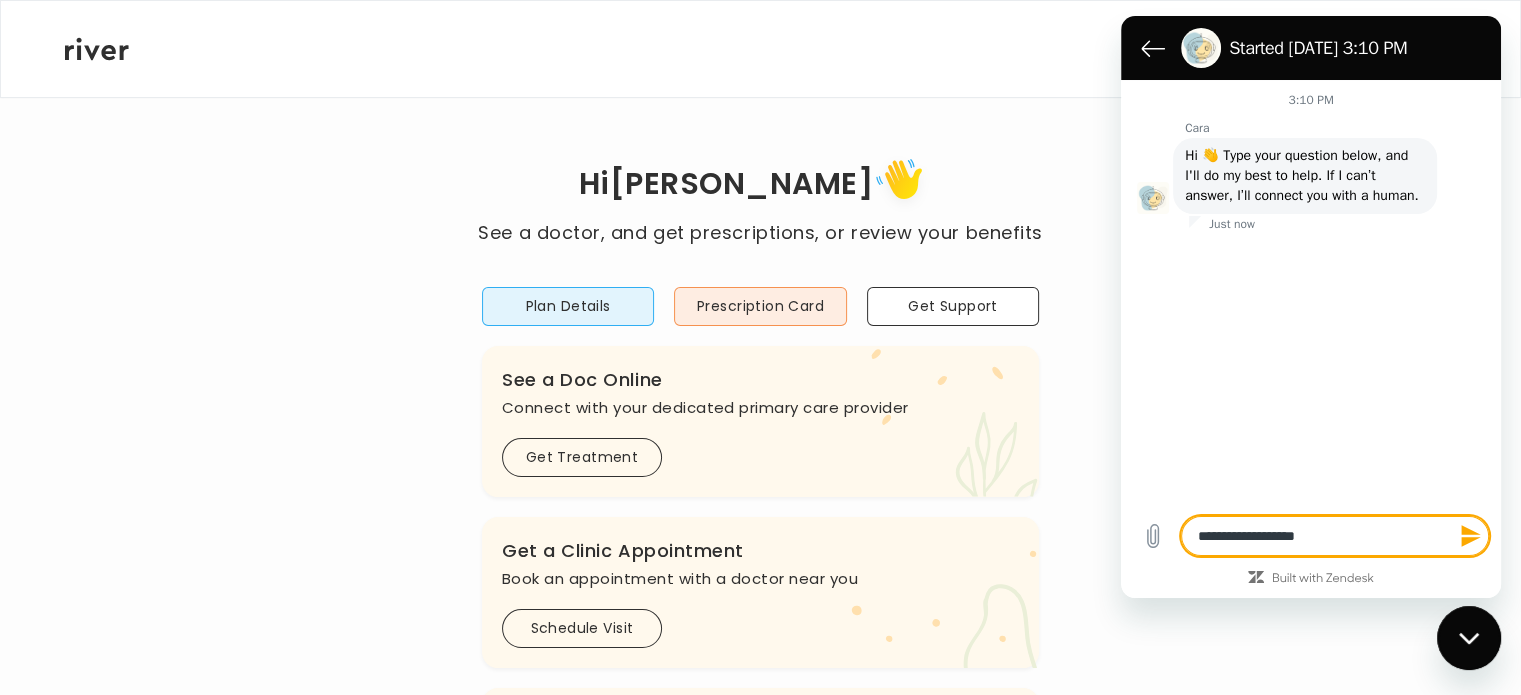 type on "**********" 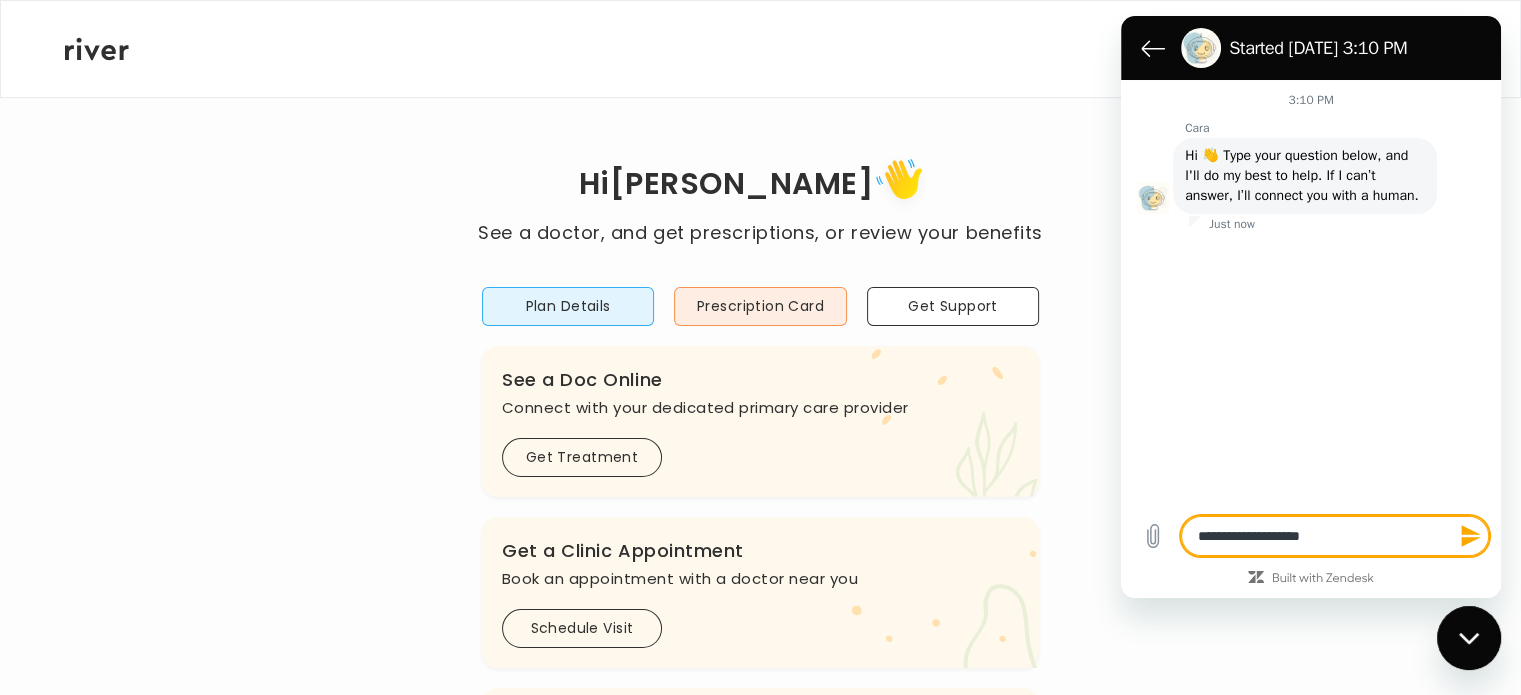 type on "*" 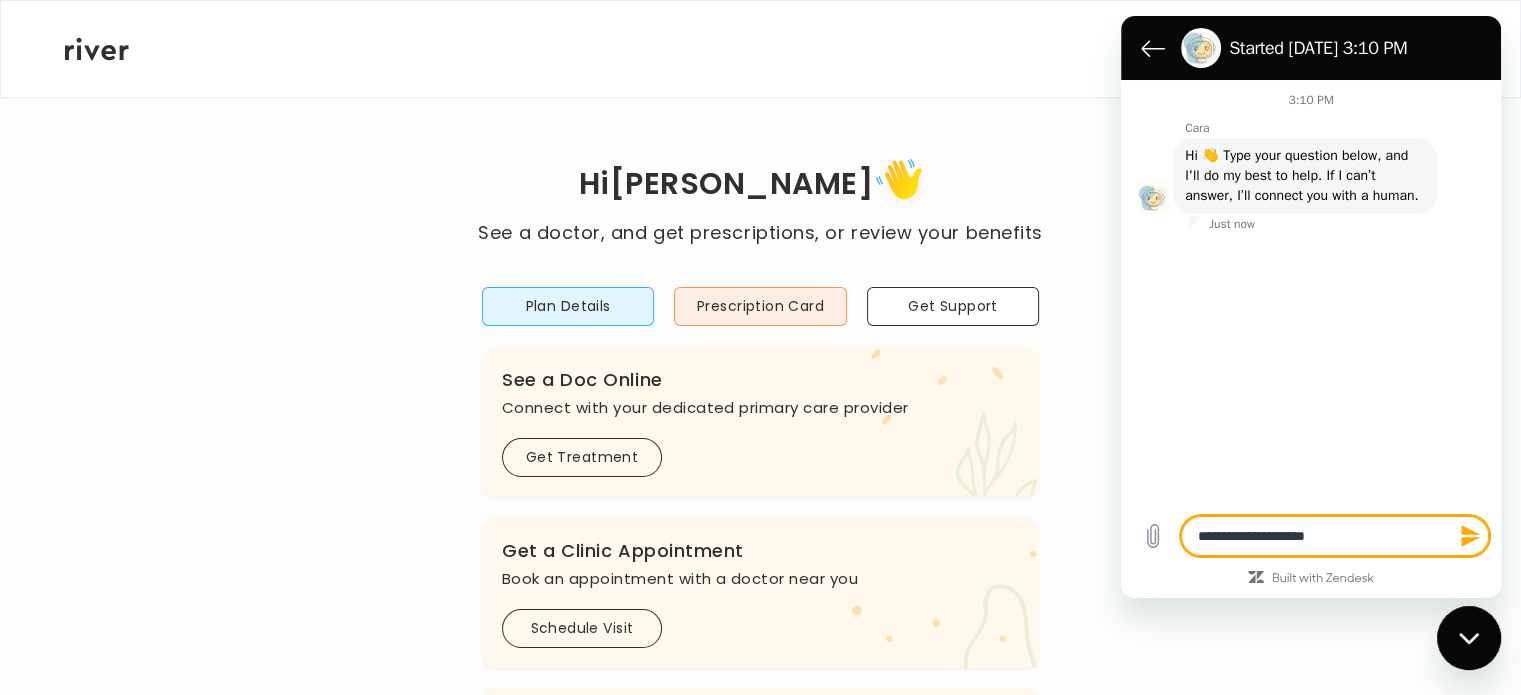 type on "**********" 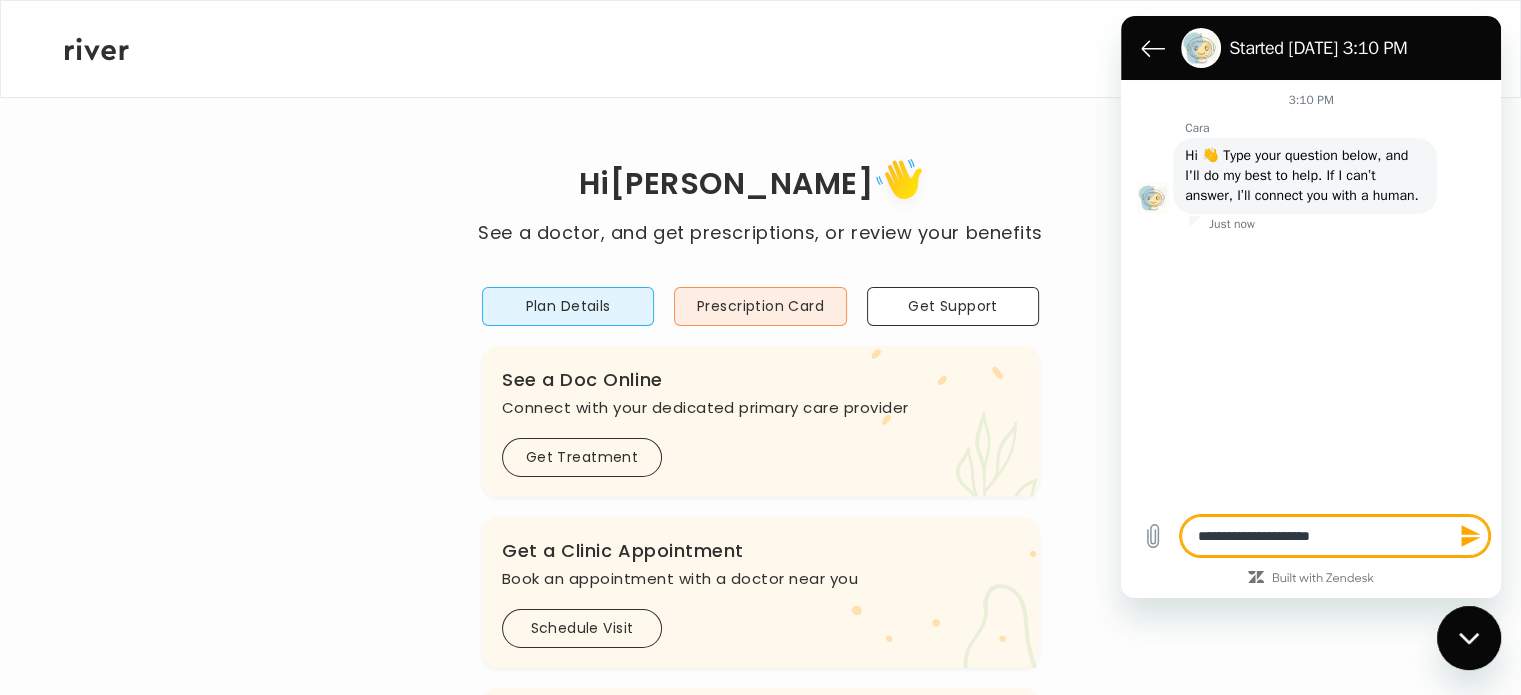 type on "**********" 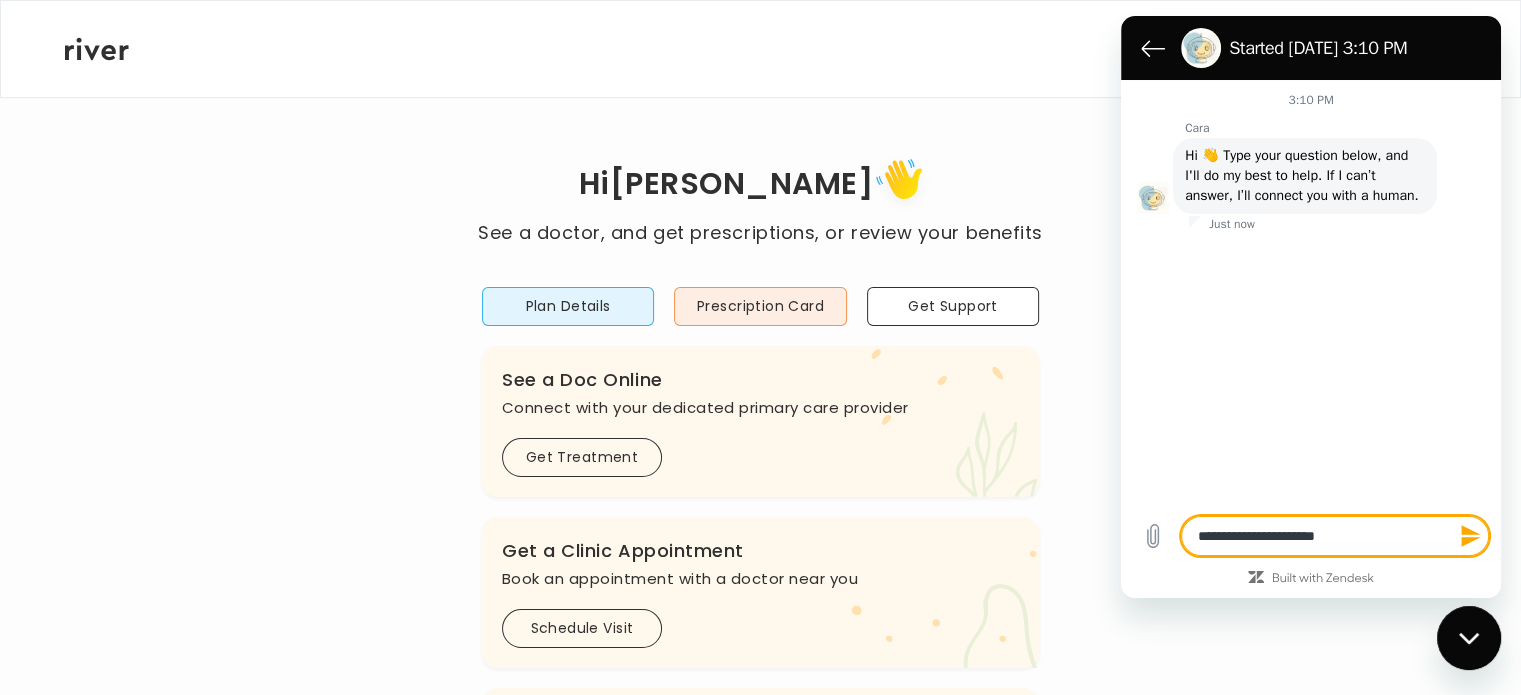 type on "**********" 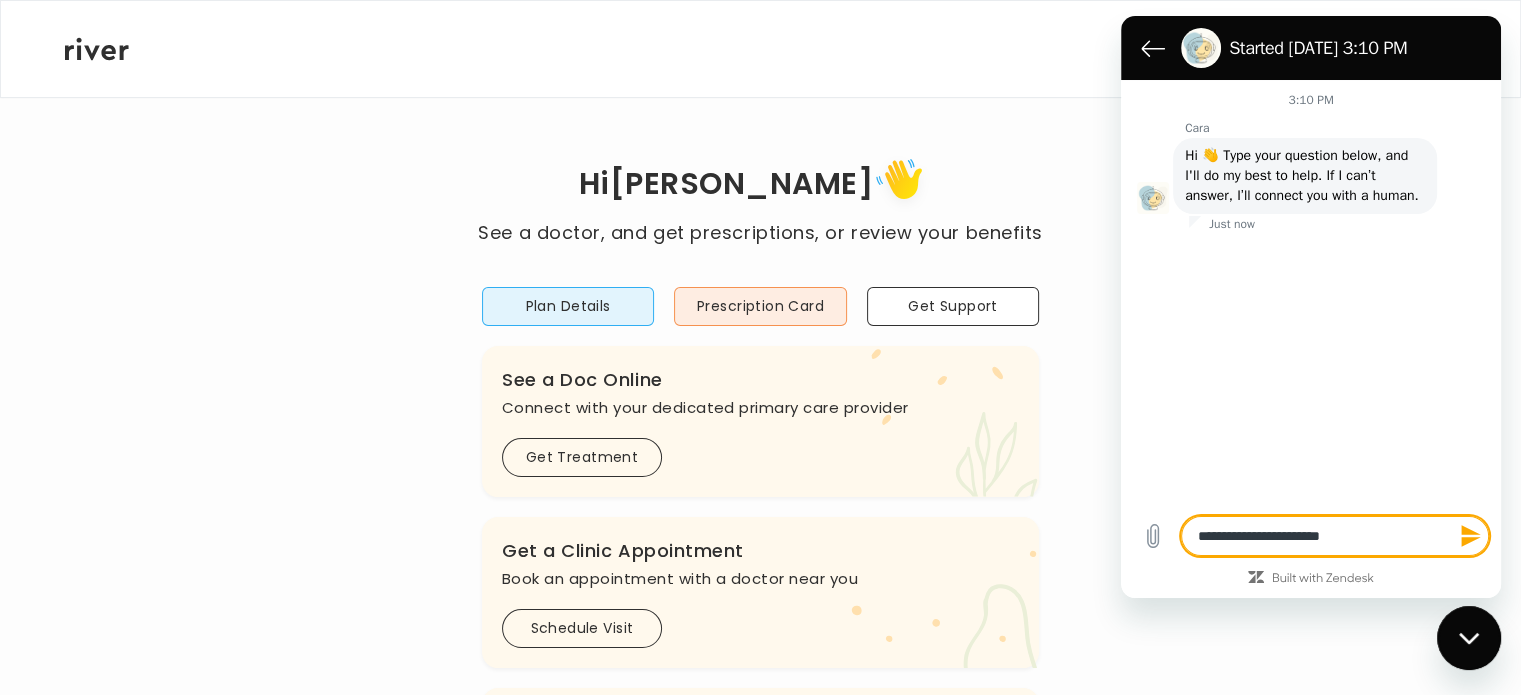 type on "**********" 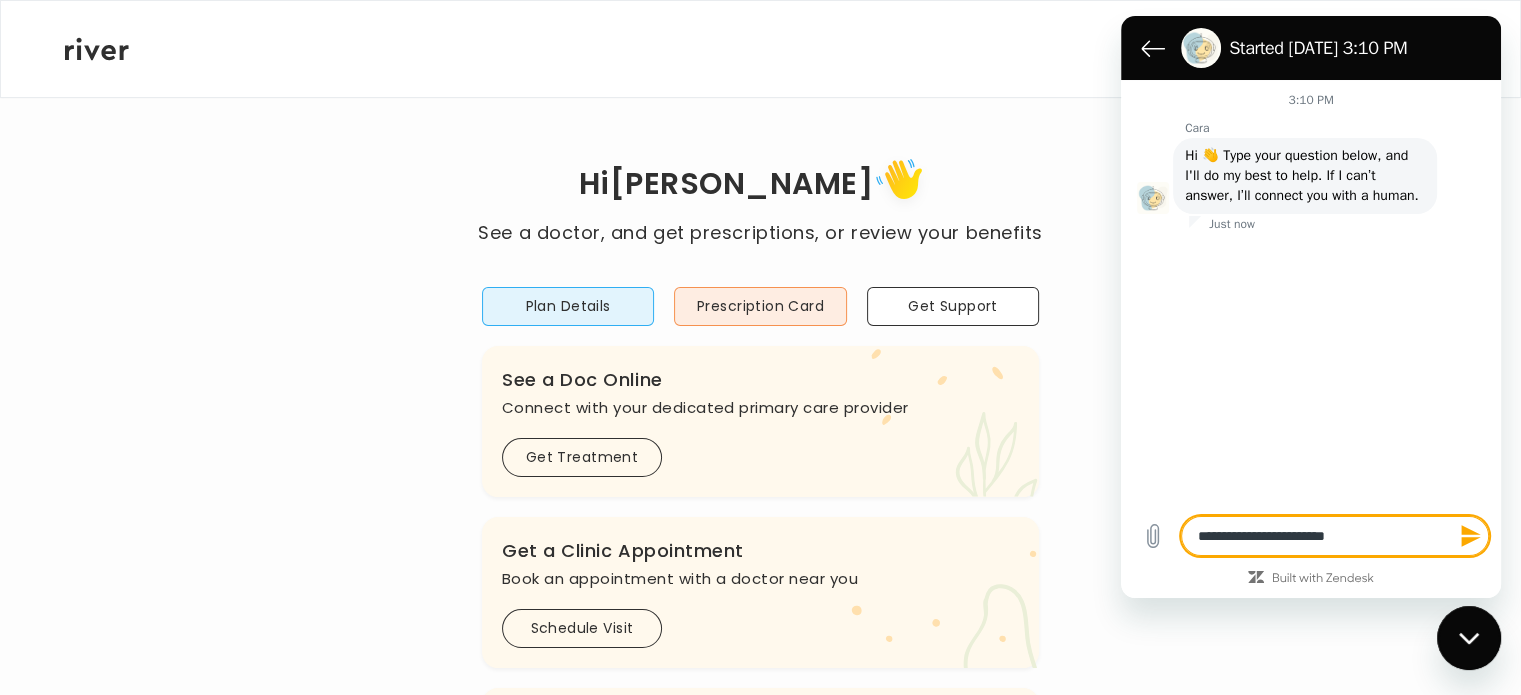 type on "**********" 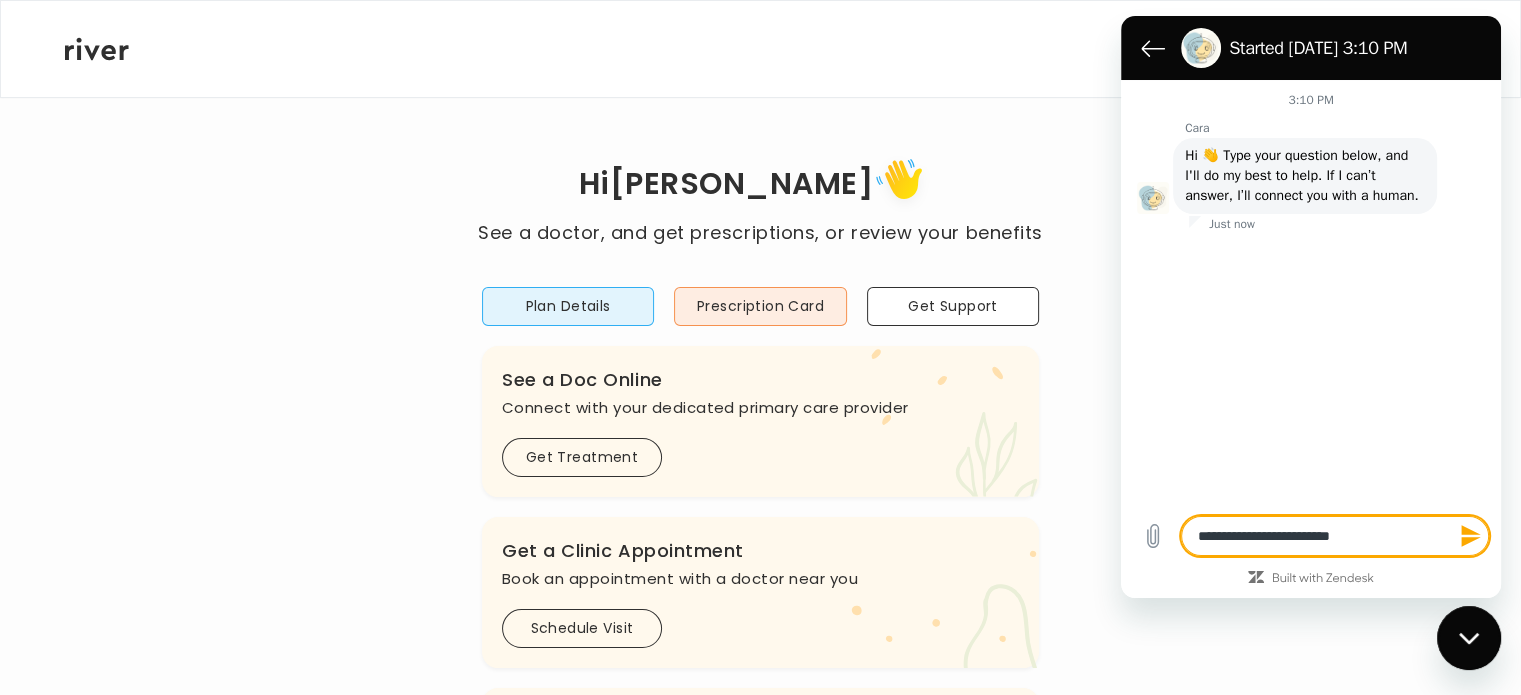 type on "**********" 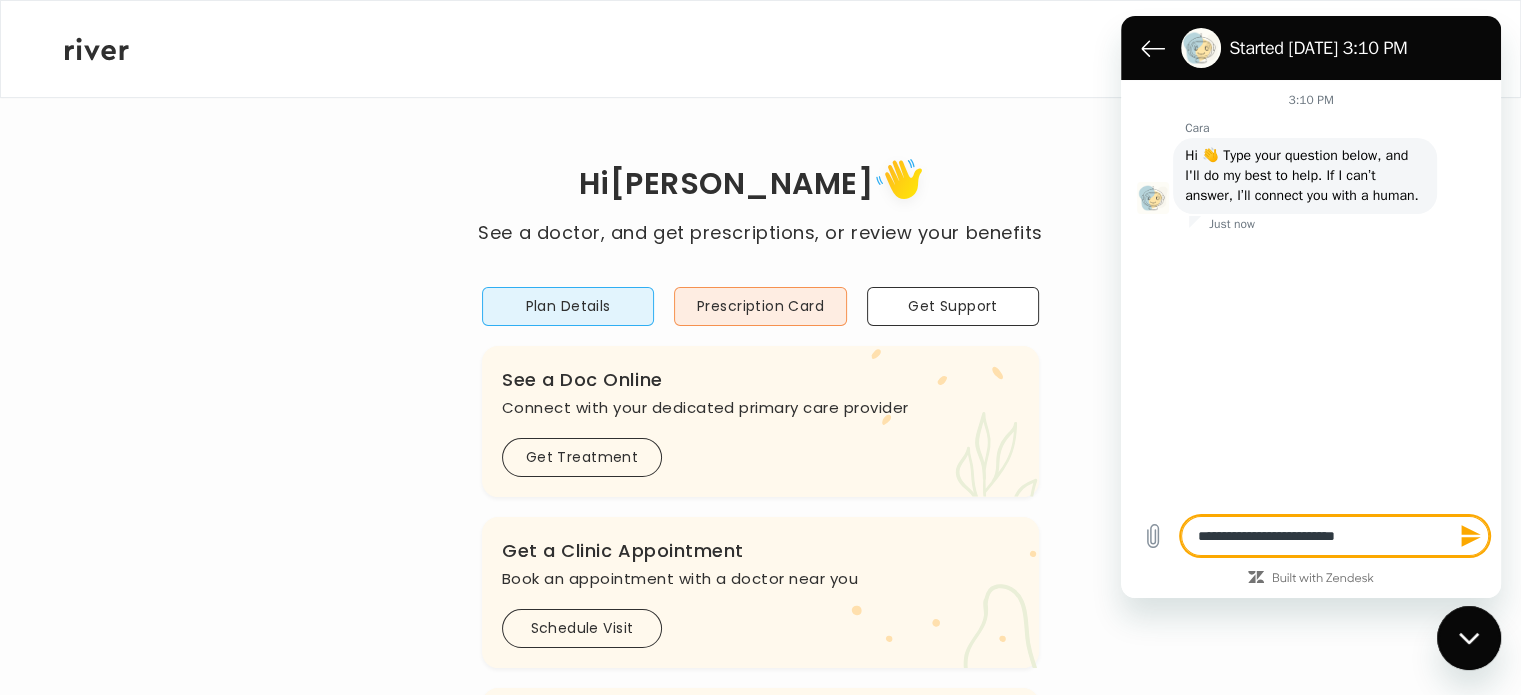type on "**********" 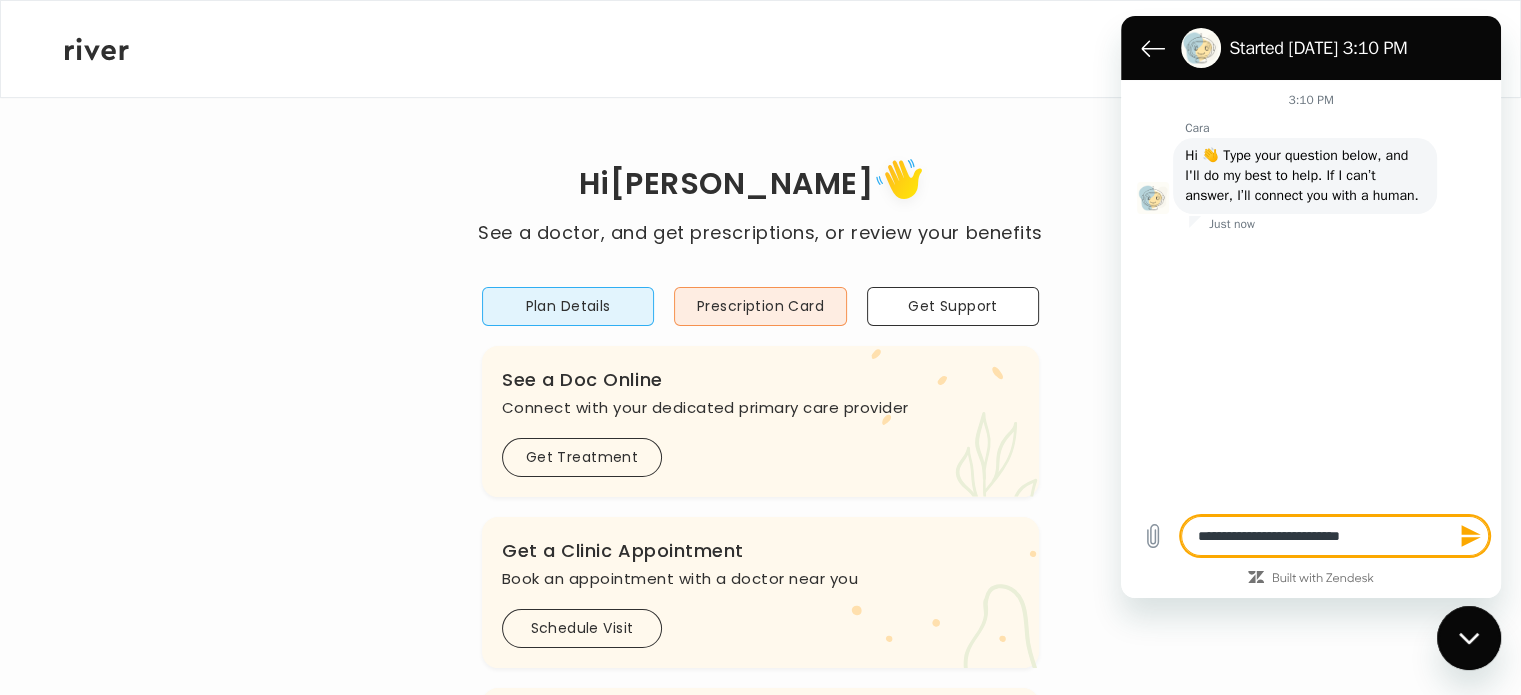type on "**********" 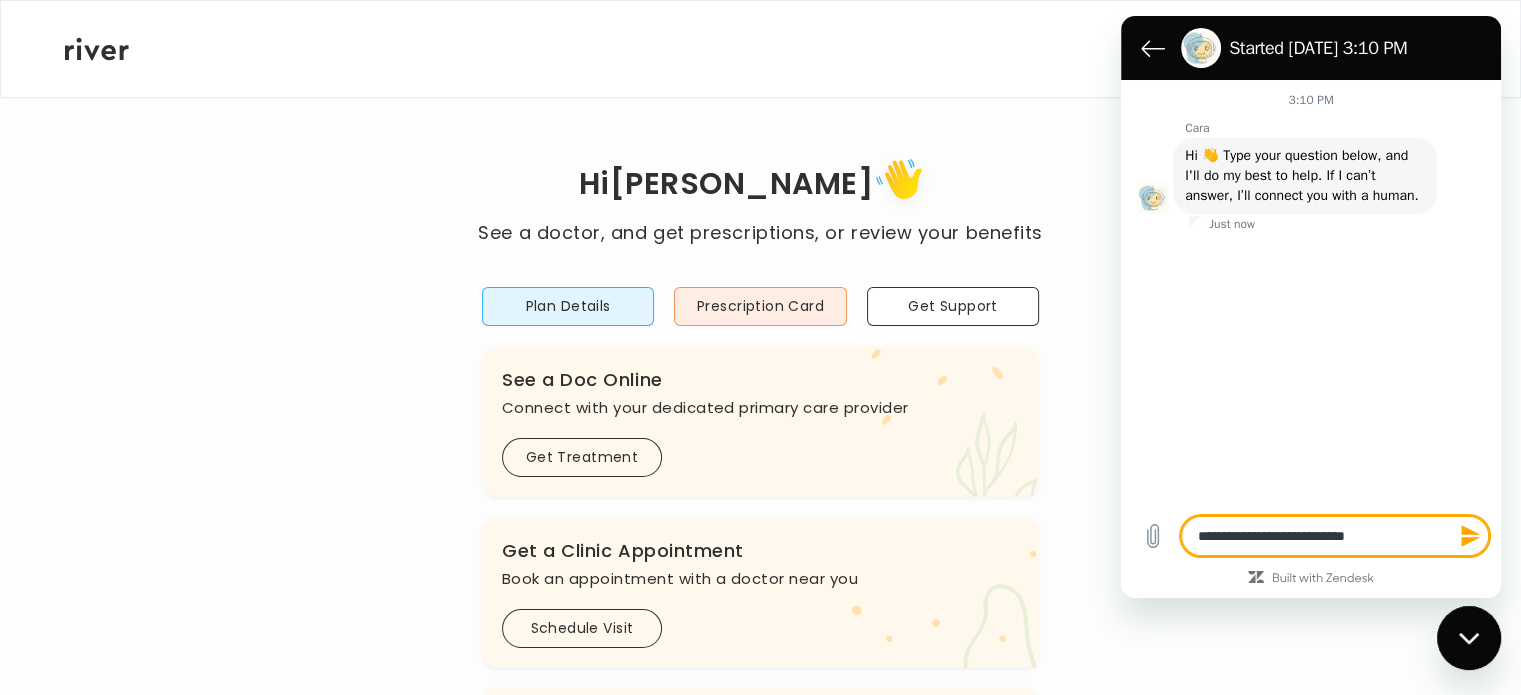 type on "*" 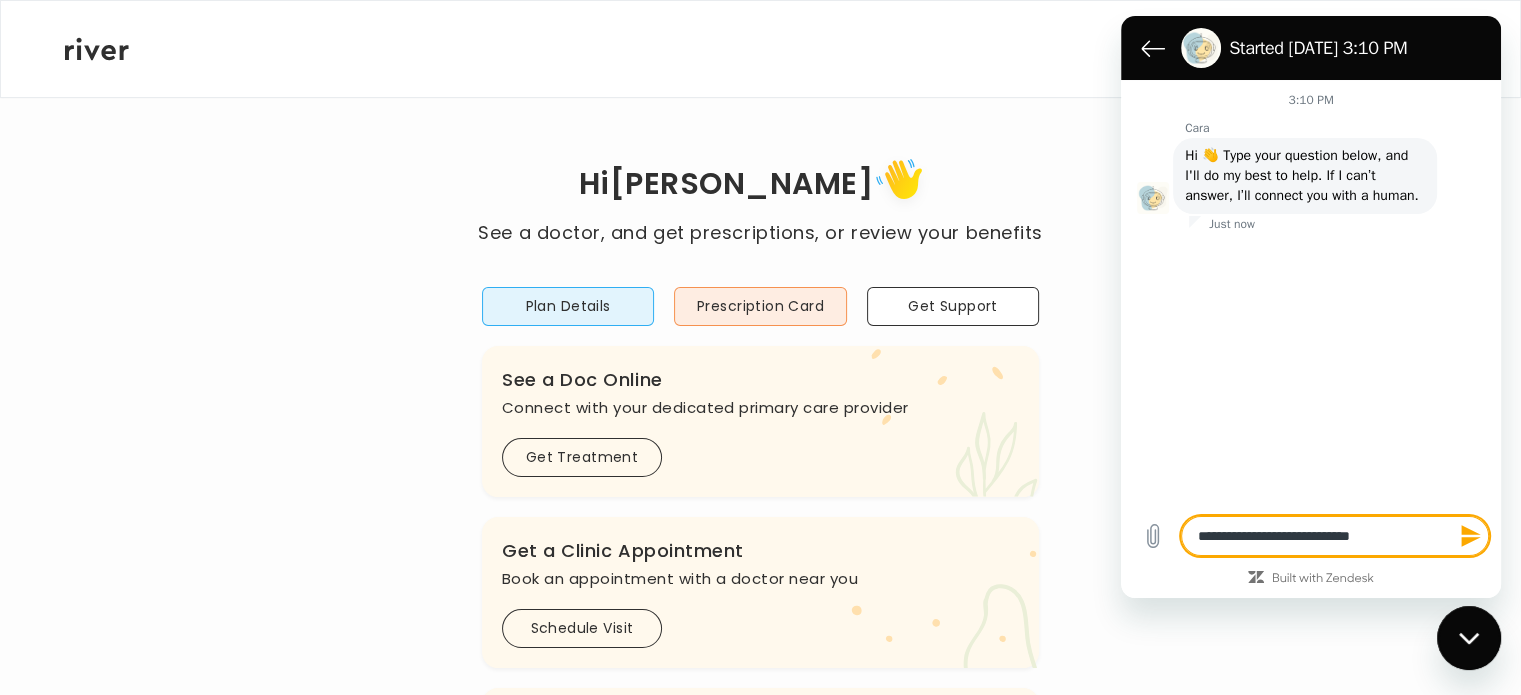 type on "*" 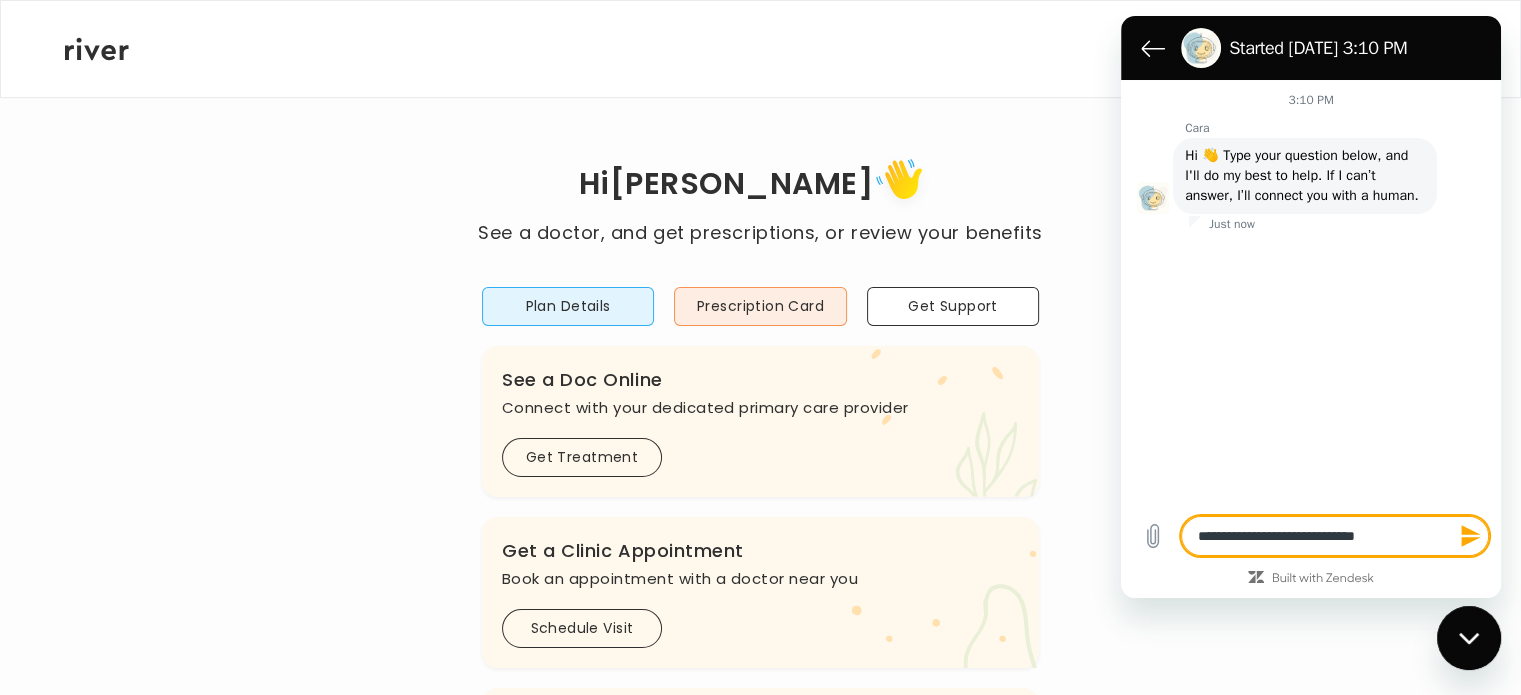 type on "**********" 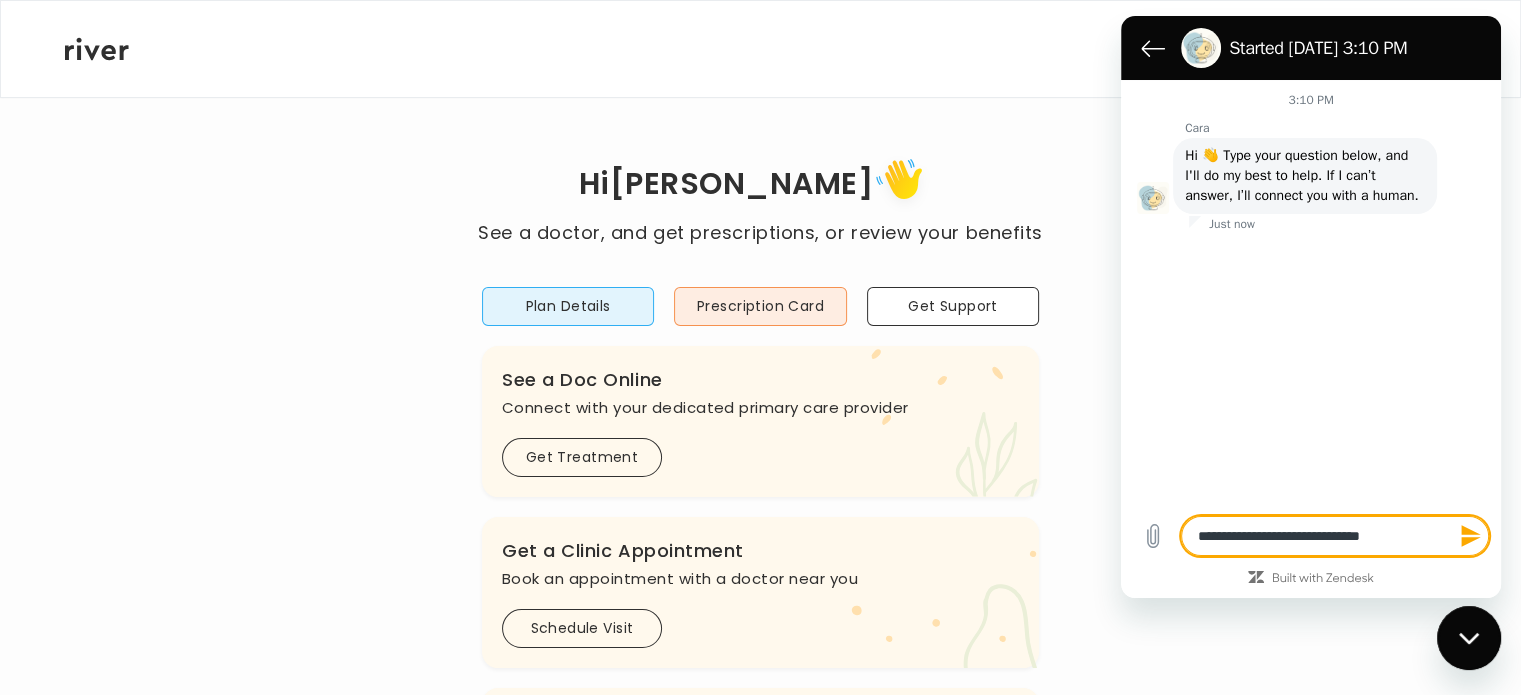 type on "**********" 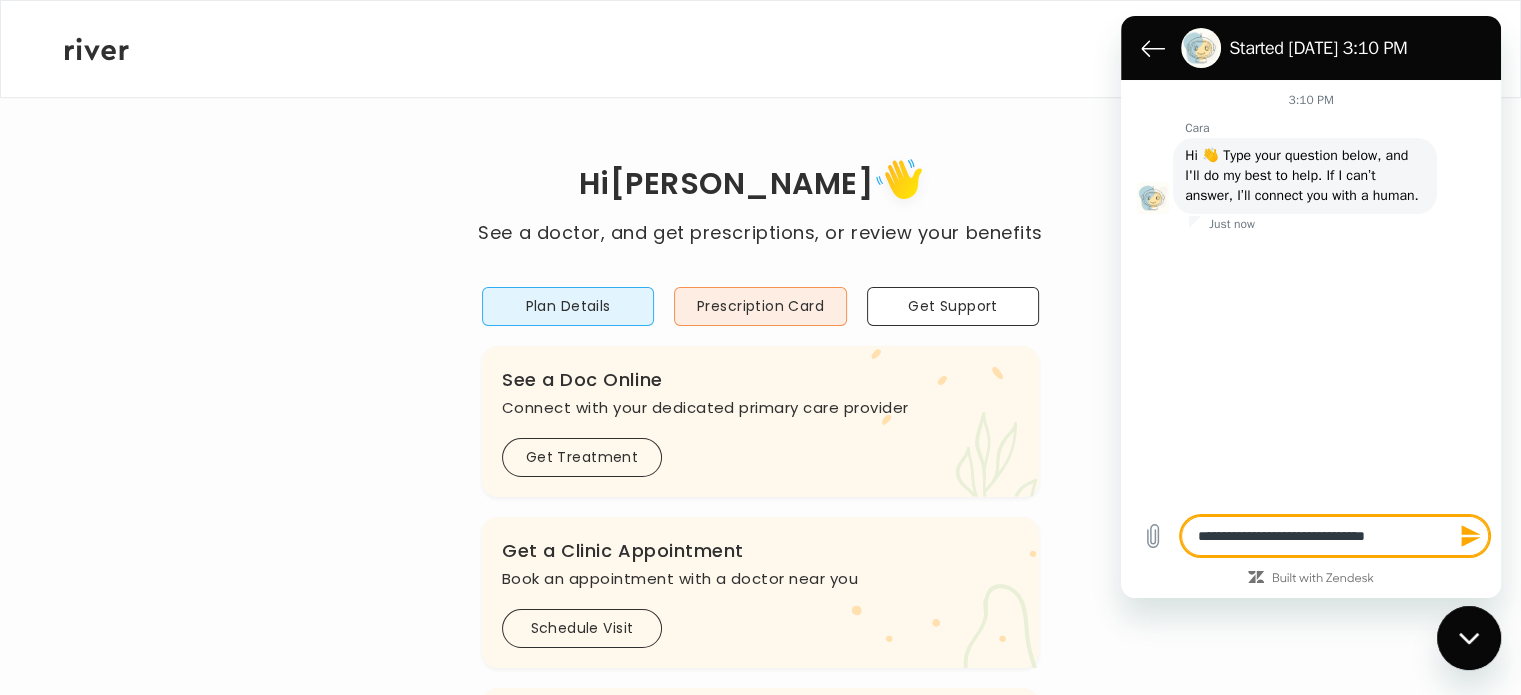 type on "**********" 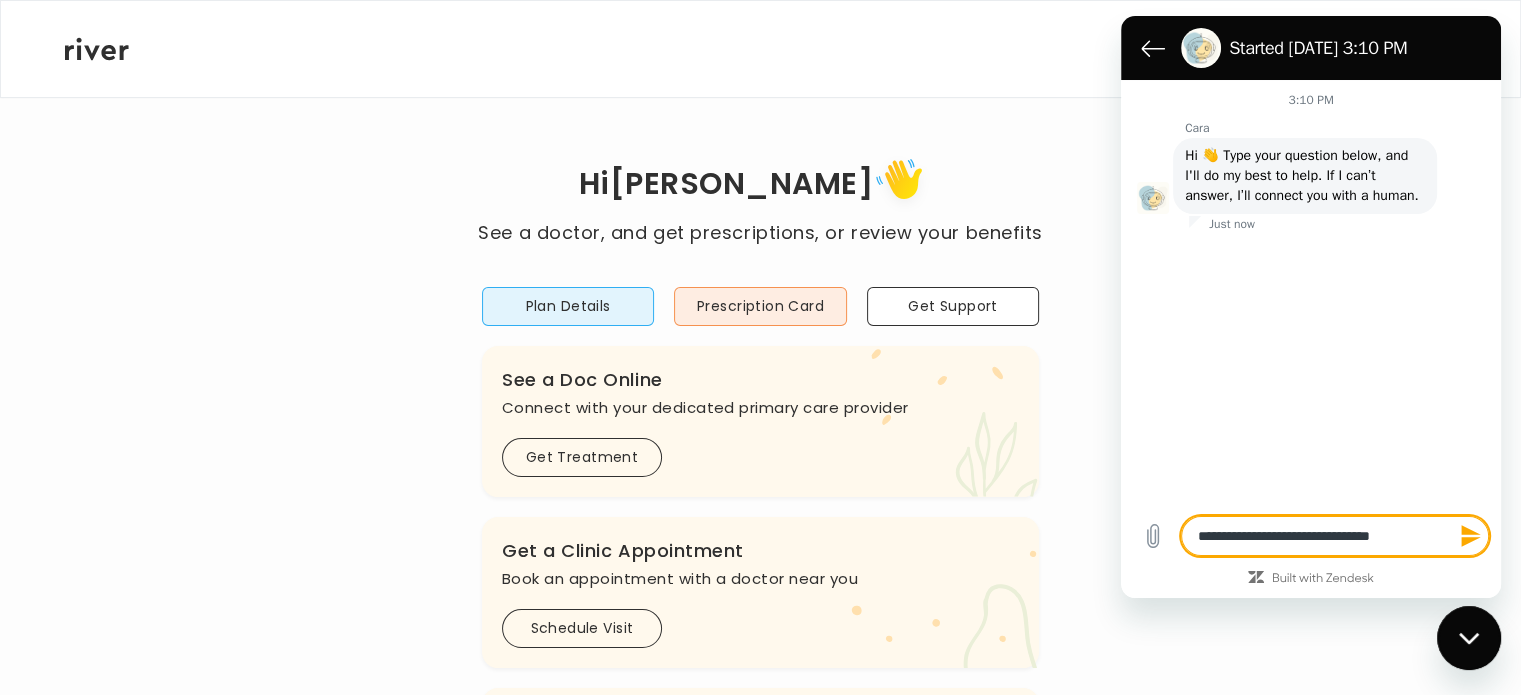 type on "**********" 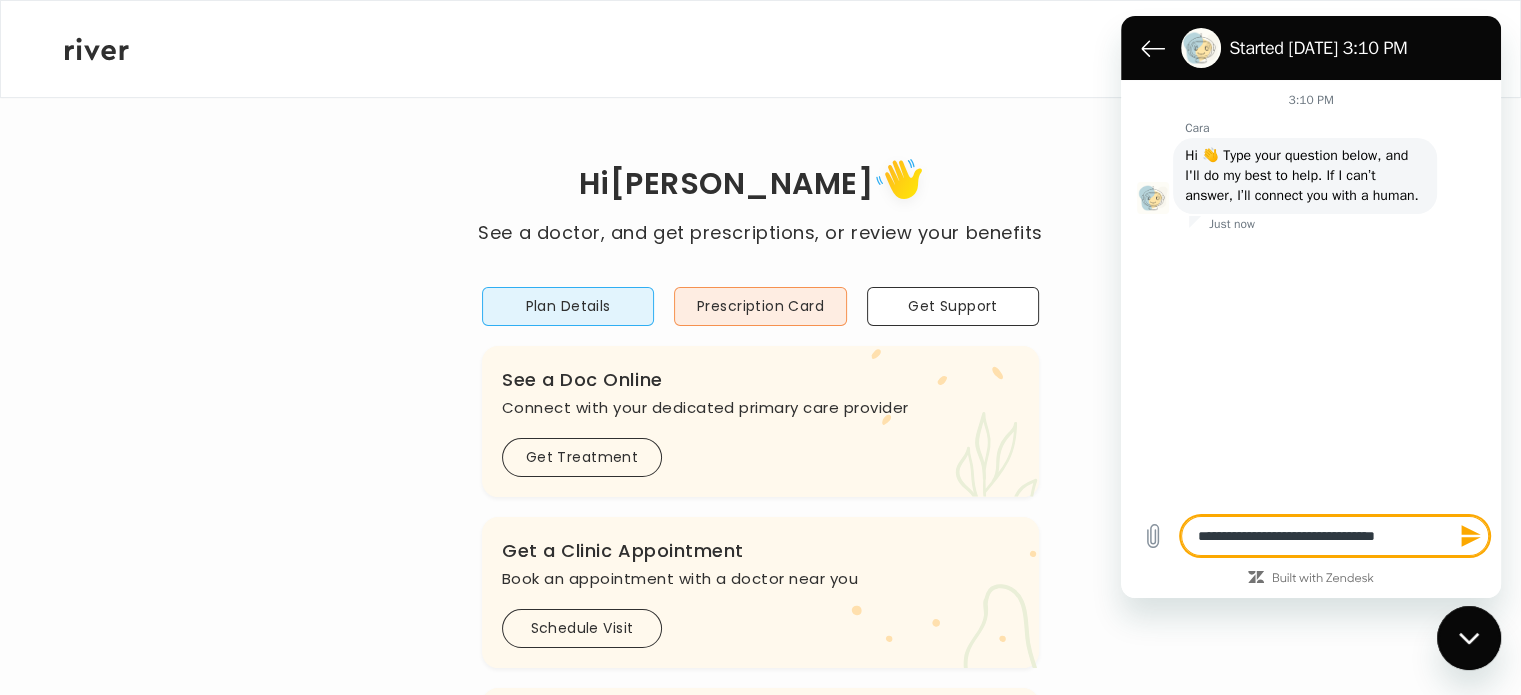 type on "**********" 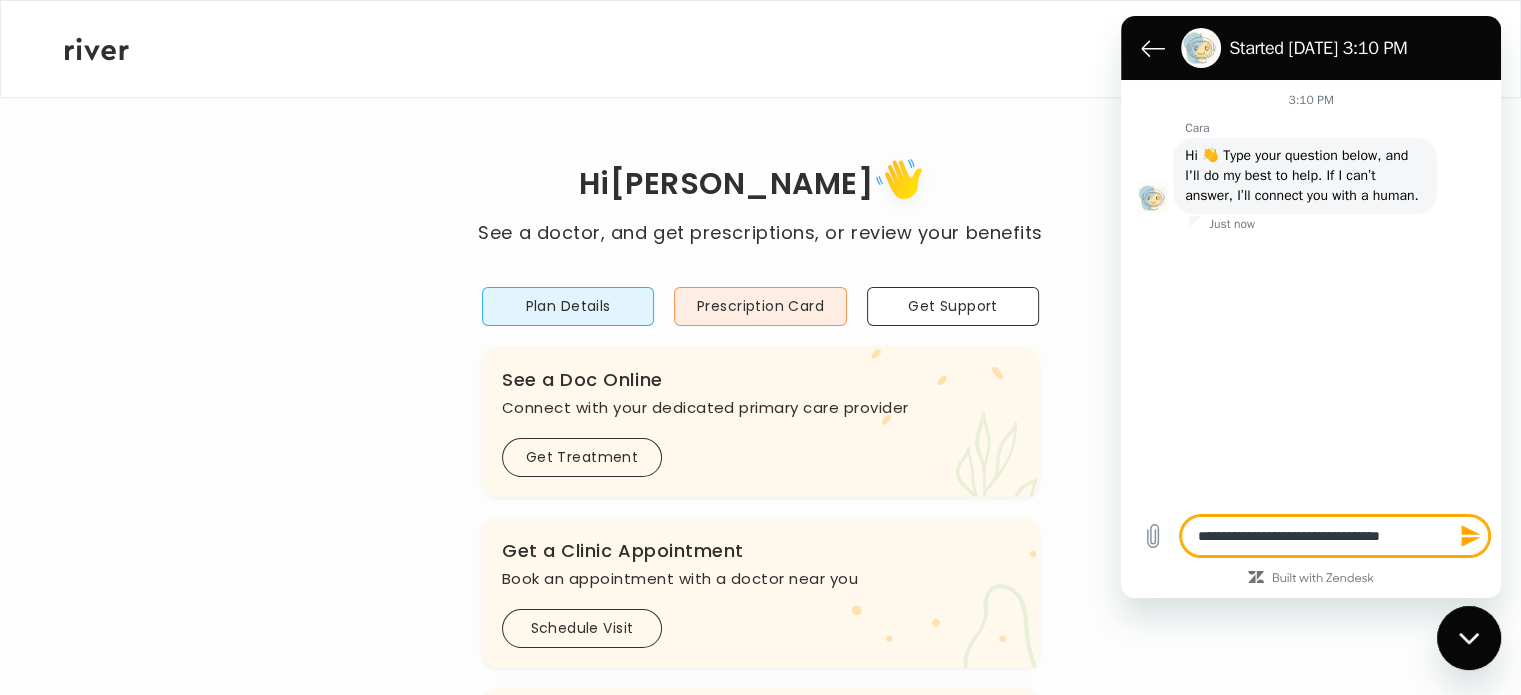 type on "**********" 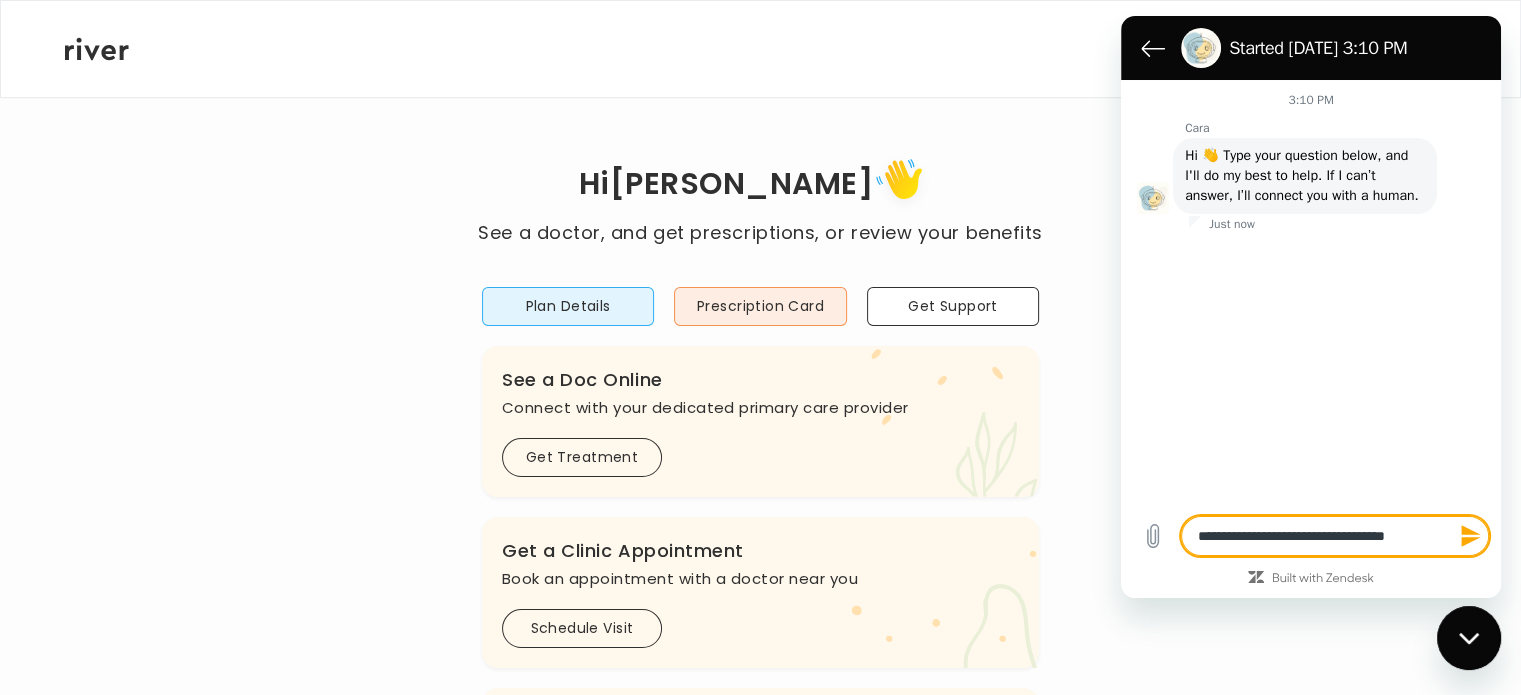 type on "**********" 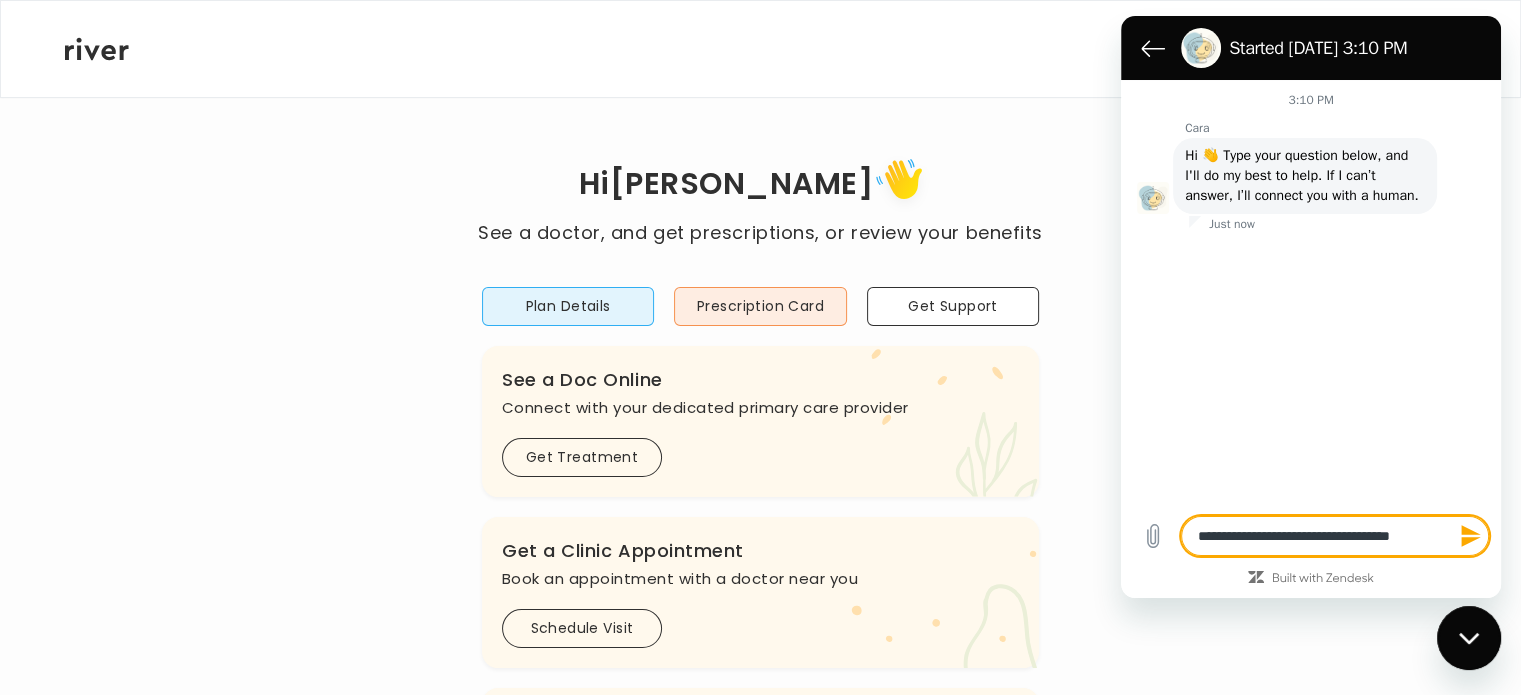 type on "**********" 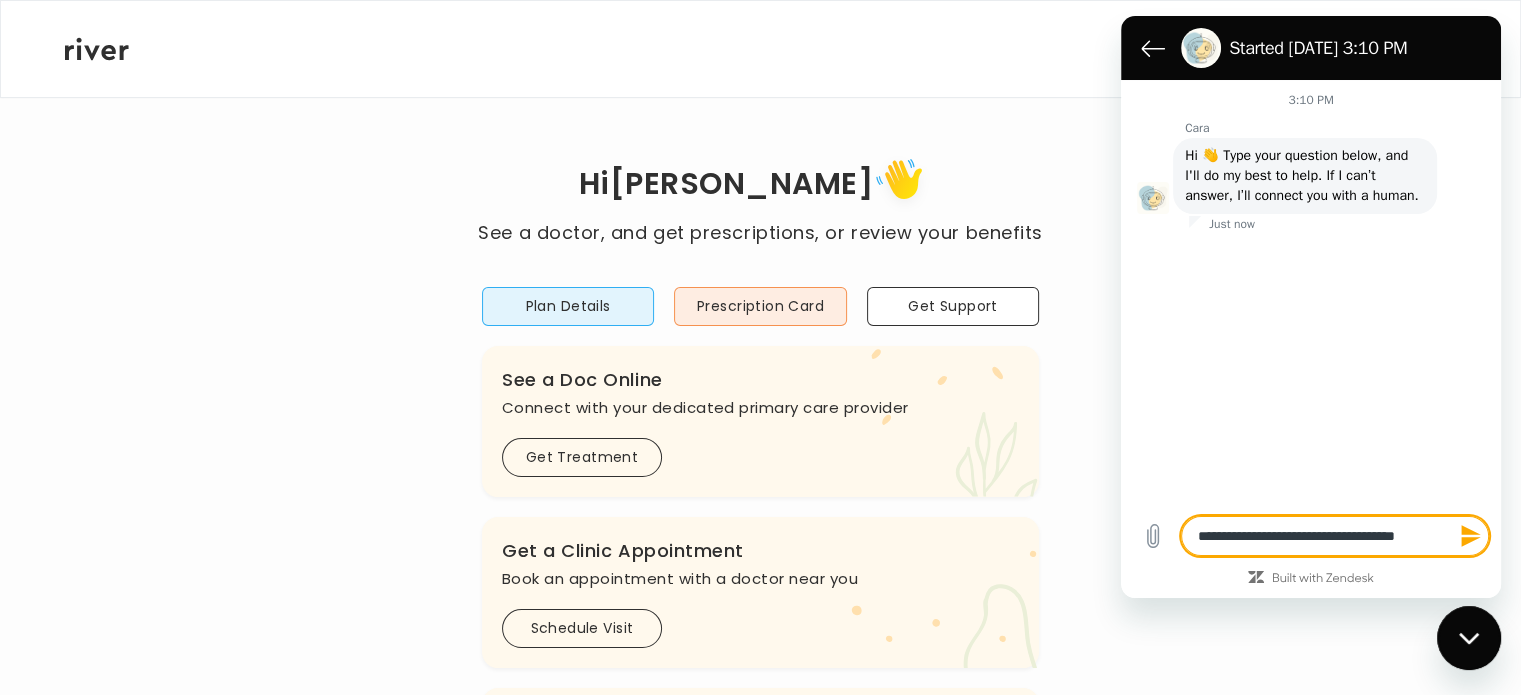 type on "**********" 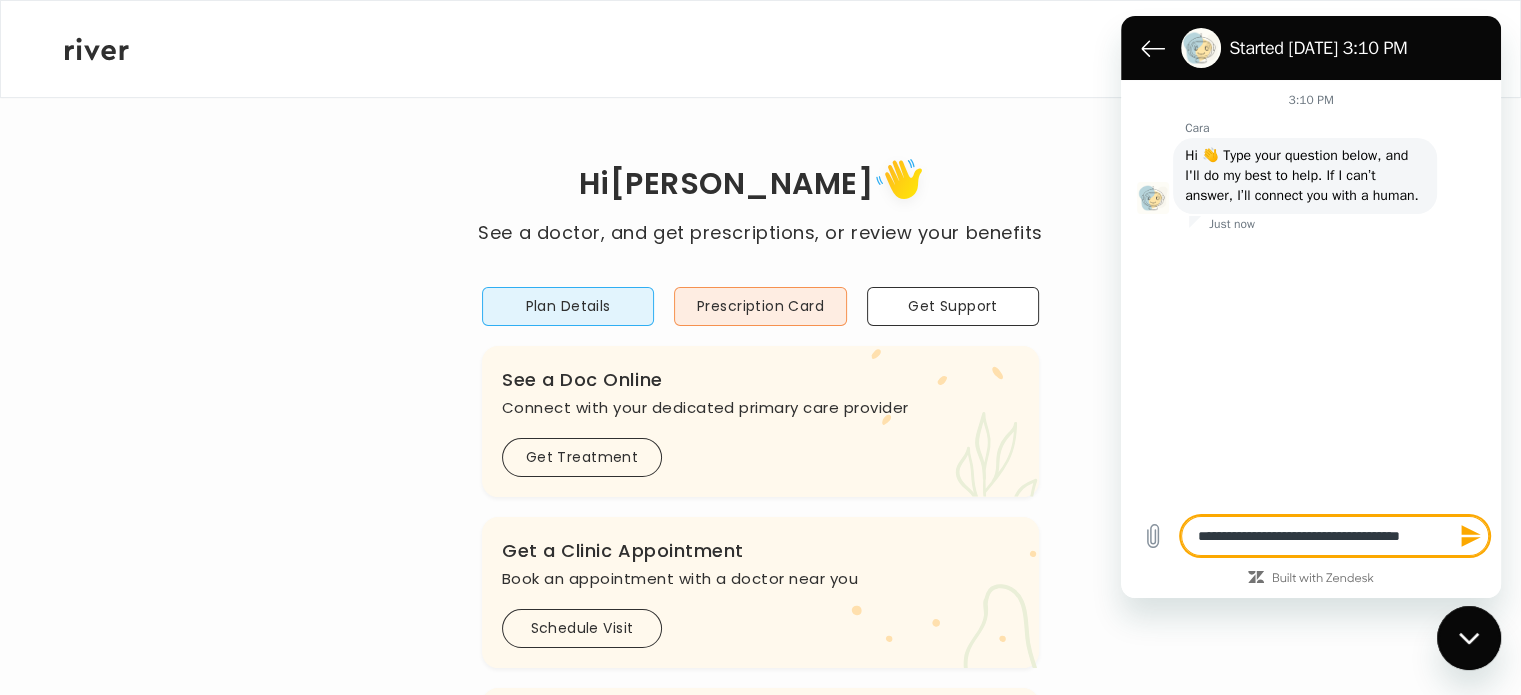 type on "**********" 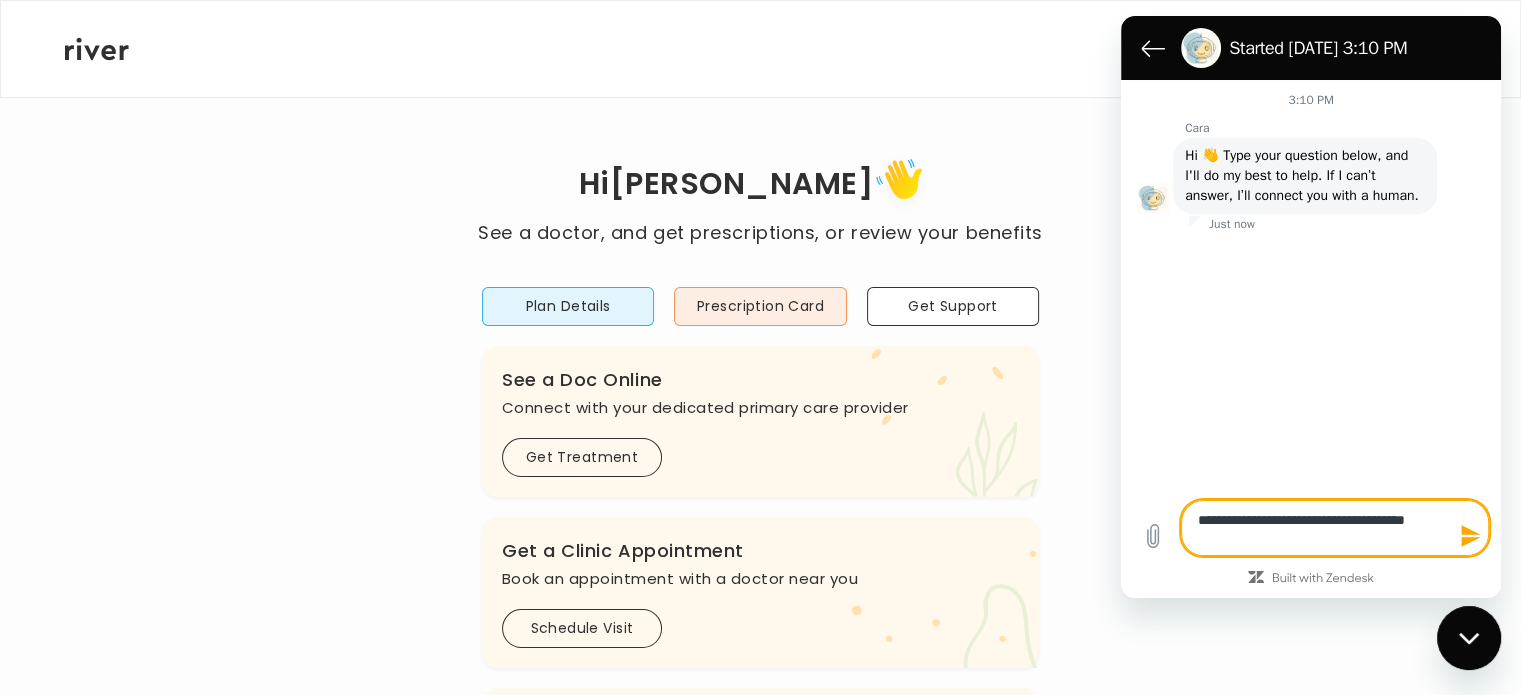 type on "**********" 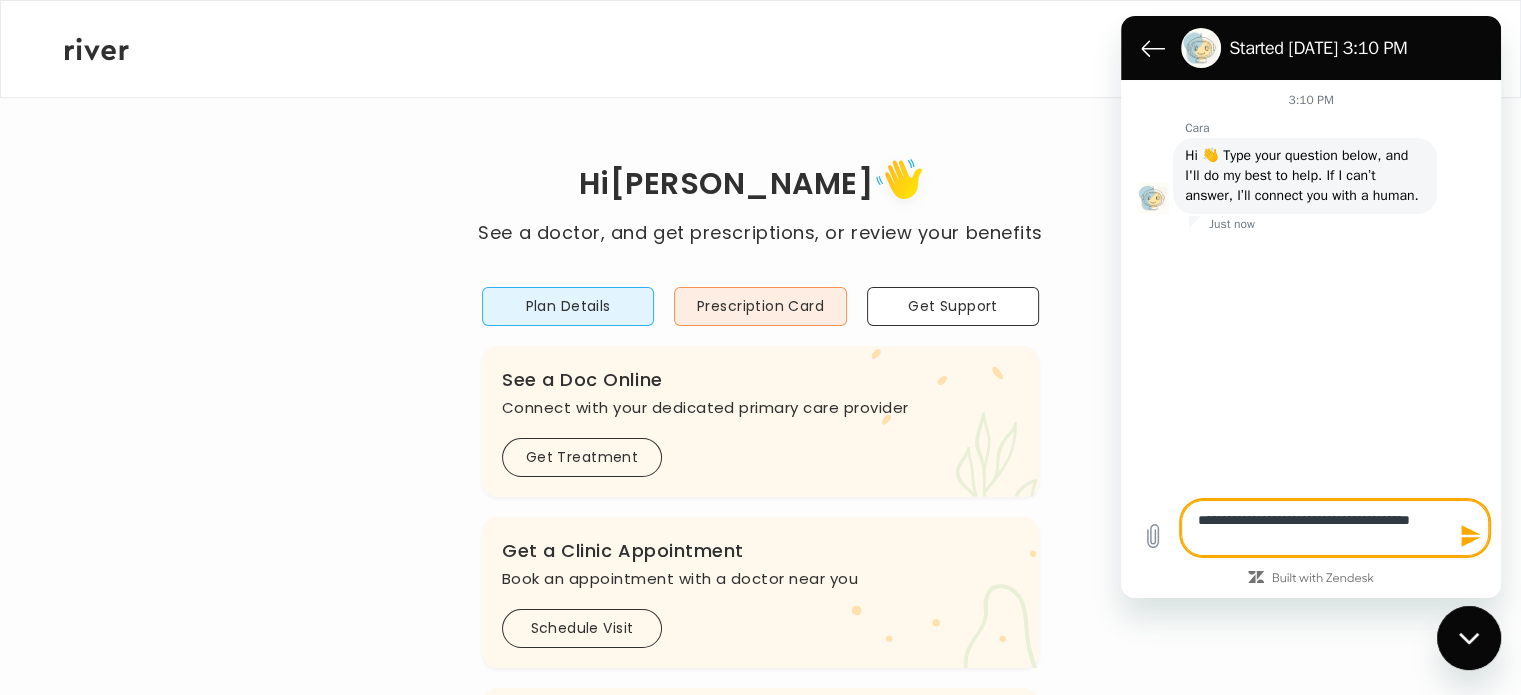 type on "**********" 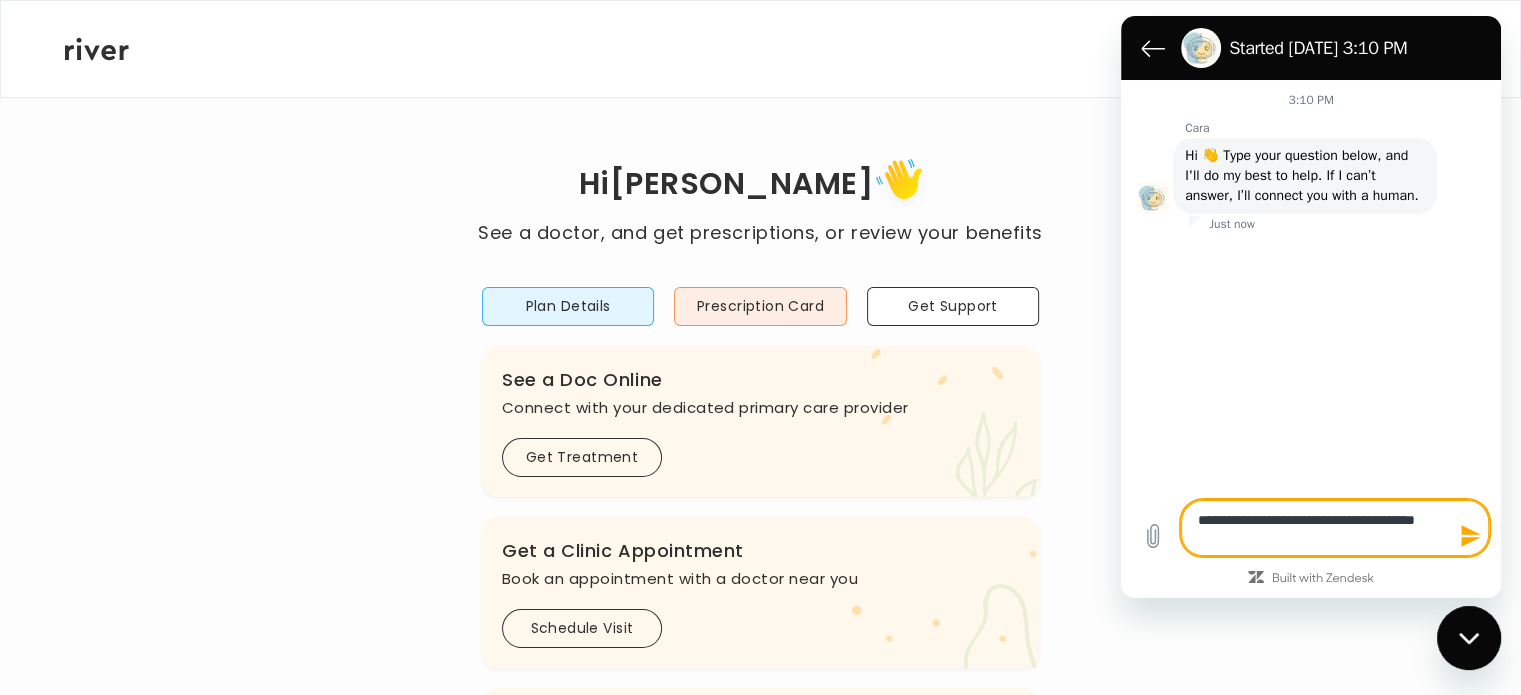 type on "**********" 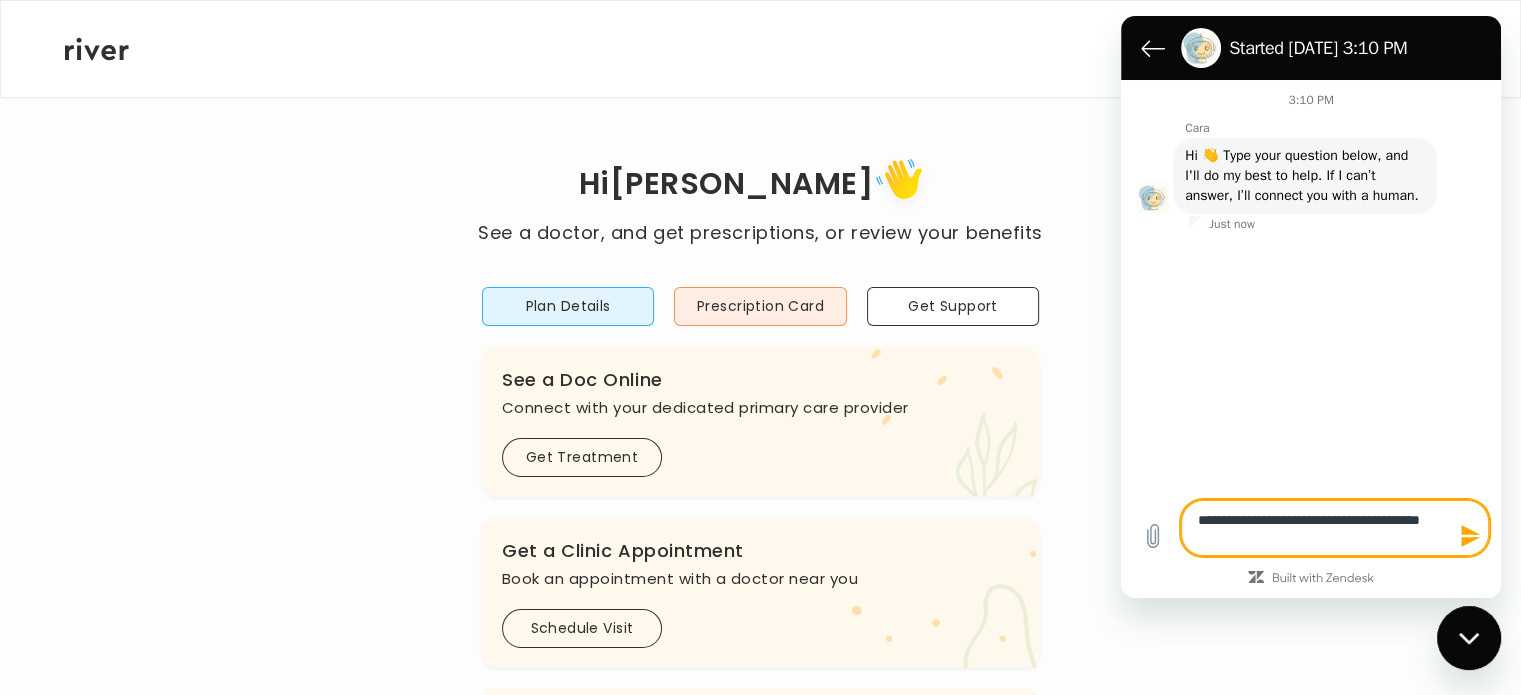 type on "**********" 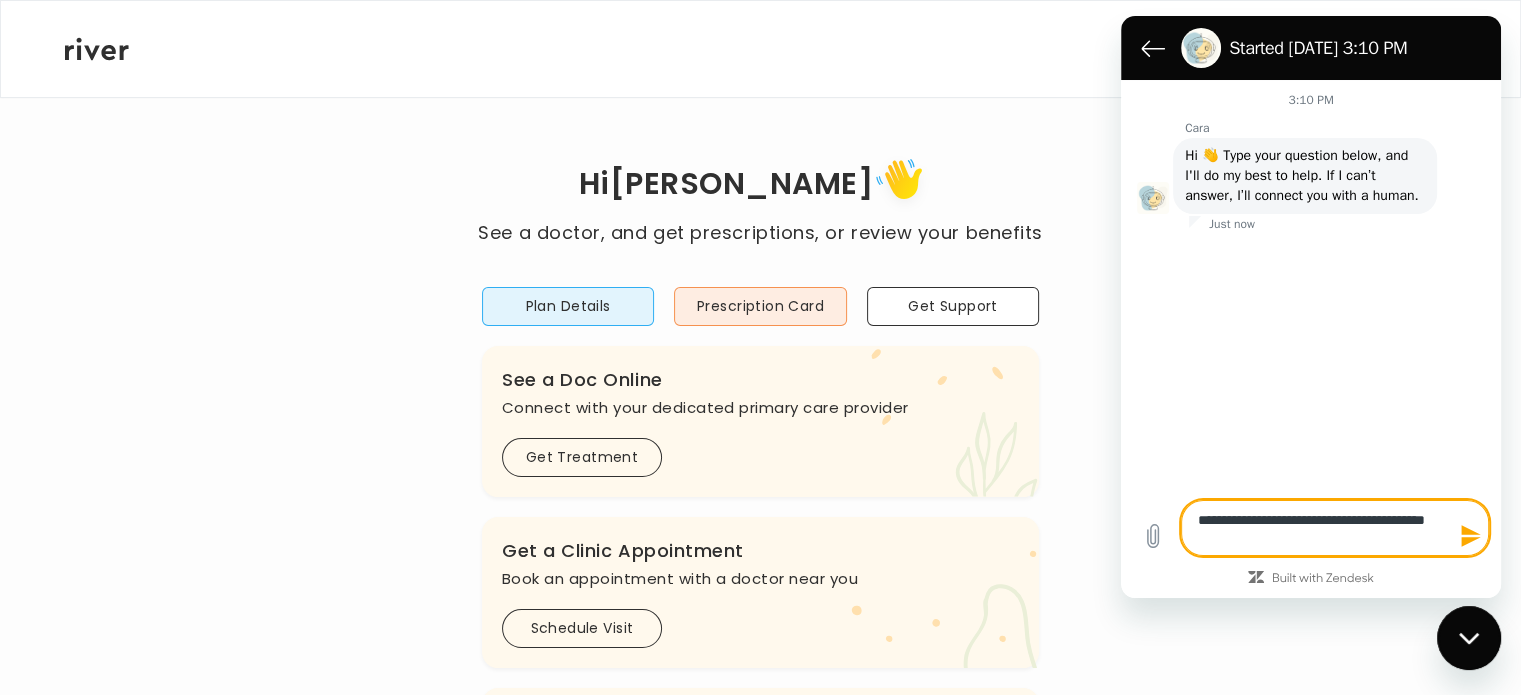 type on "**********" 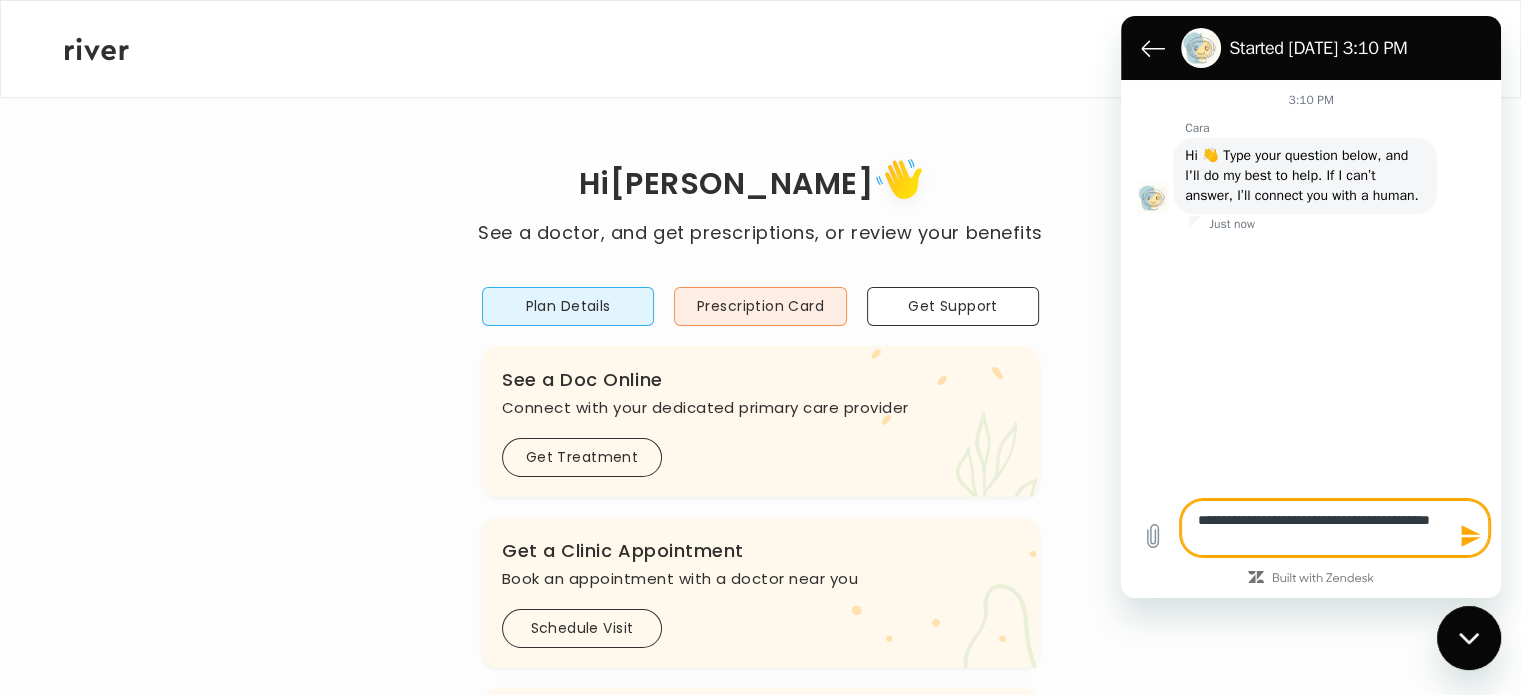 type on "*" 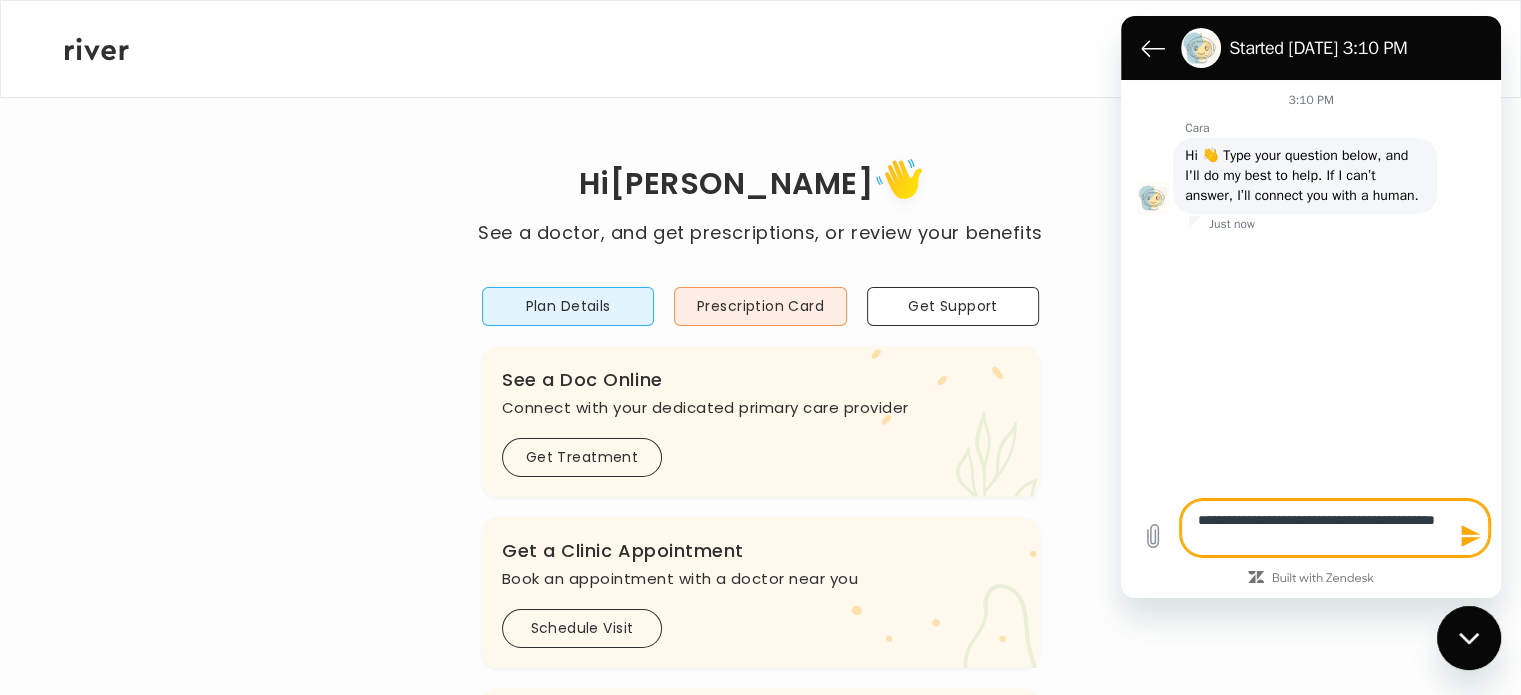 type on "**********" 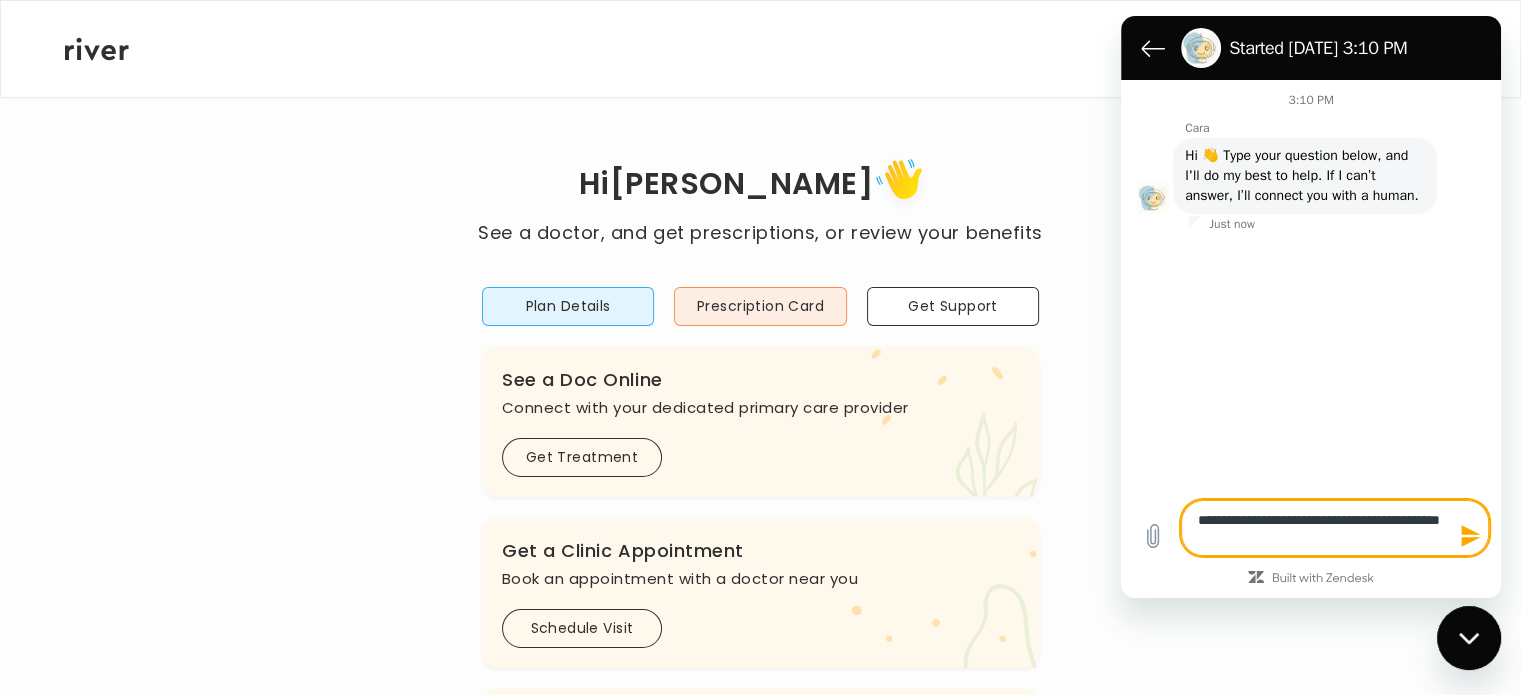 type on "**********" 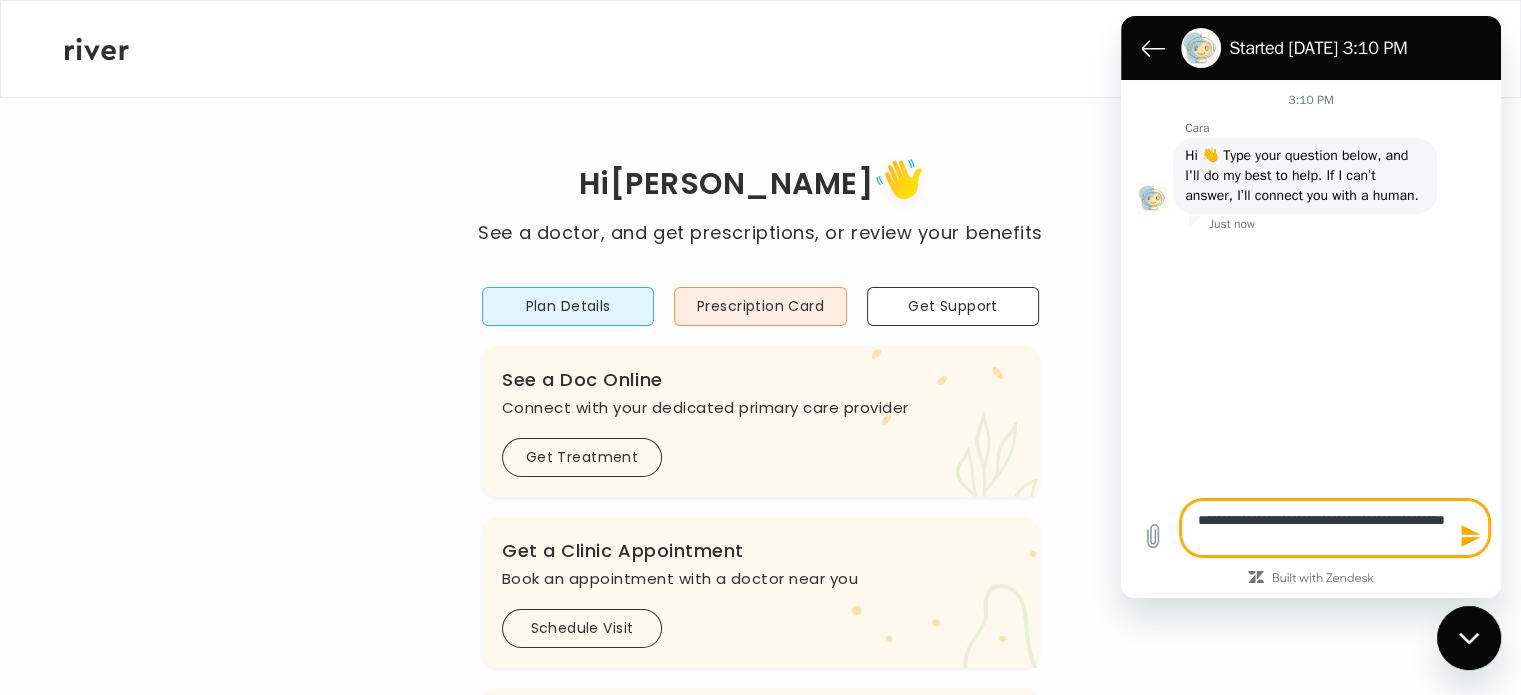 type on "**********" 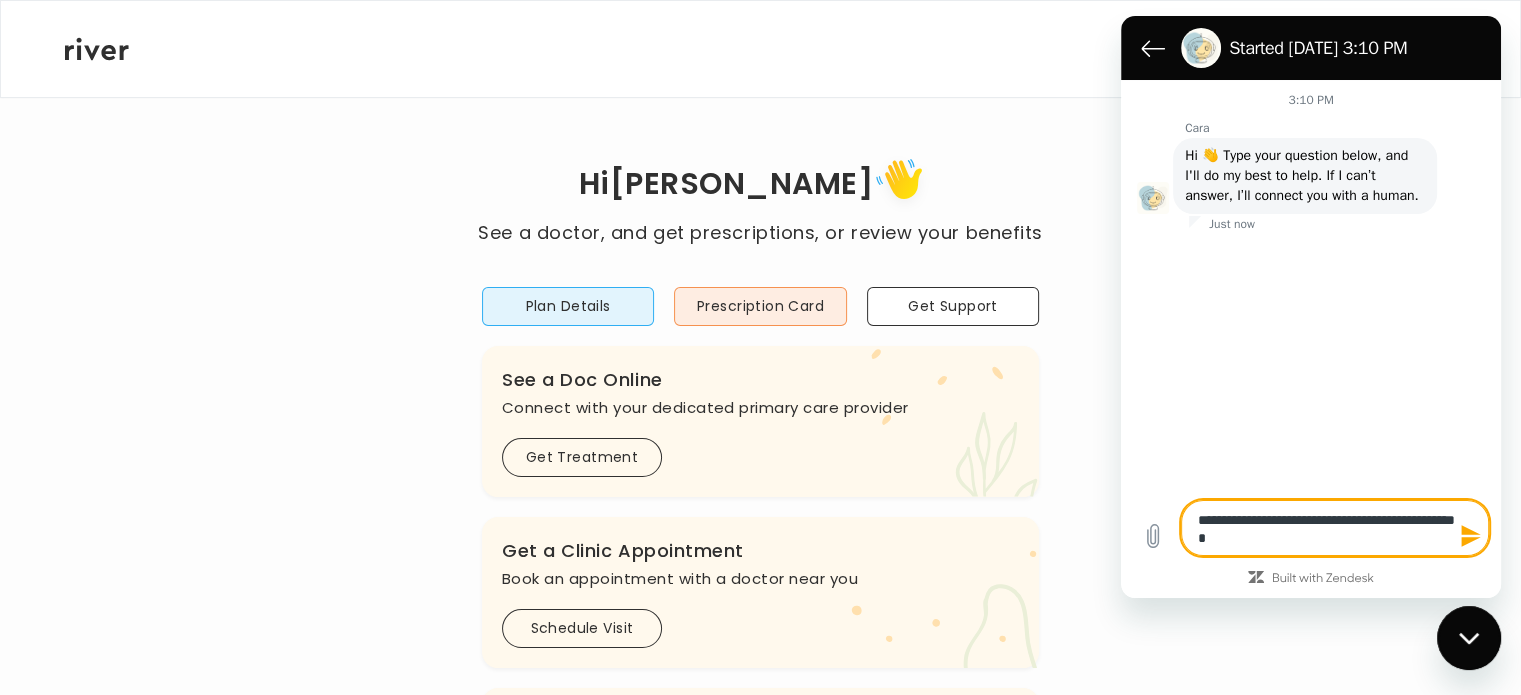 type on "**********" 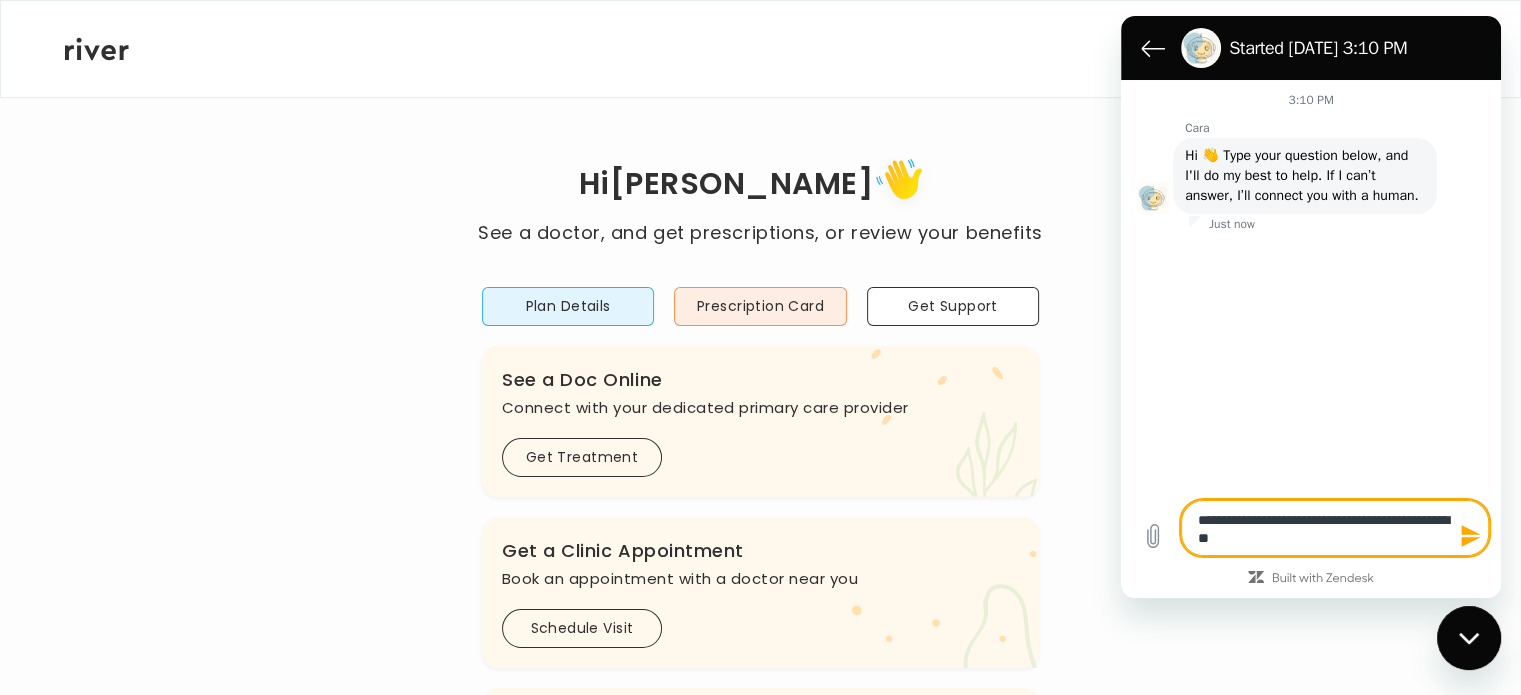 type on "**********" 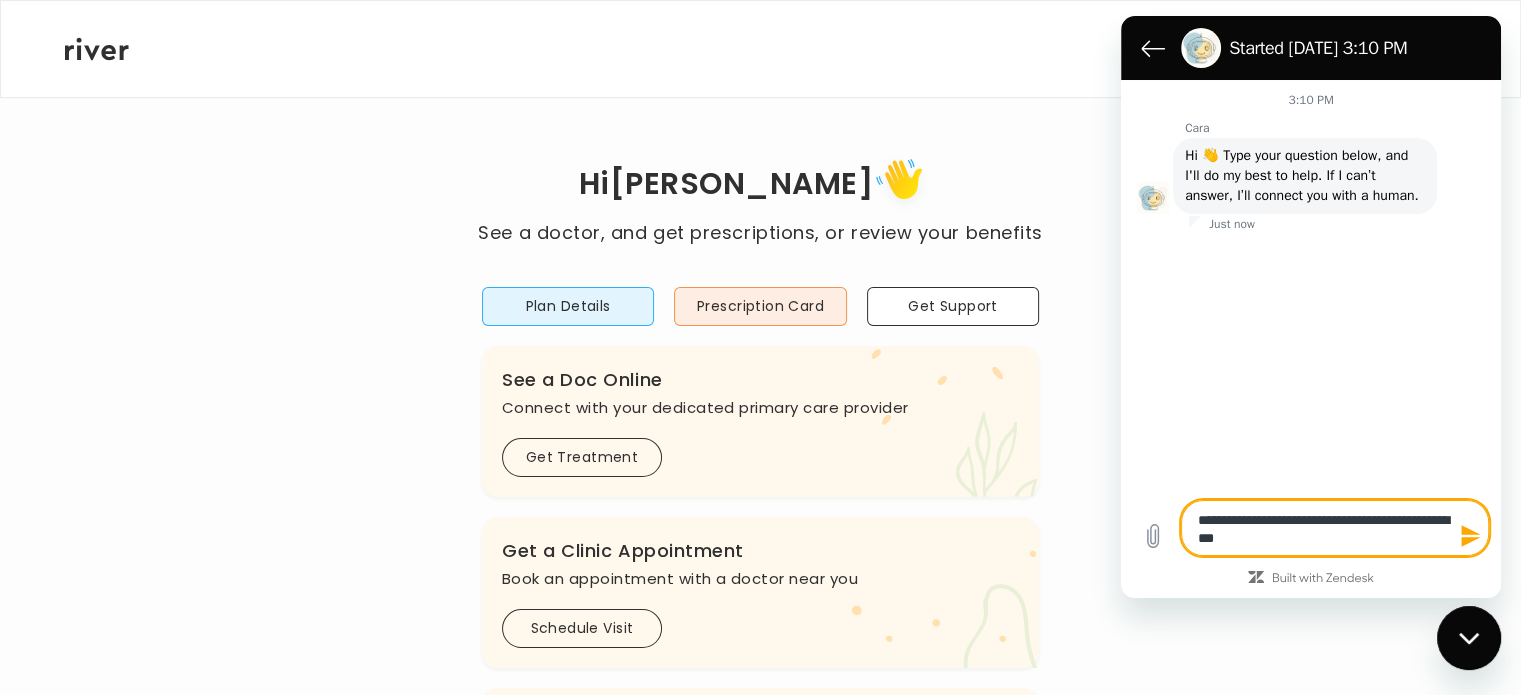 type on "**********" 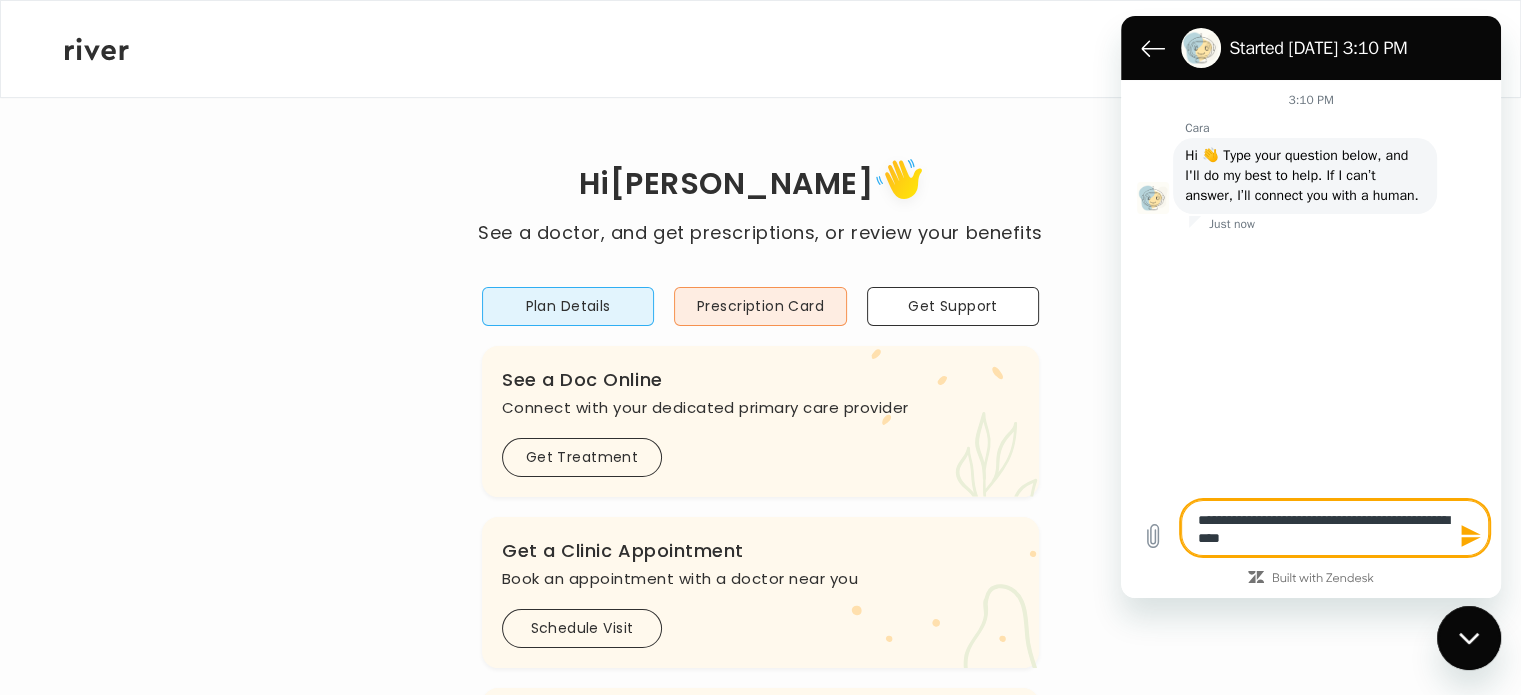 type on "**********" 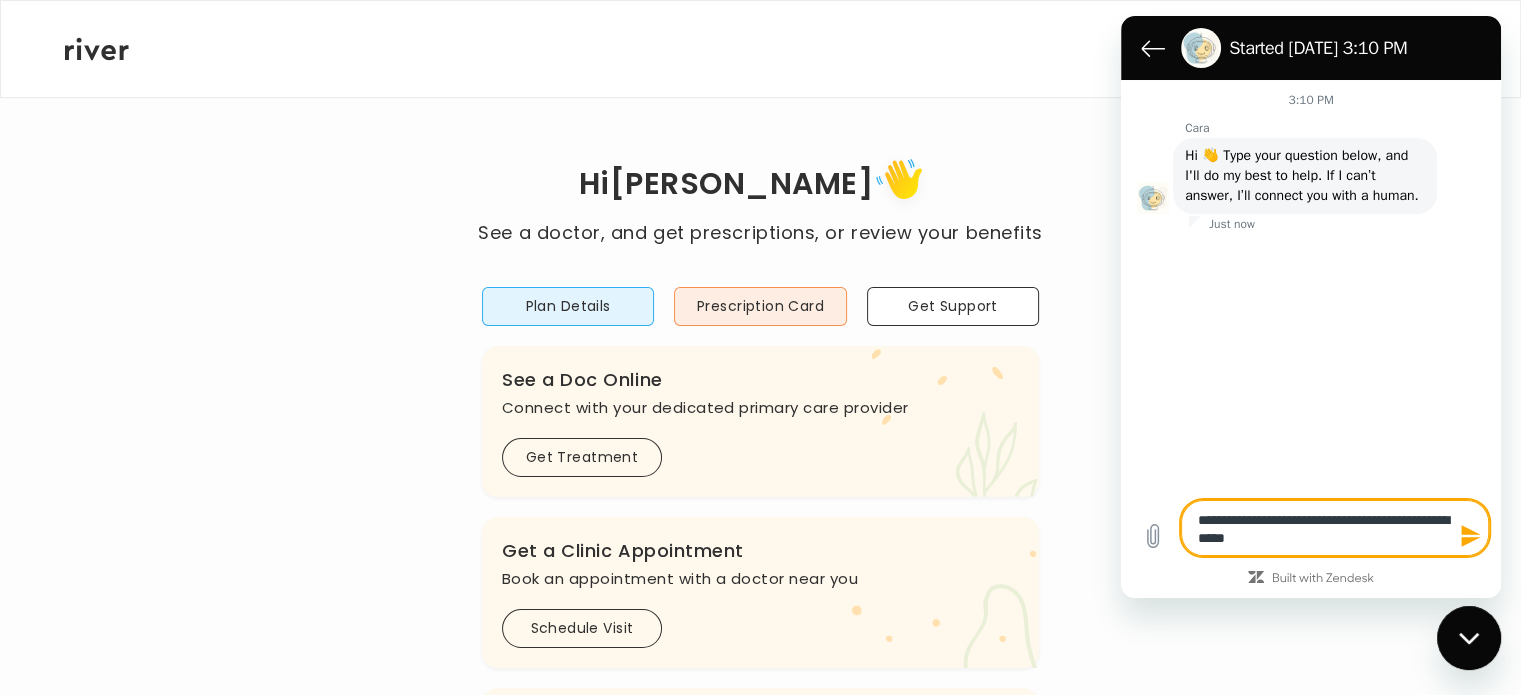 type on "**********" 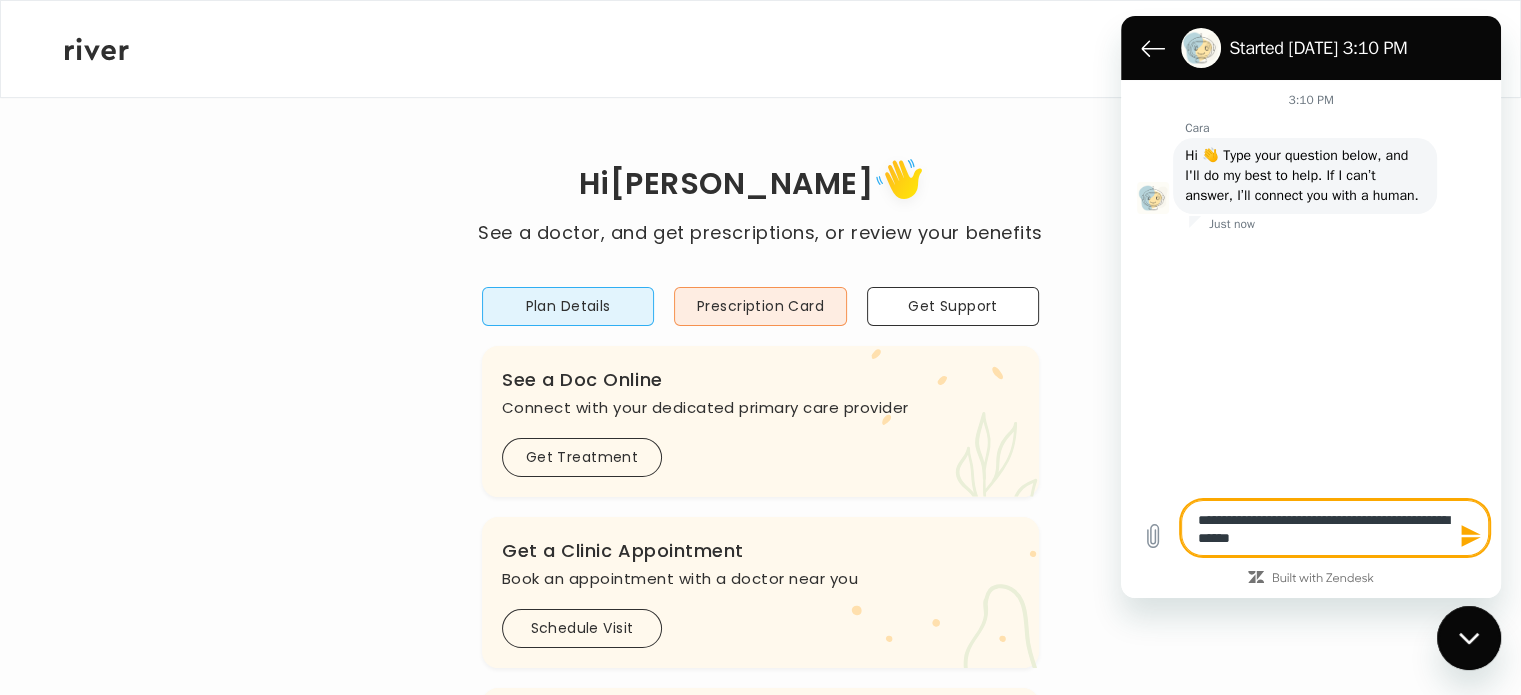 type on "**********" 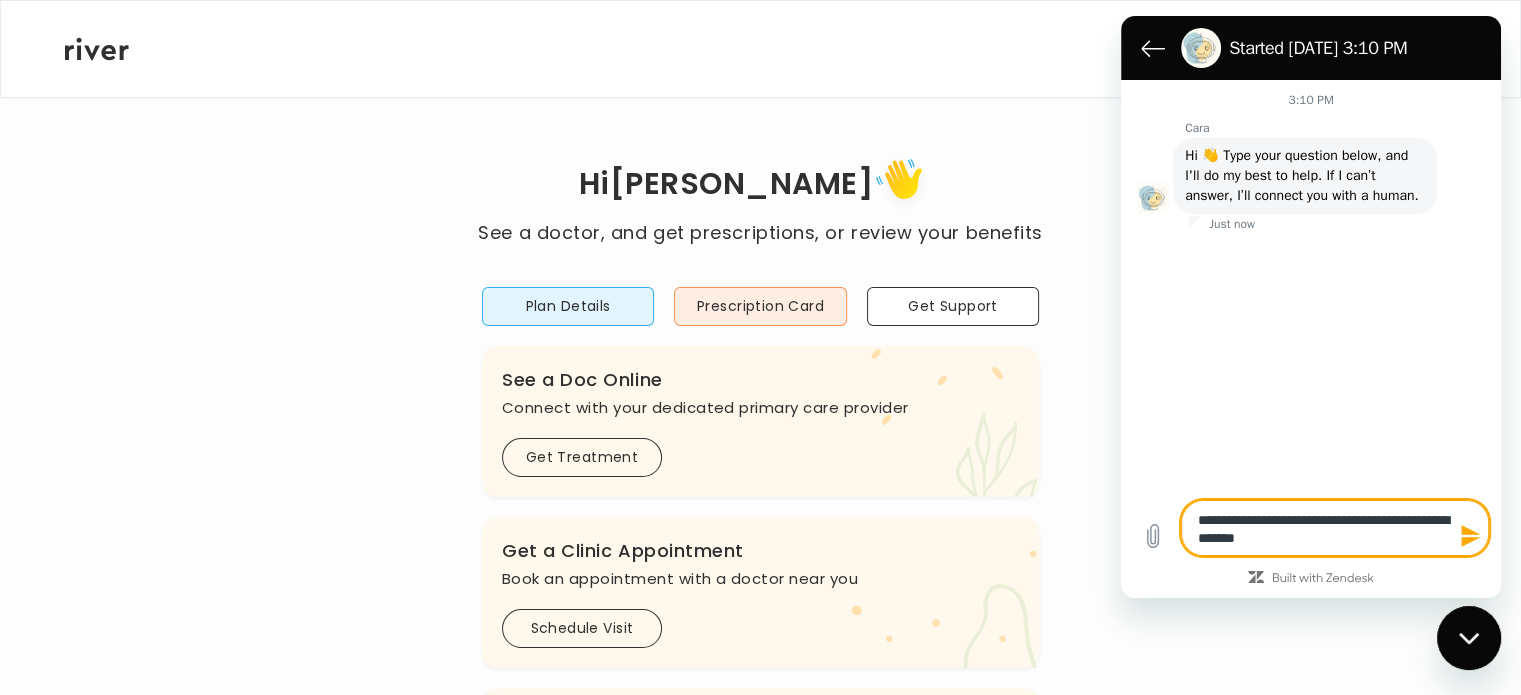 type on "**********" 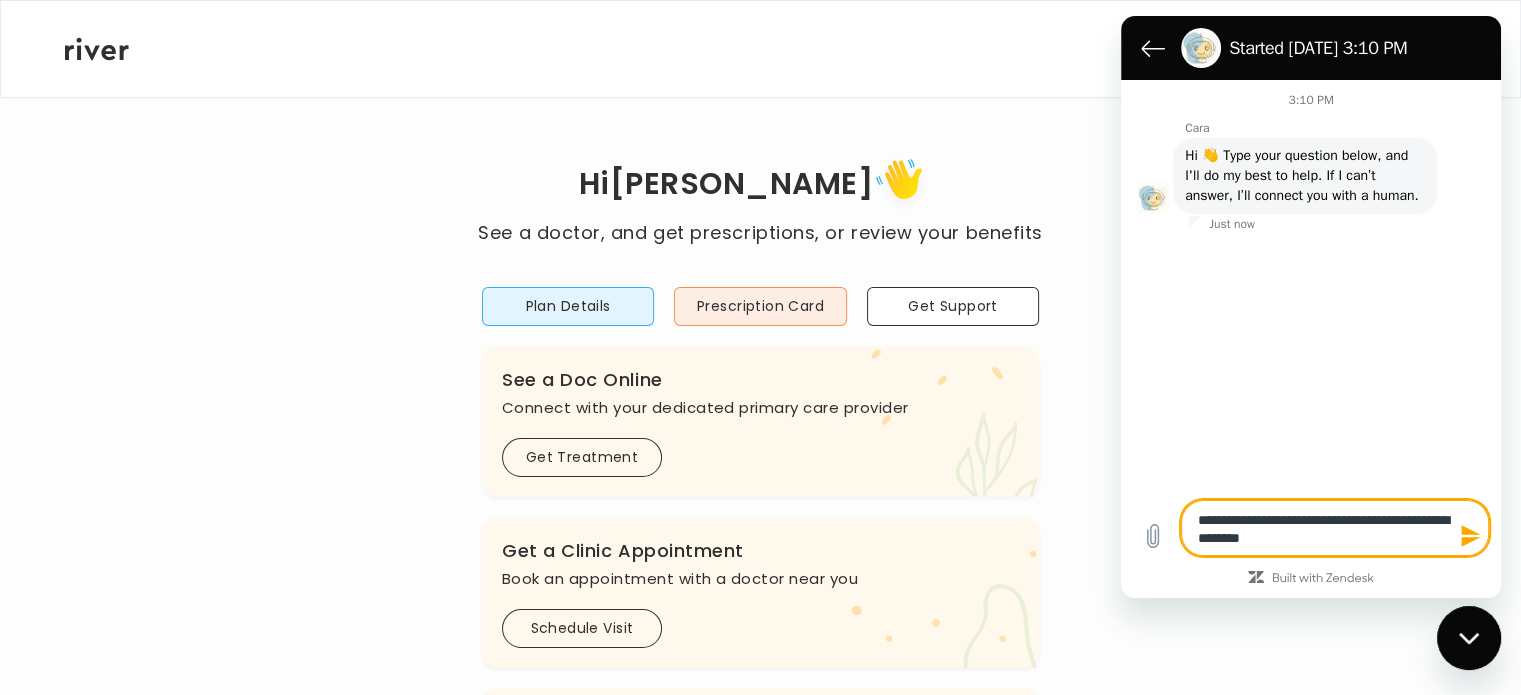 type on "**********" 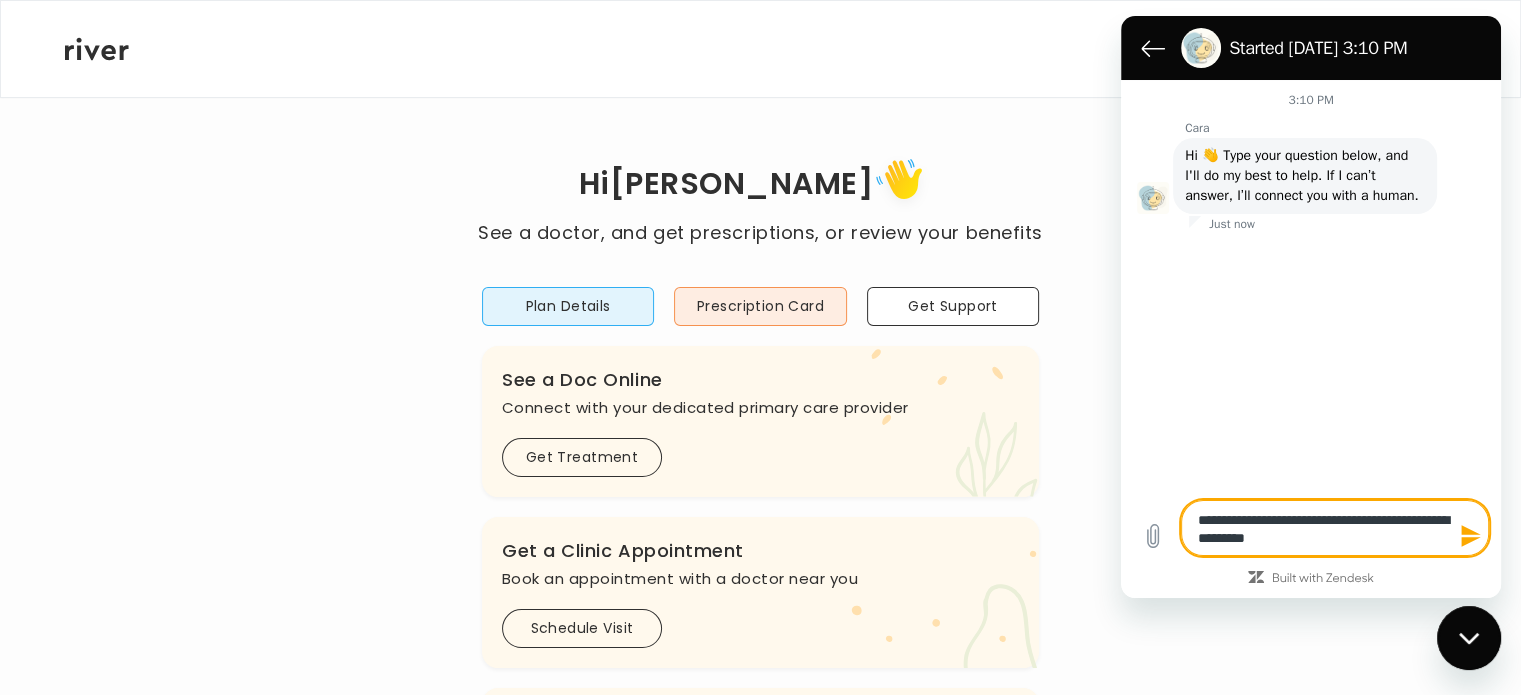 type on "*" 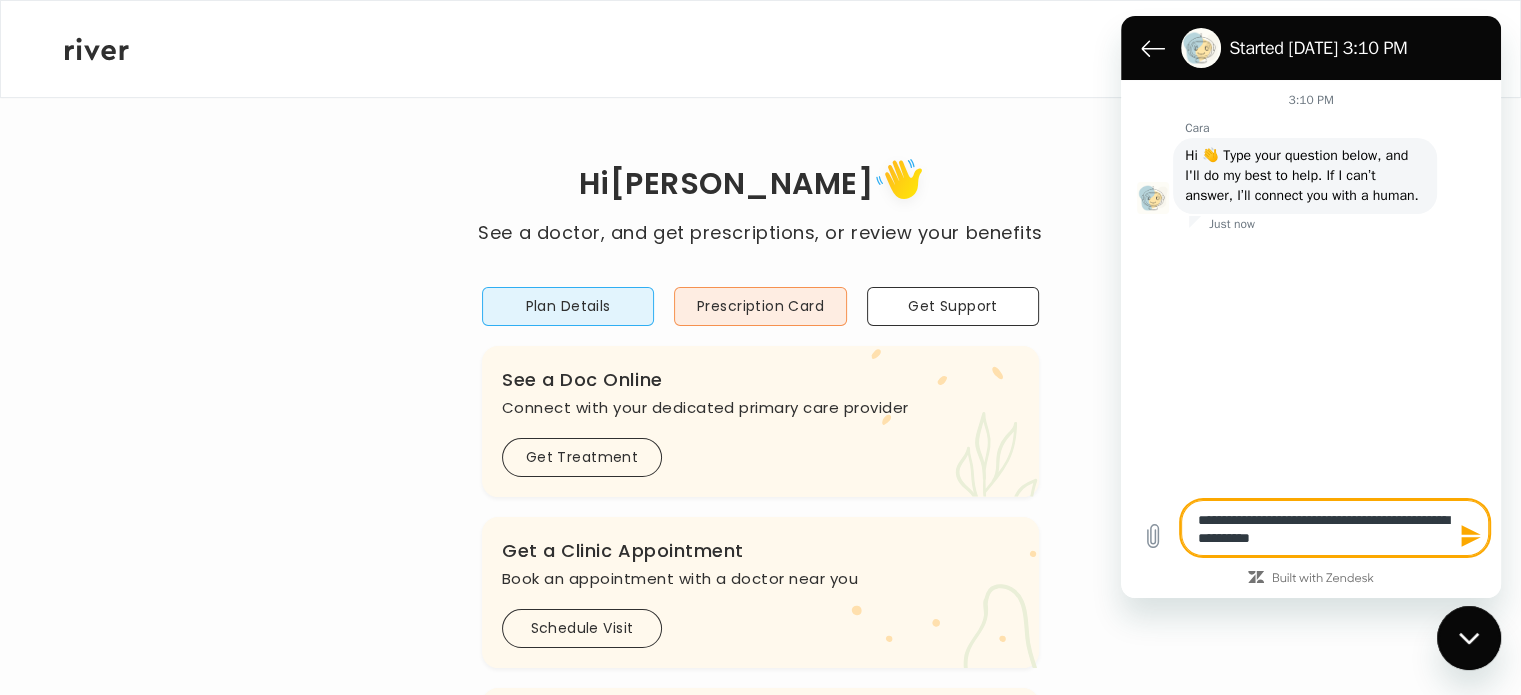 type on "**********" 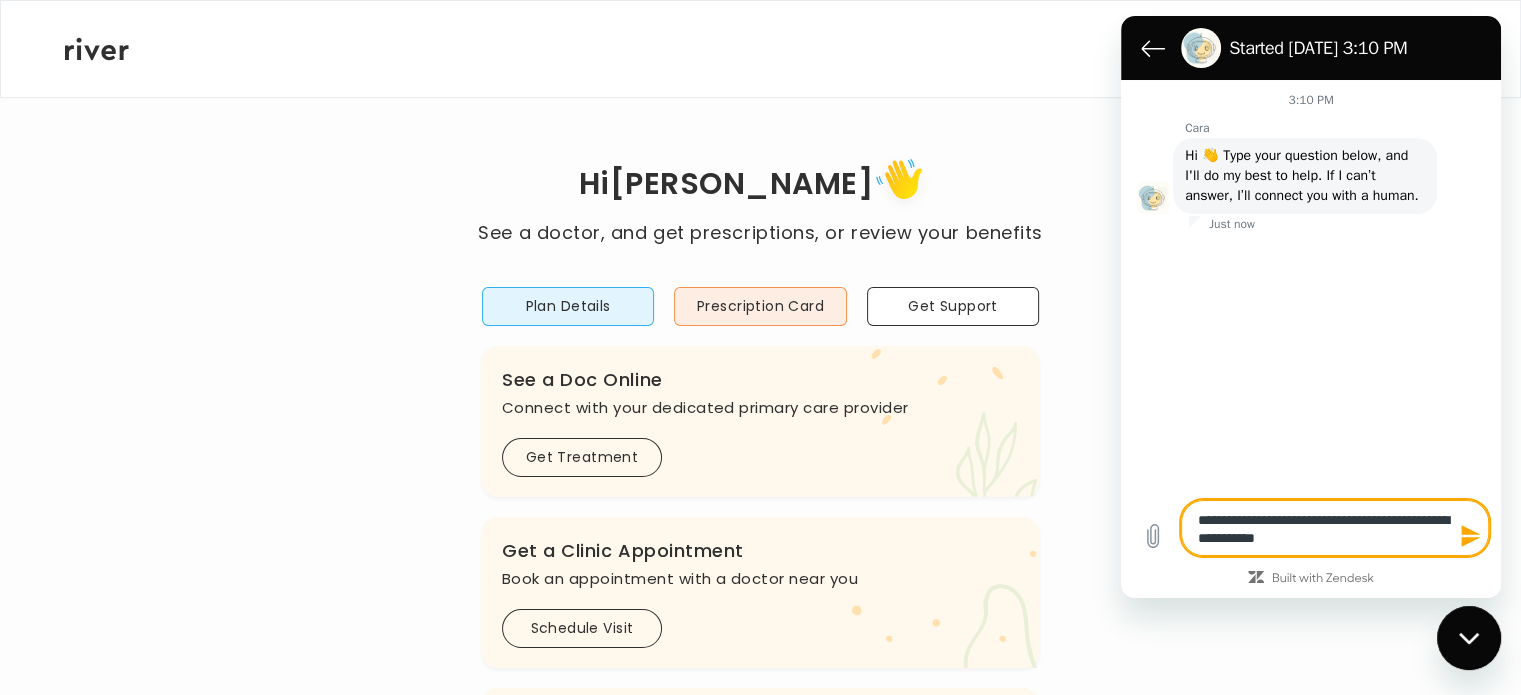 type on "**********" 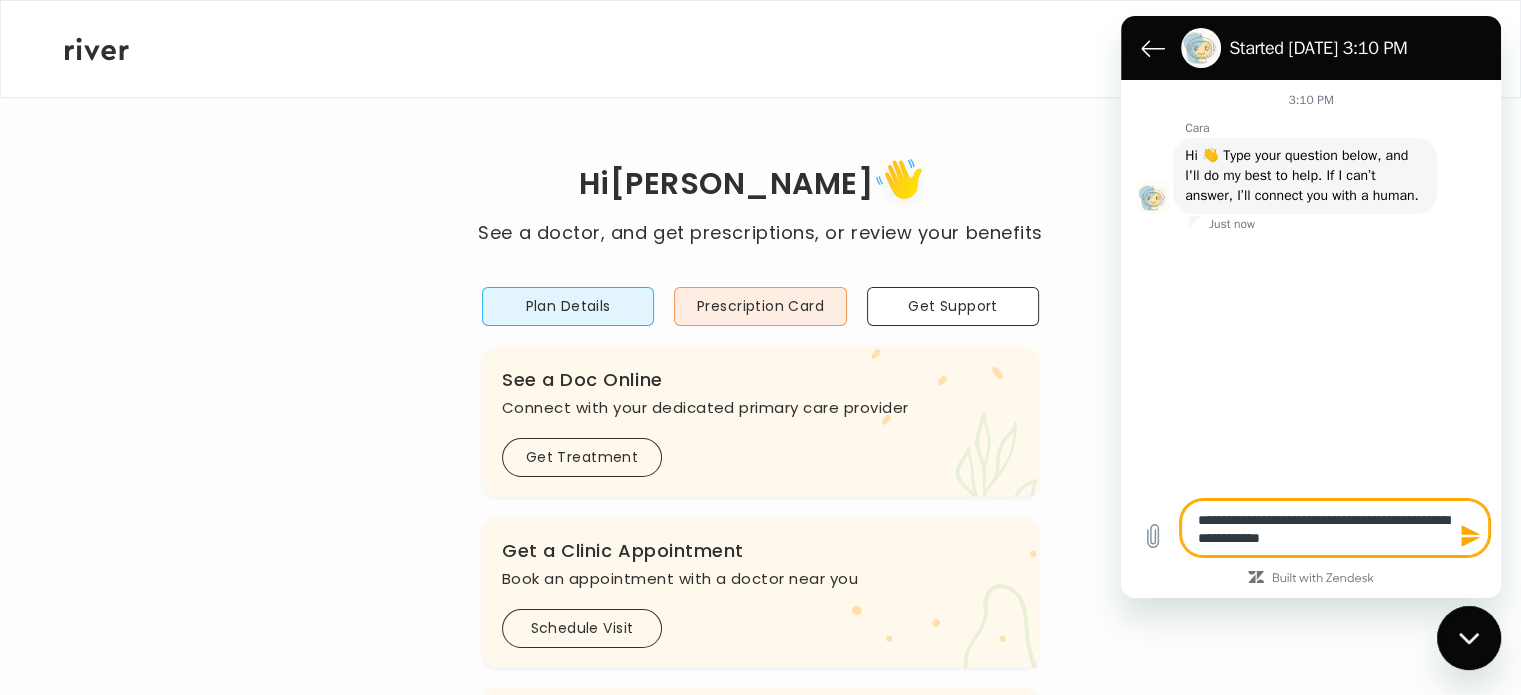 type on "**********" 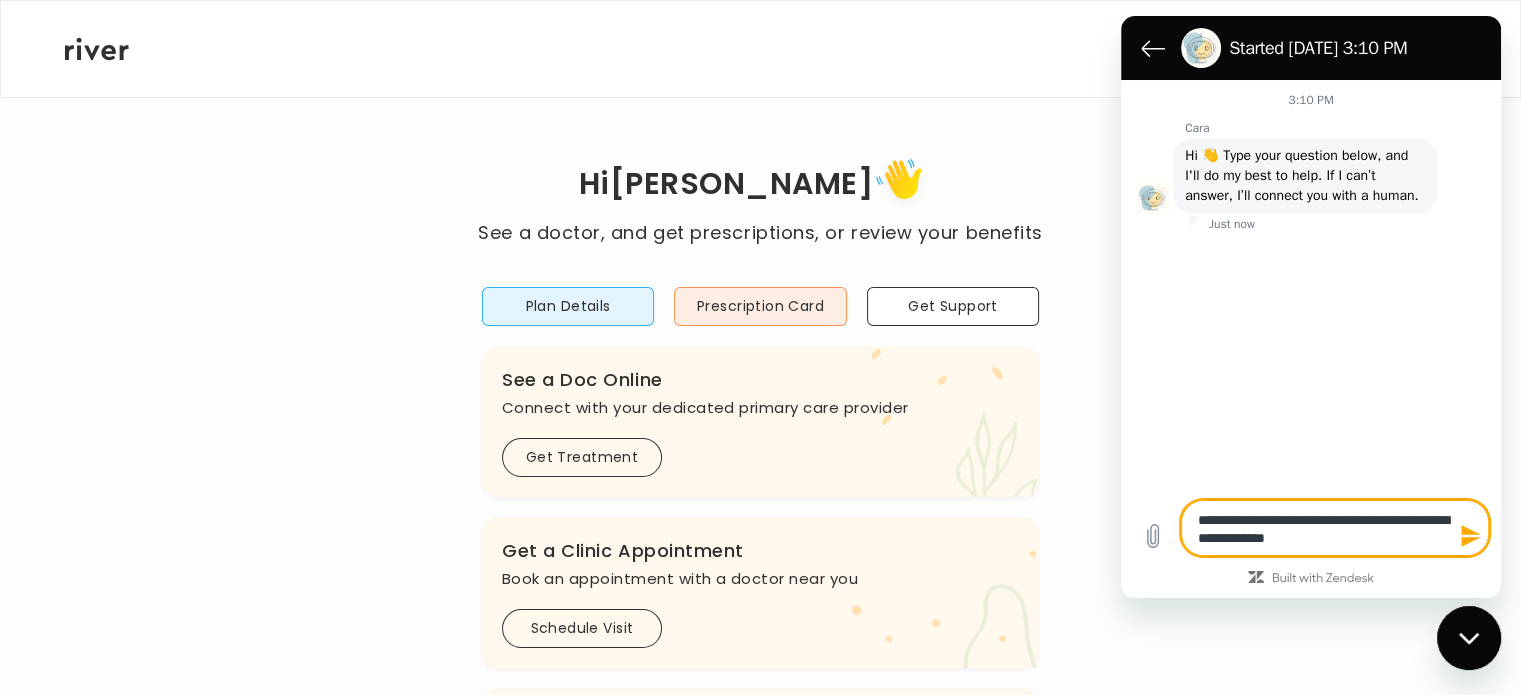 type on "**********" 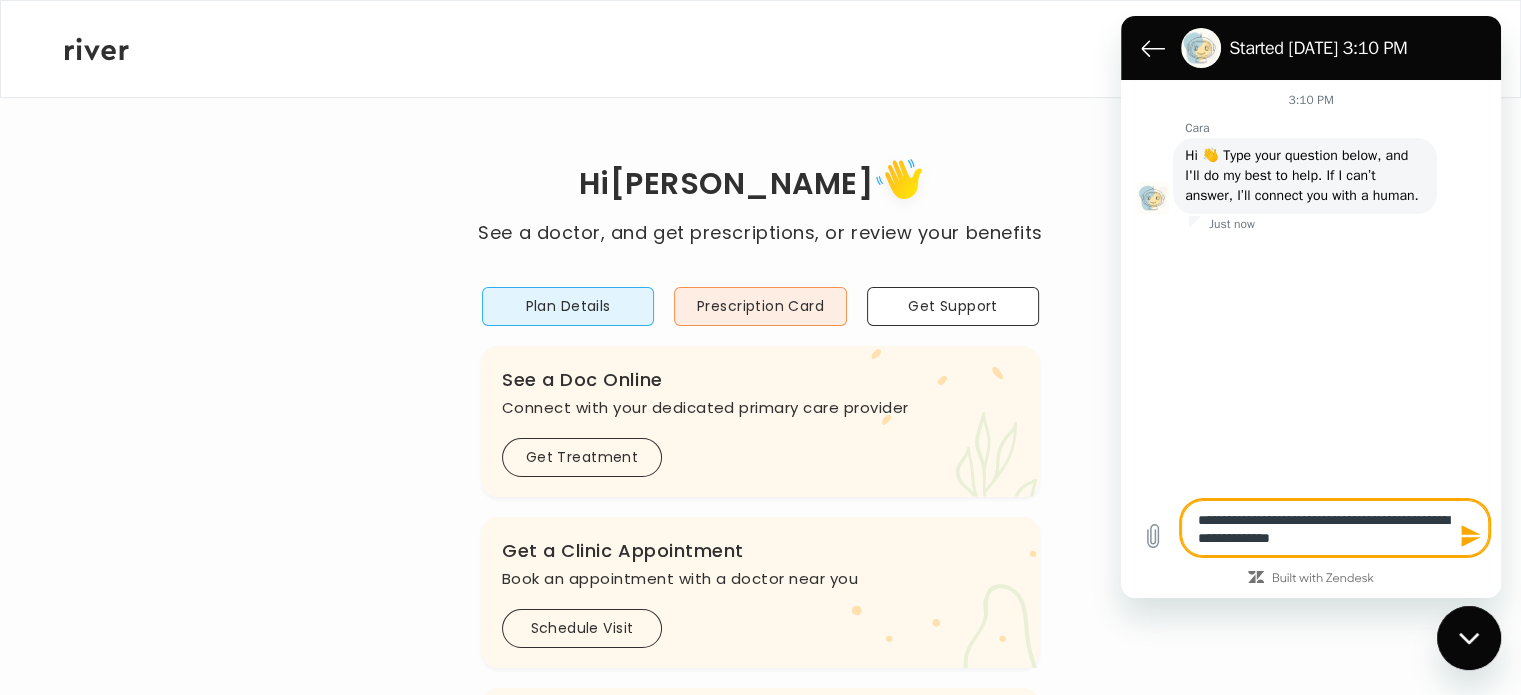 type on "**********" 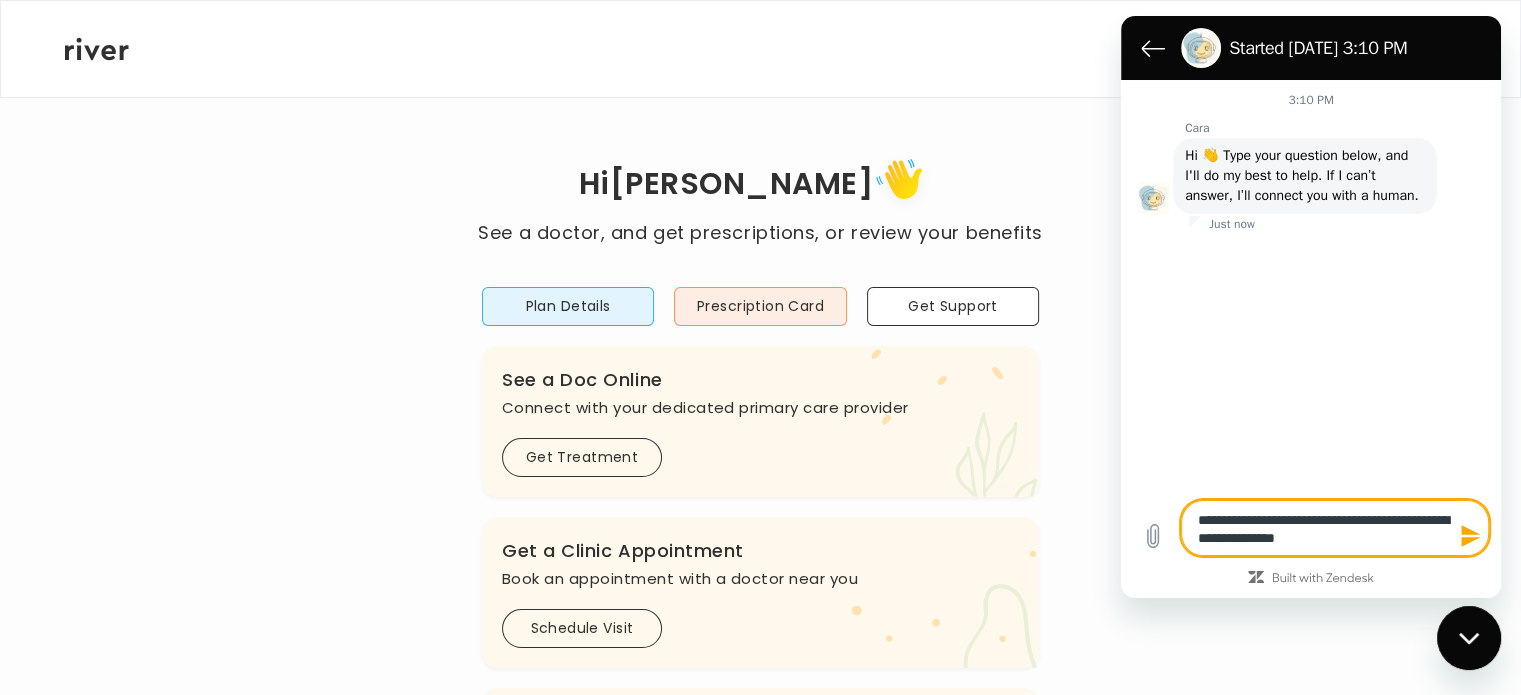 type on "*" 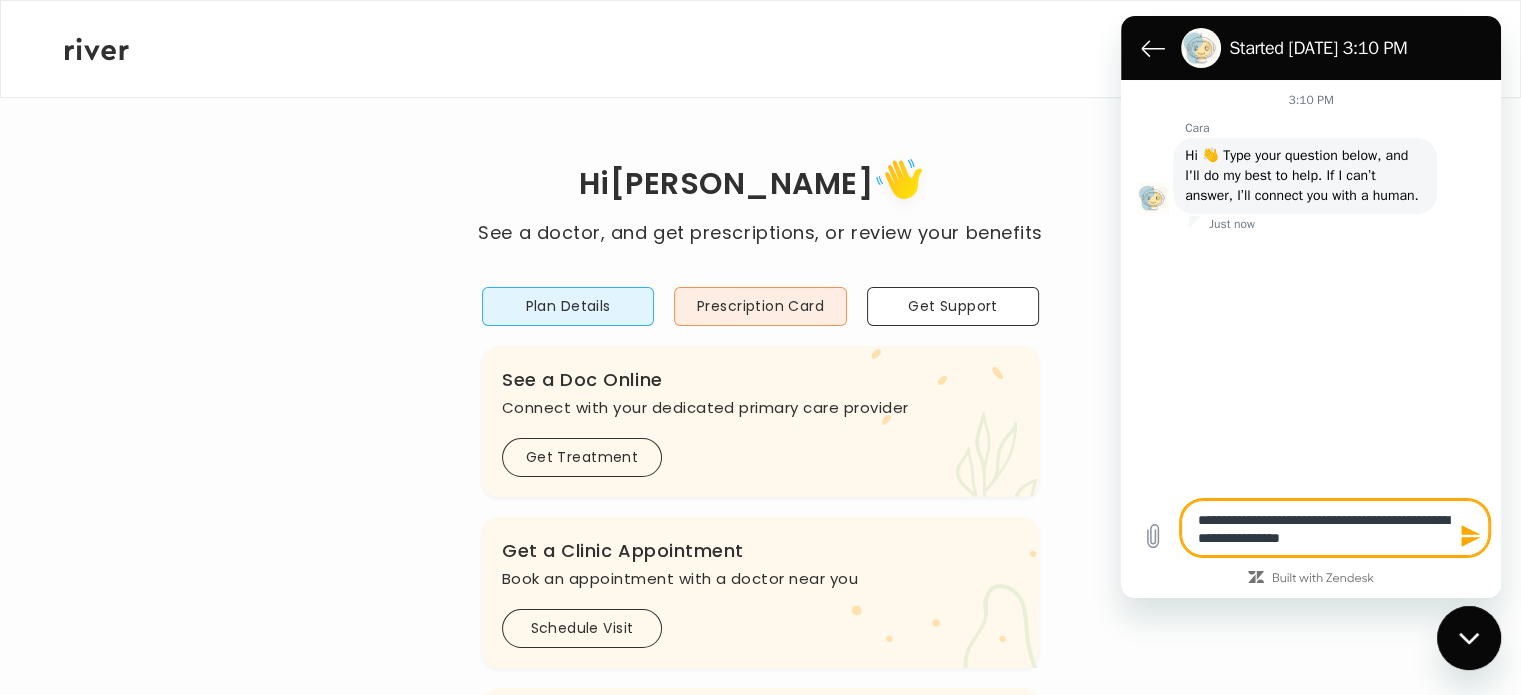type on "**********" 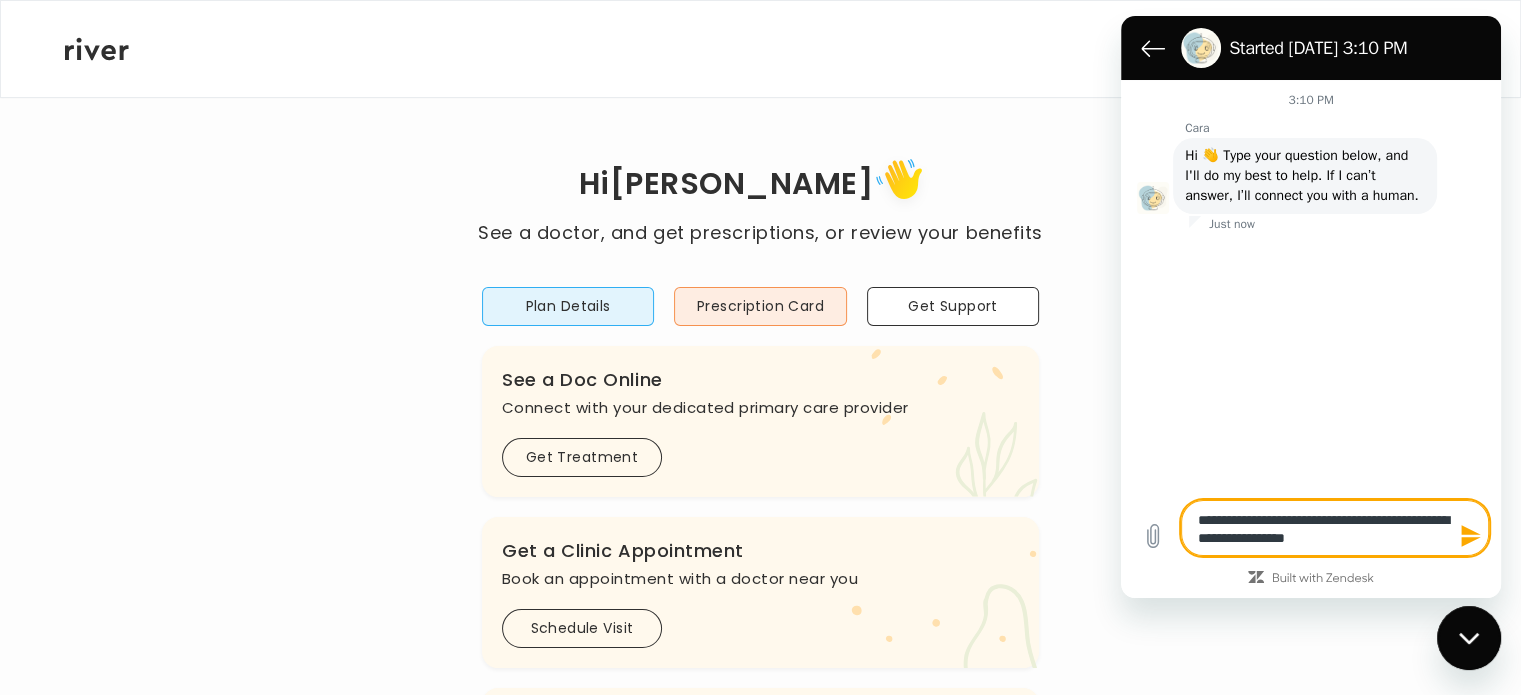 type on "**********" 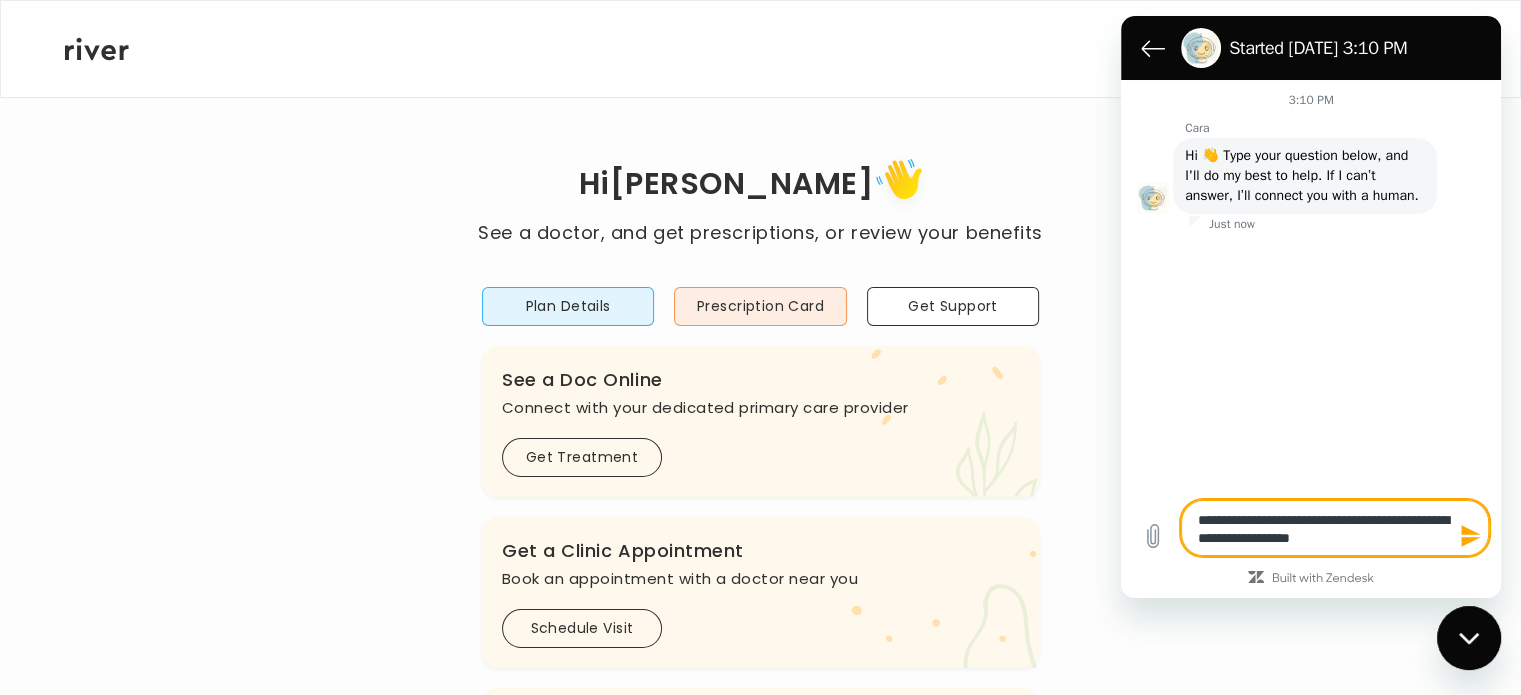 type on "**********" 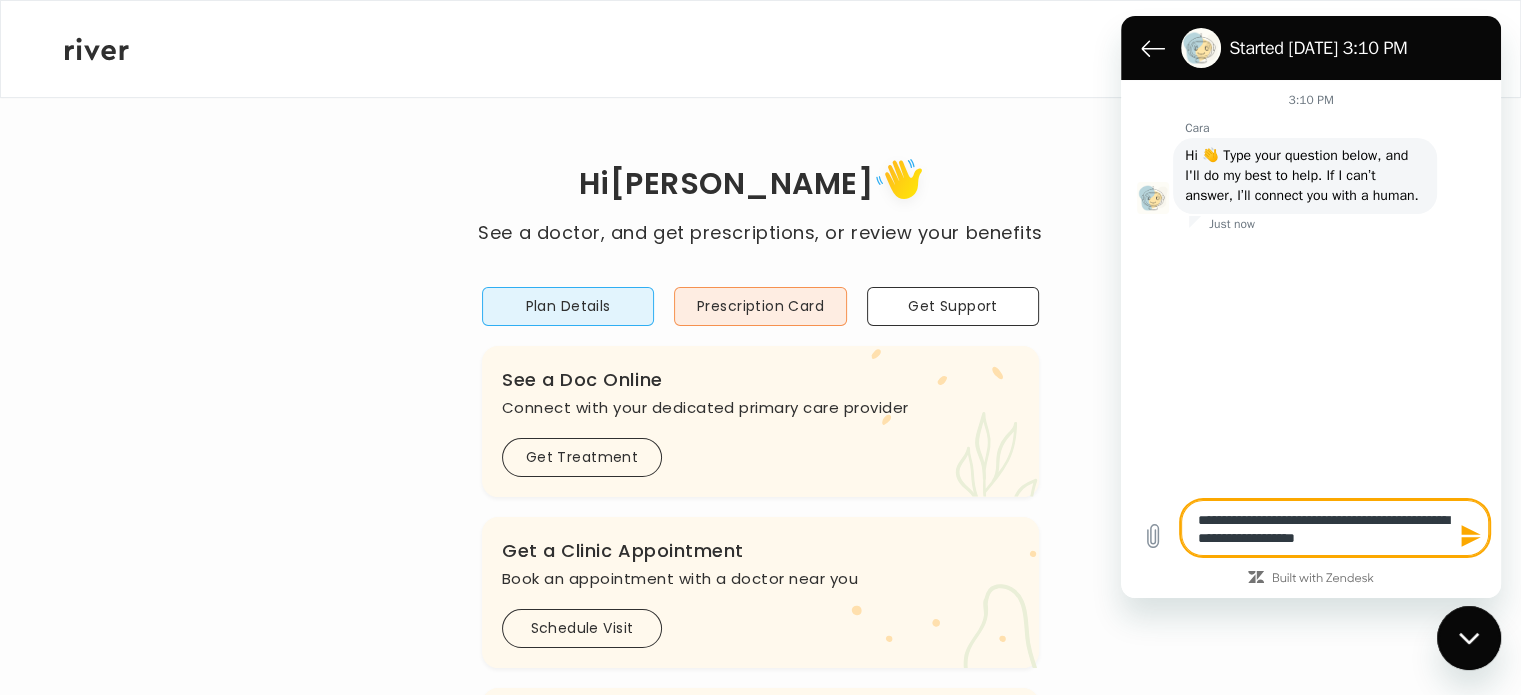 type on "**********" 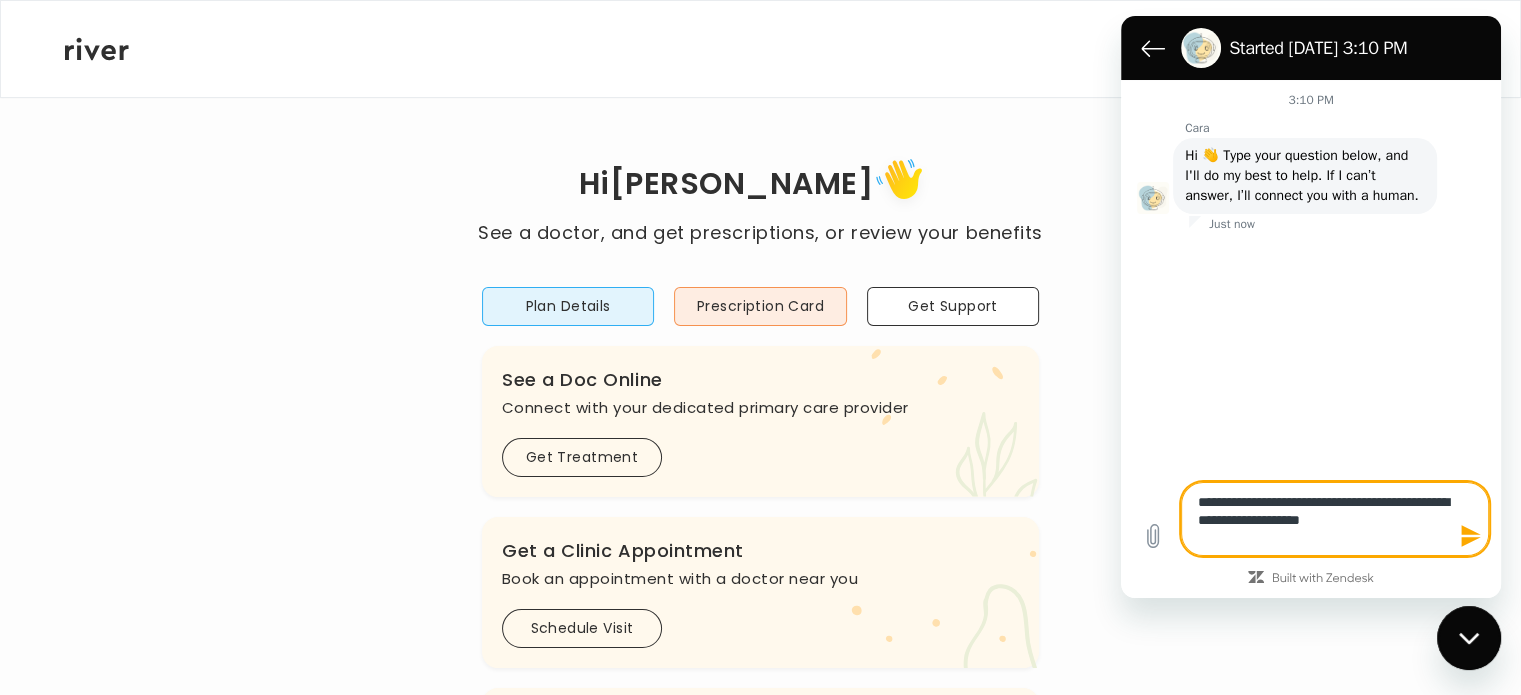 type on "**********" 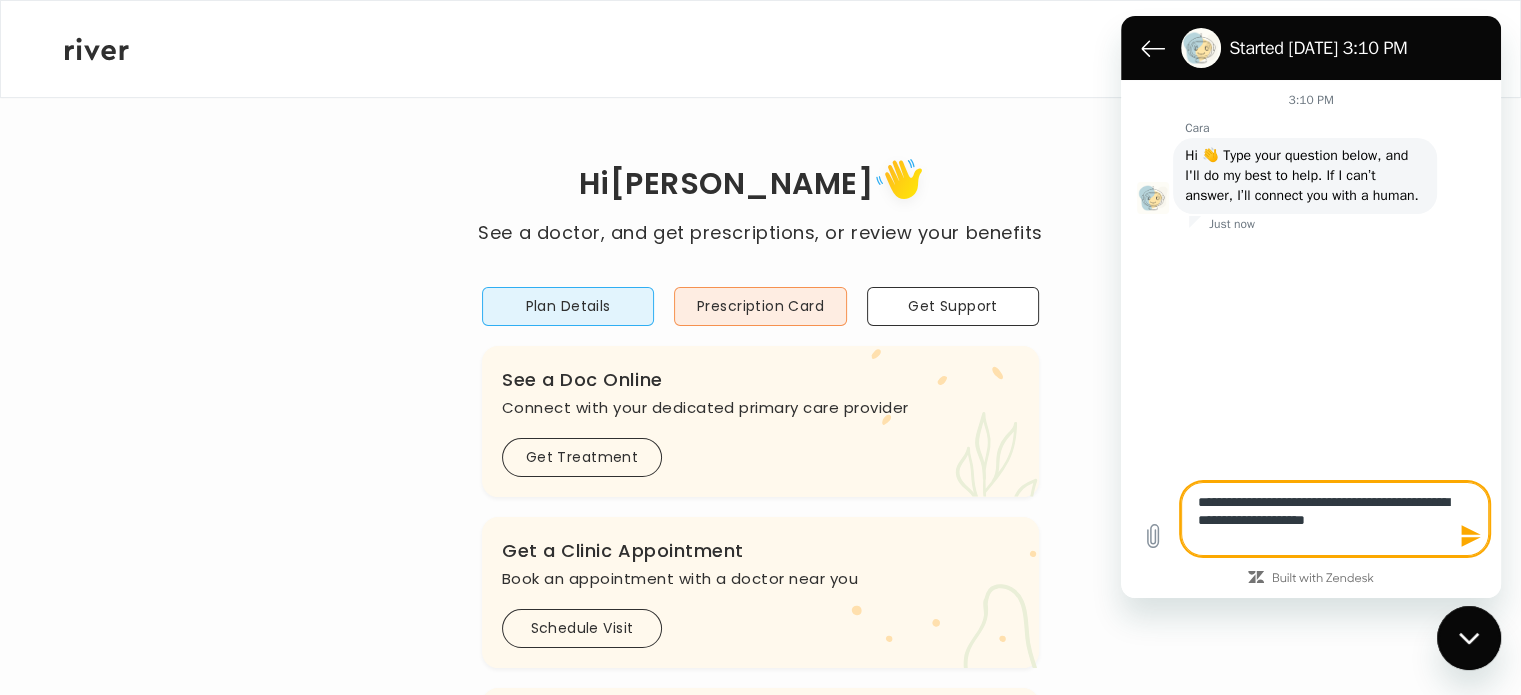 type on "**********" 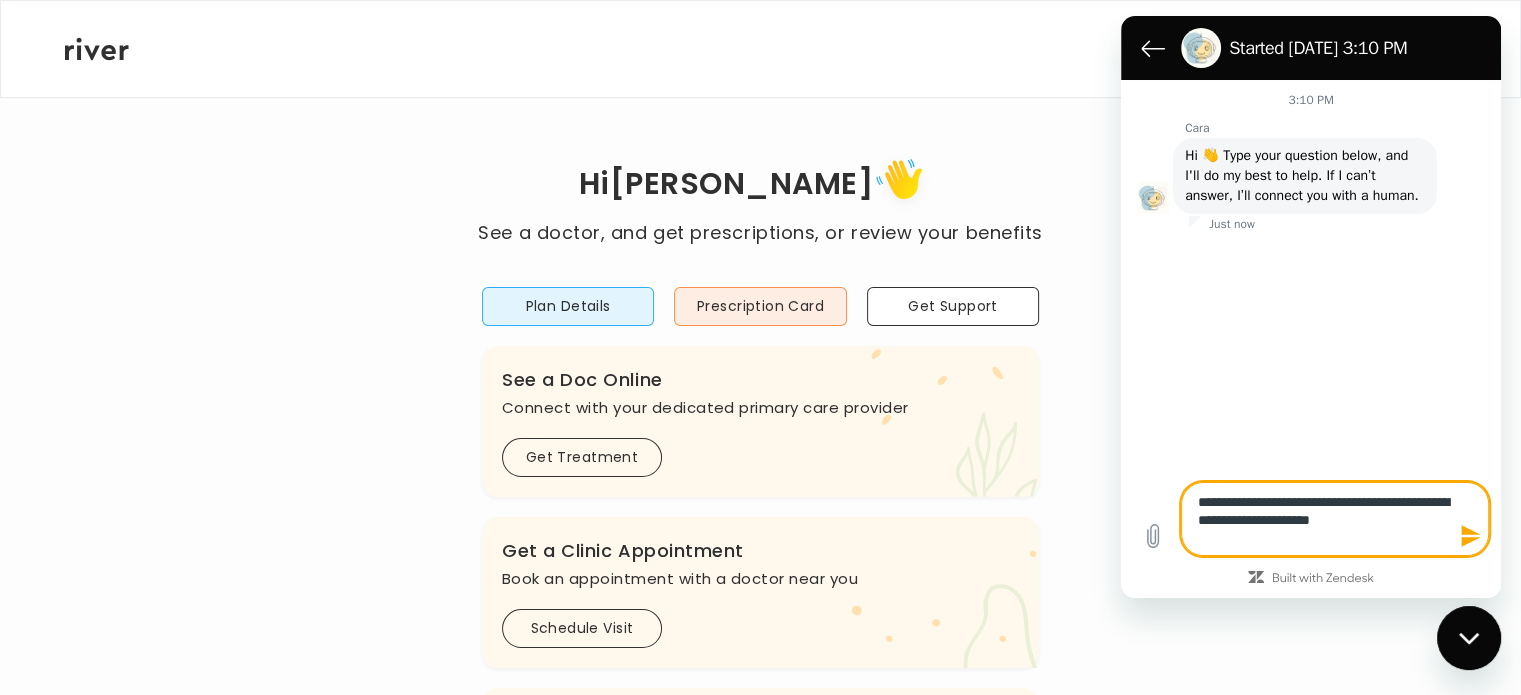 type on "**********" 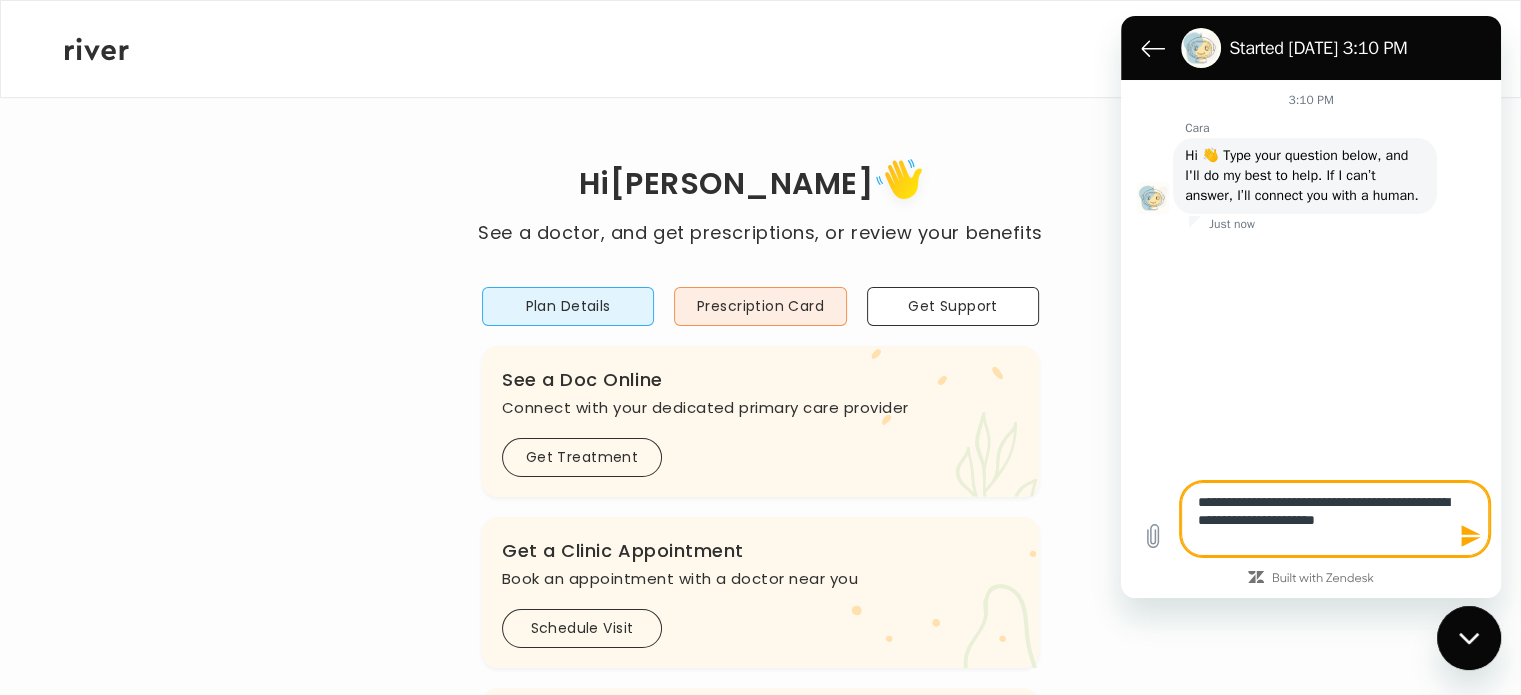 type on "**********" 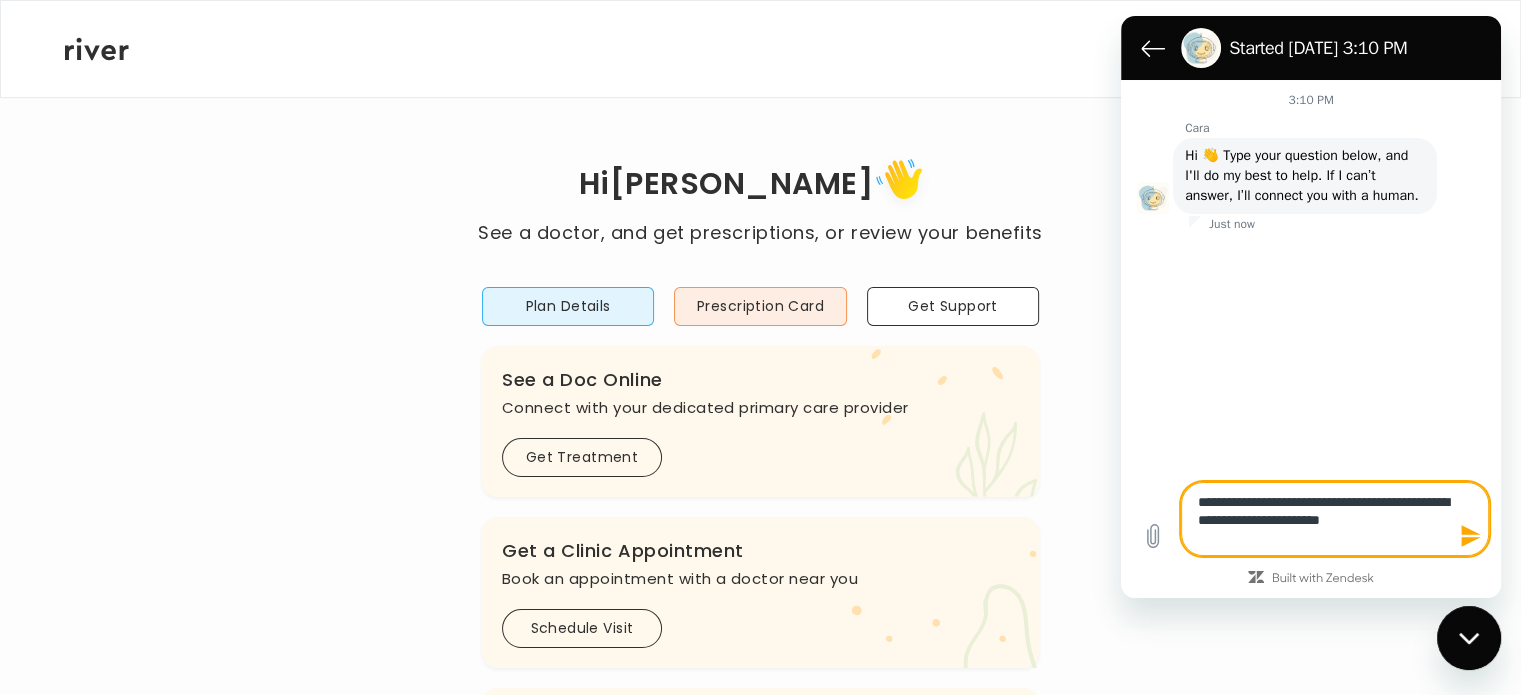 type on "**********" 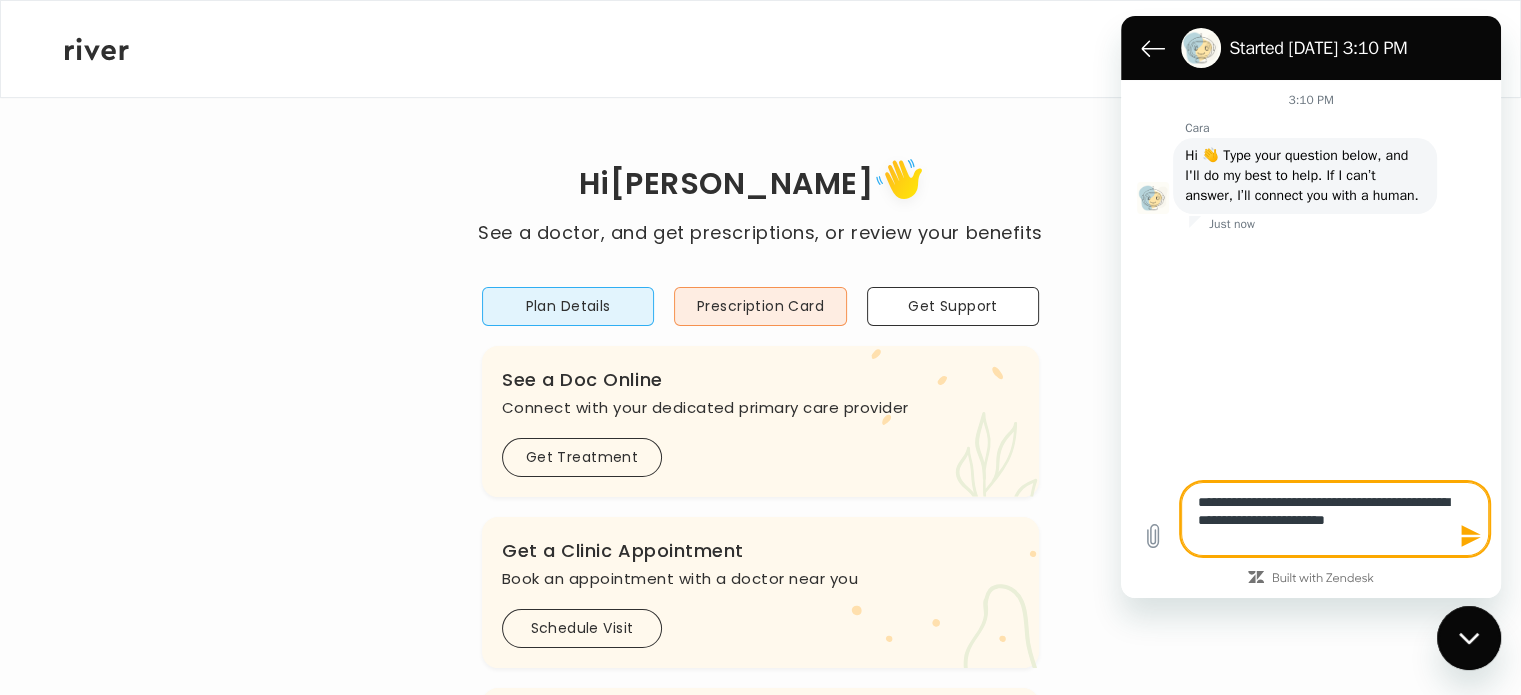 type on "**********" 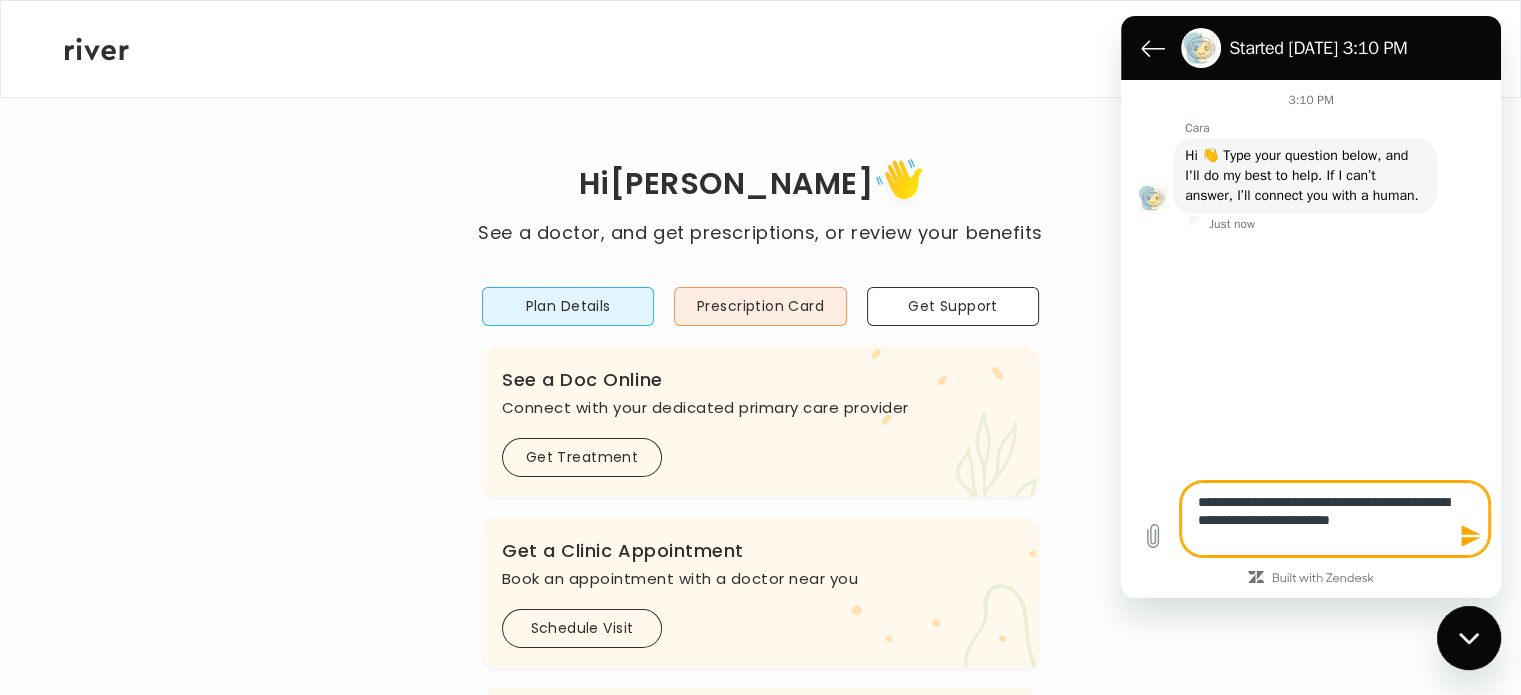 type on "**********" 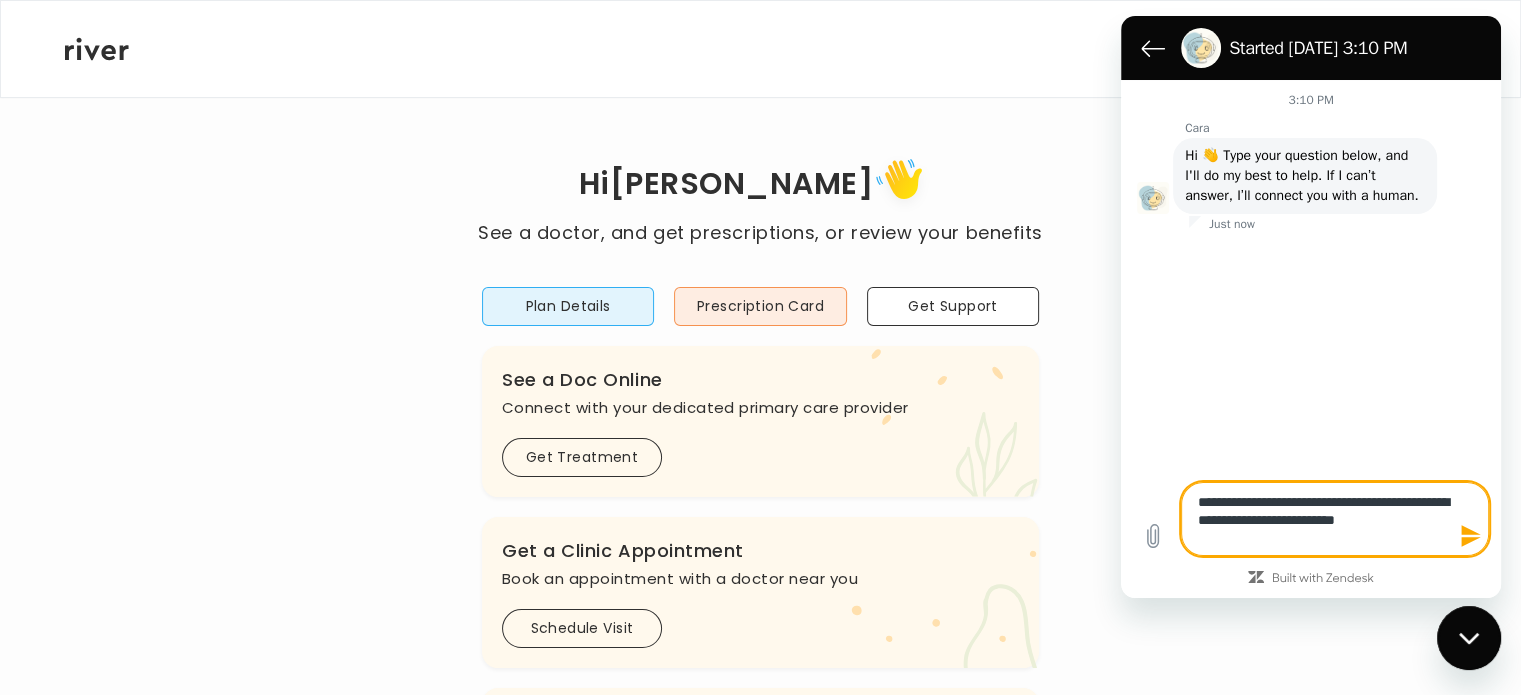 type on "**********" 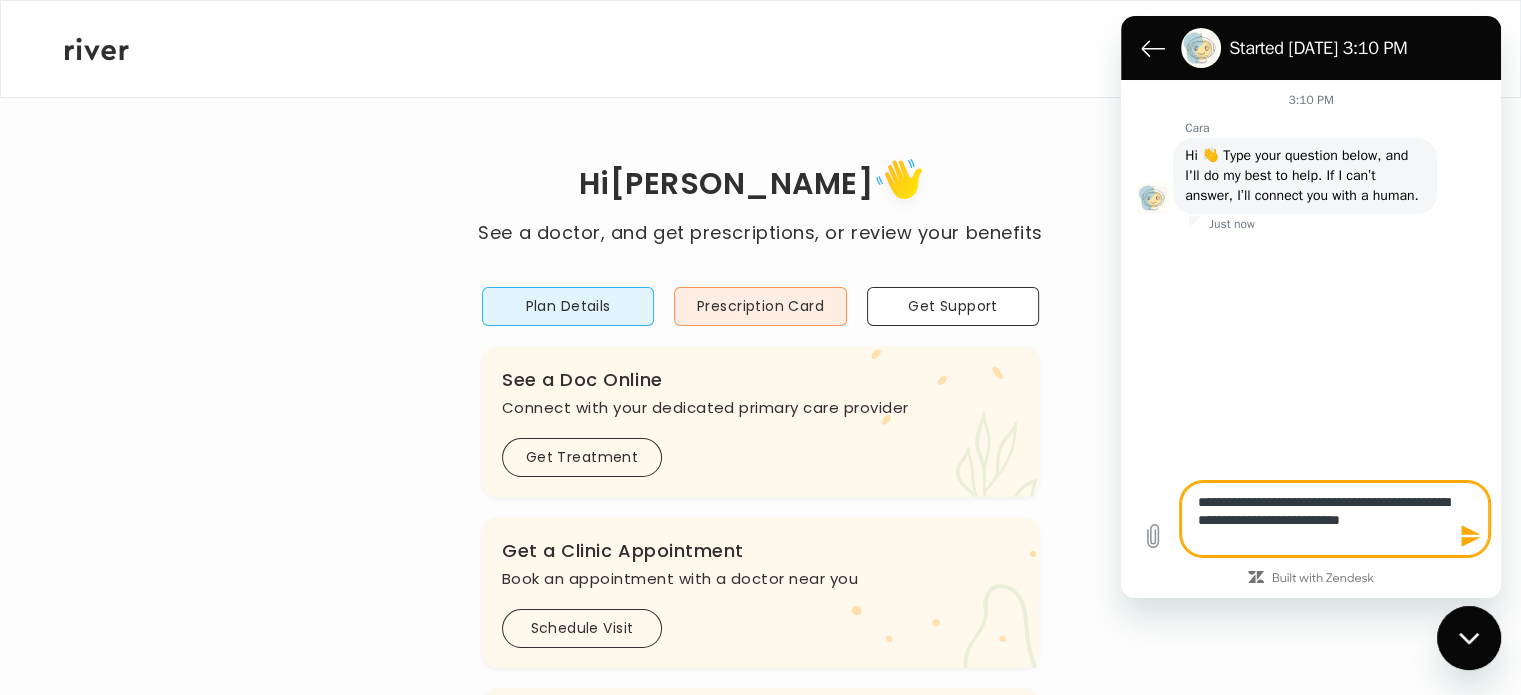 type on "**********" 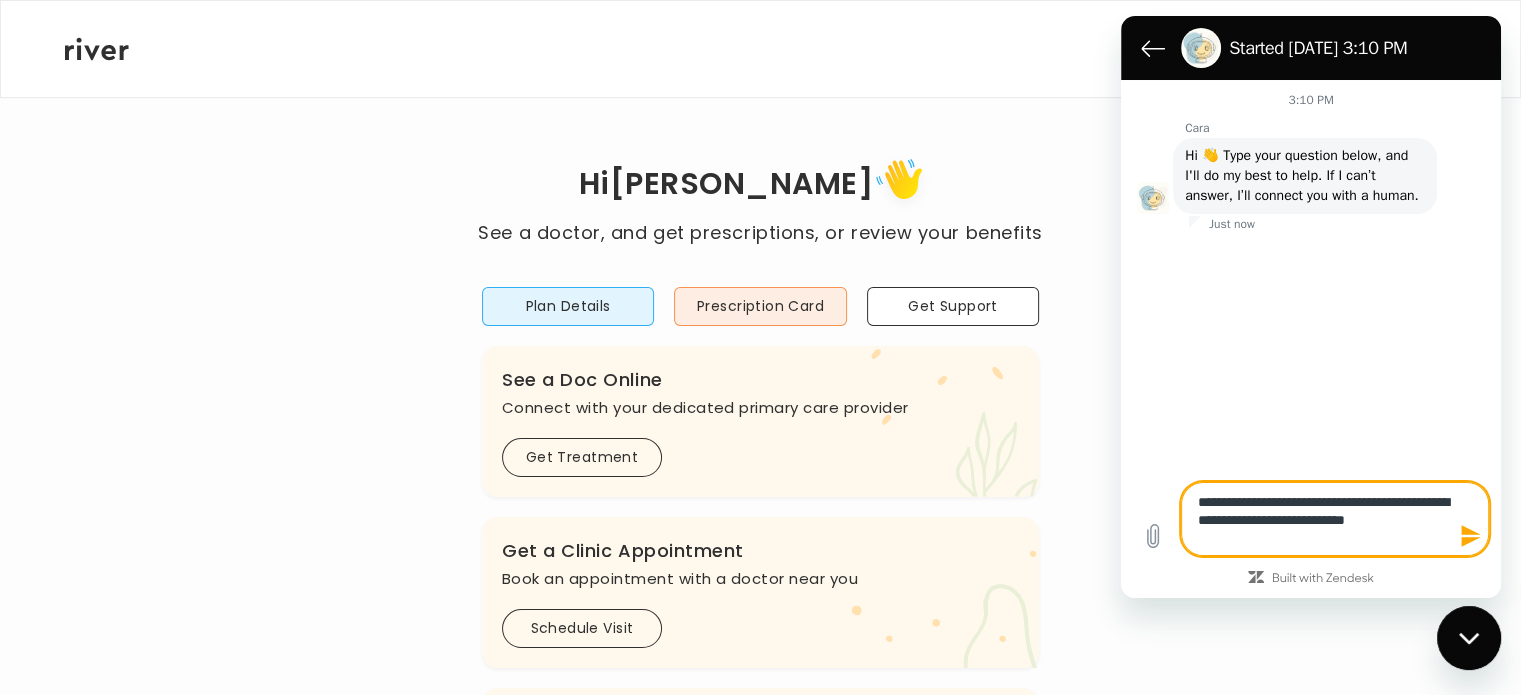 type on "**********" 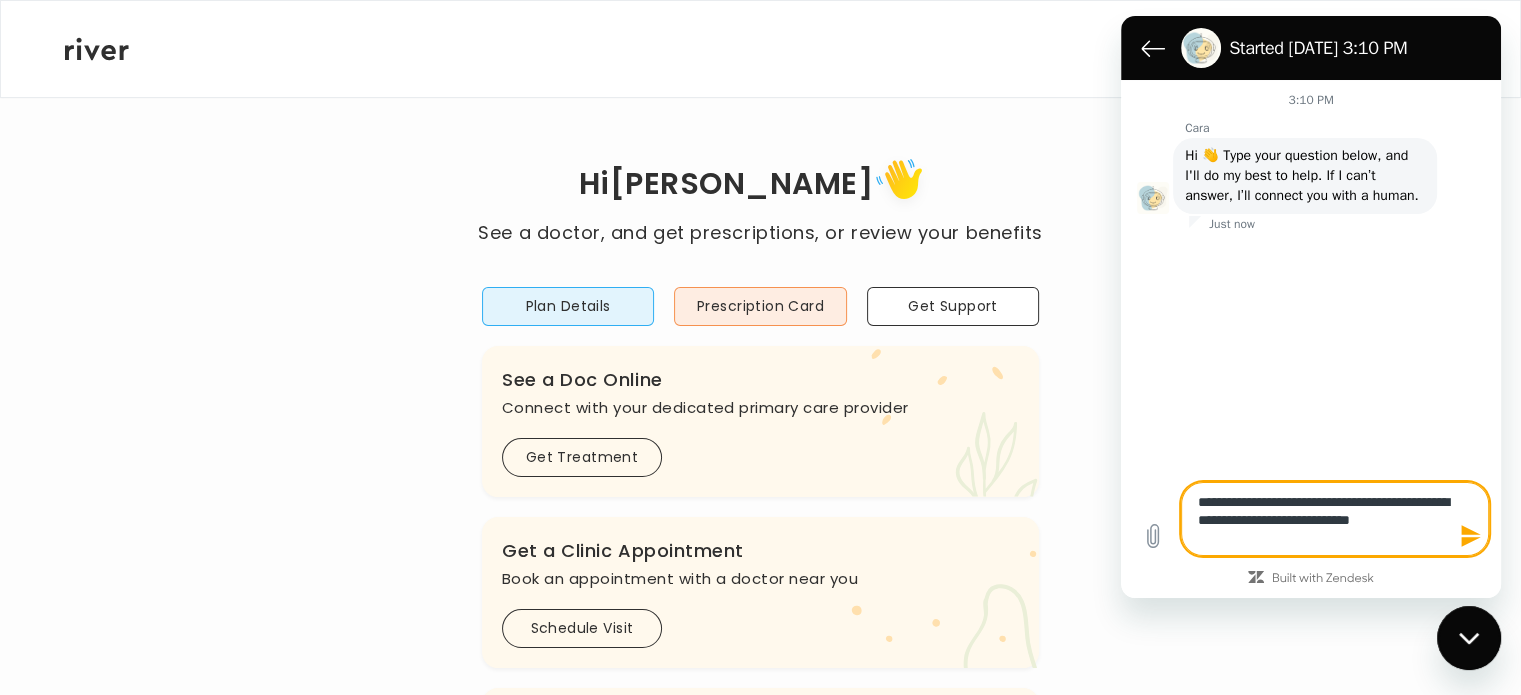type on "*" 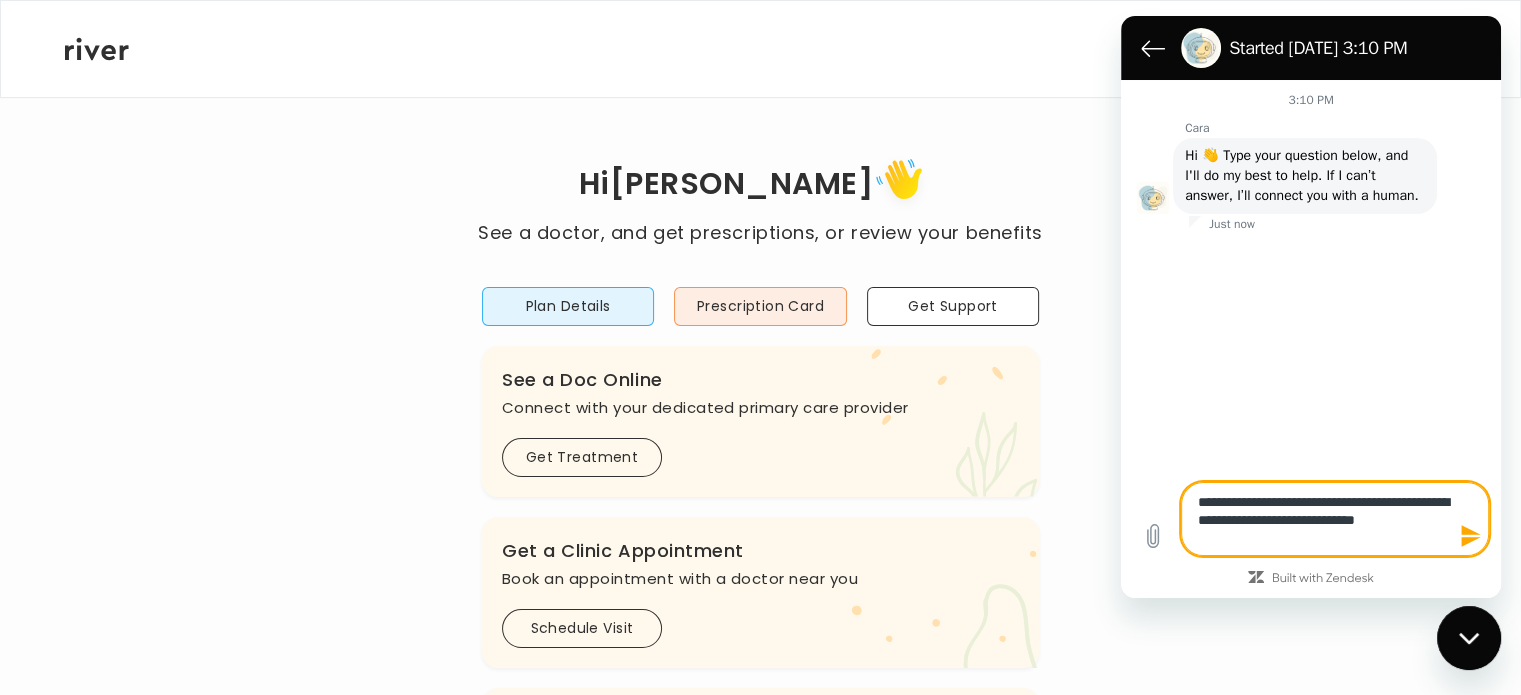 type on "**********" 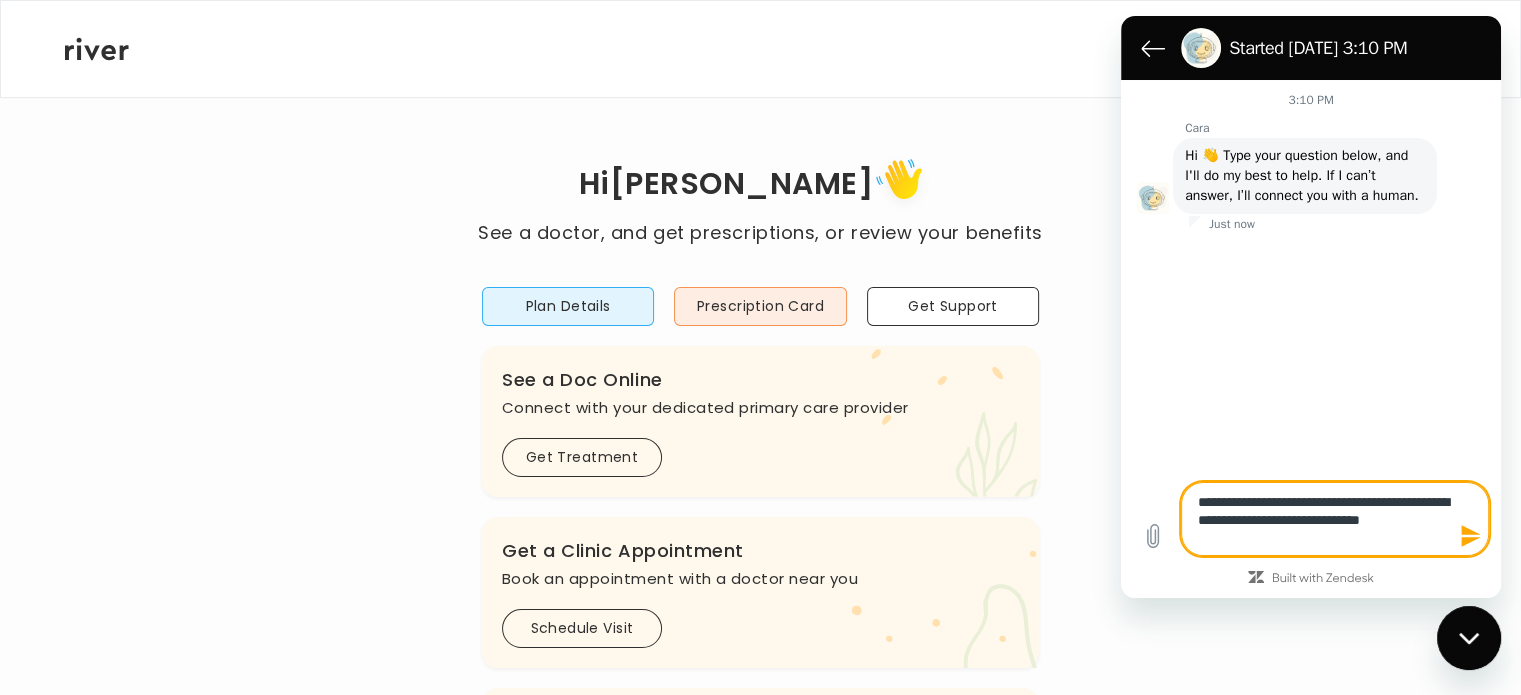 type on "**********" 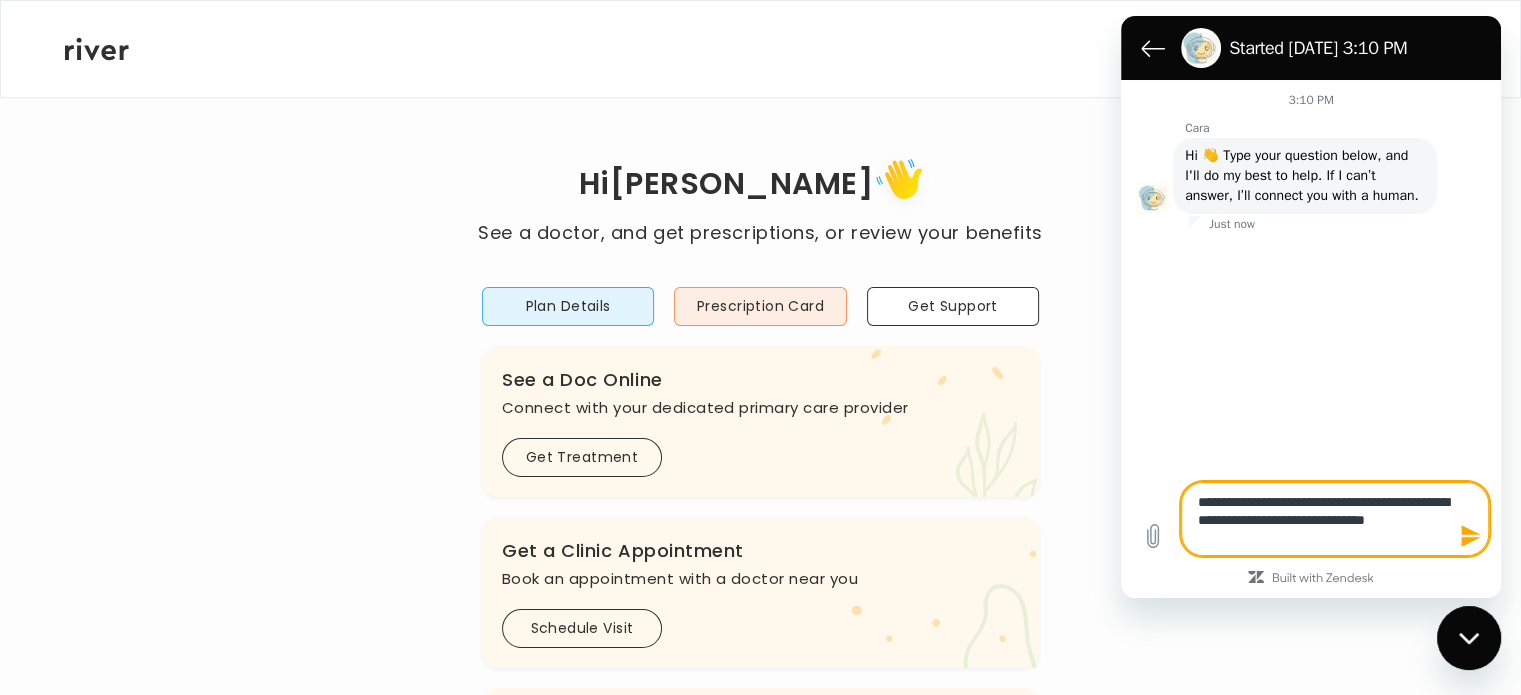 type on "**********" 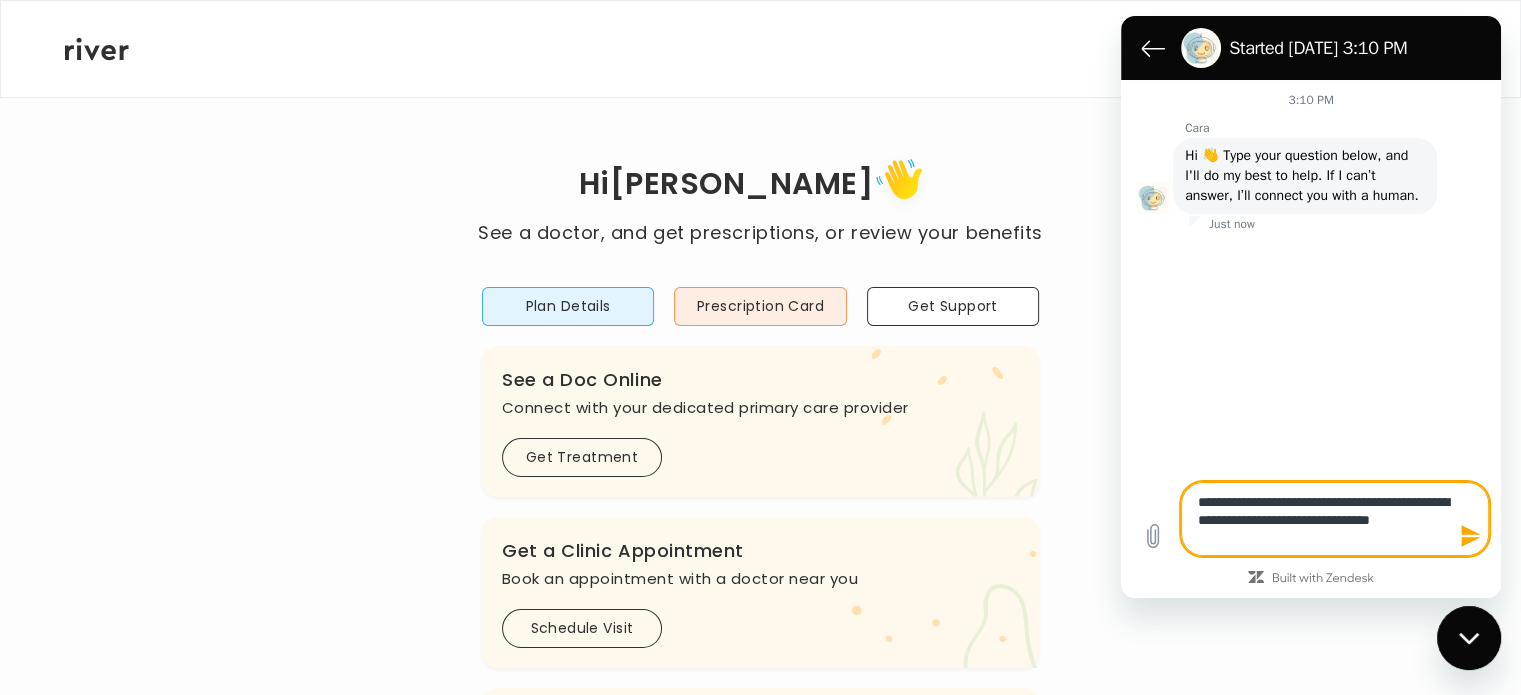 type on "**********" 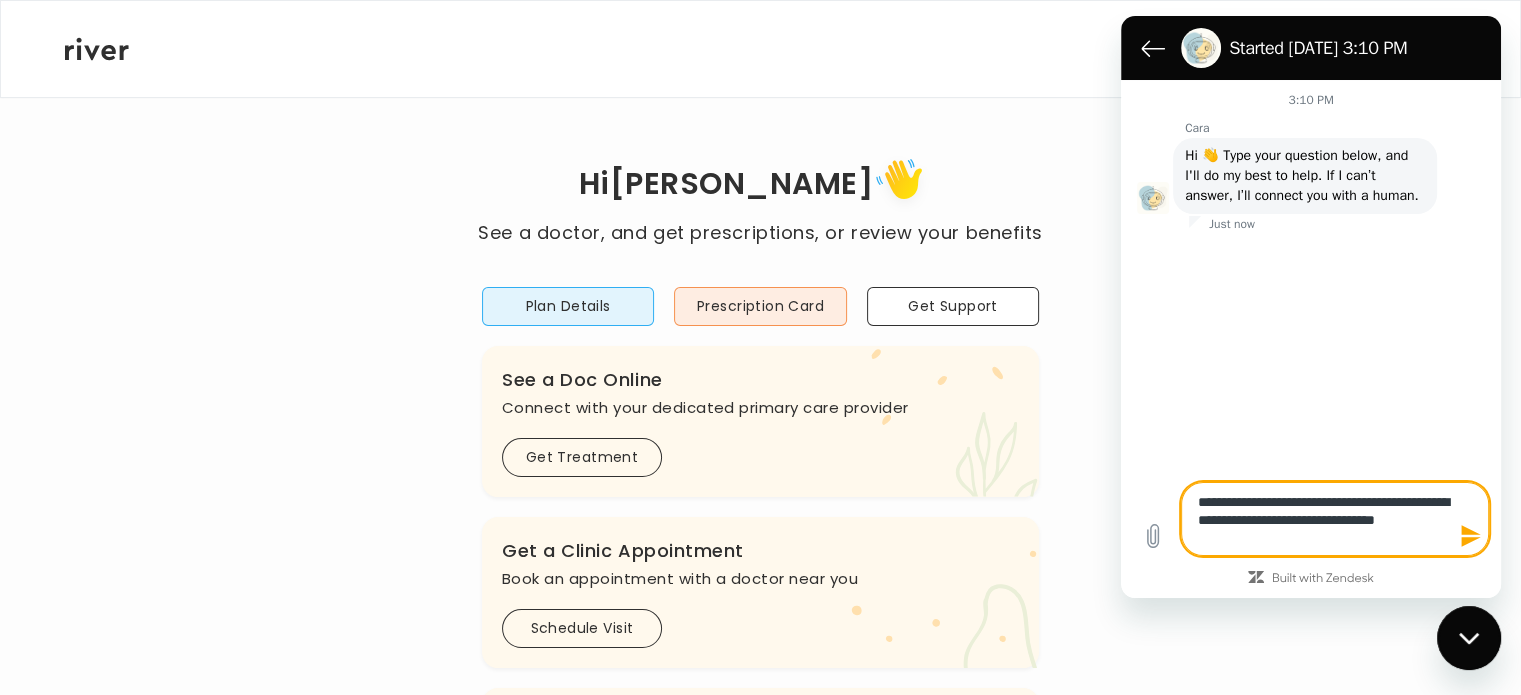 type on "**********" 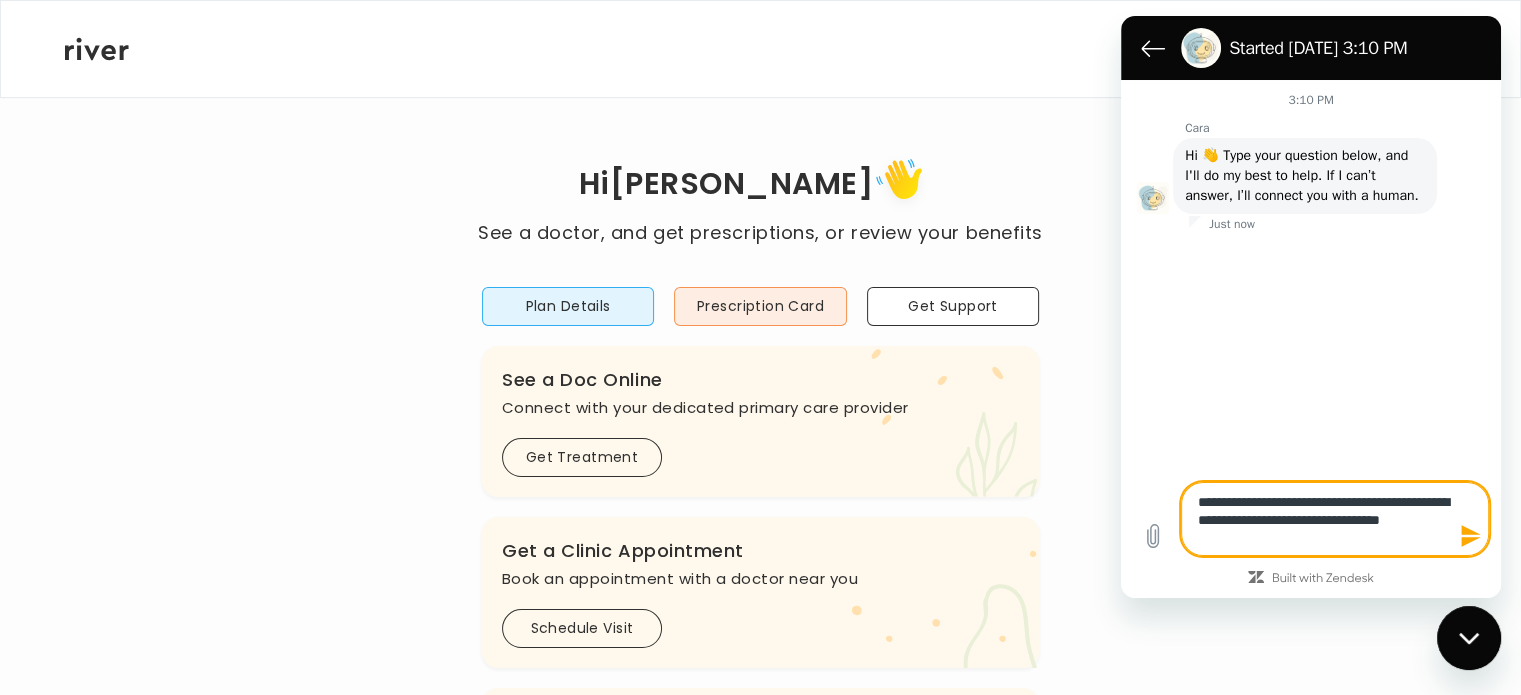 type on "**********" 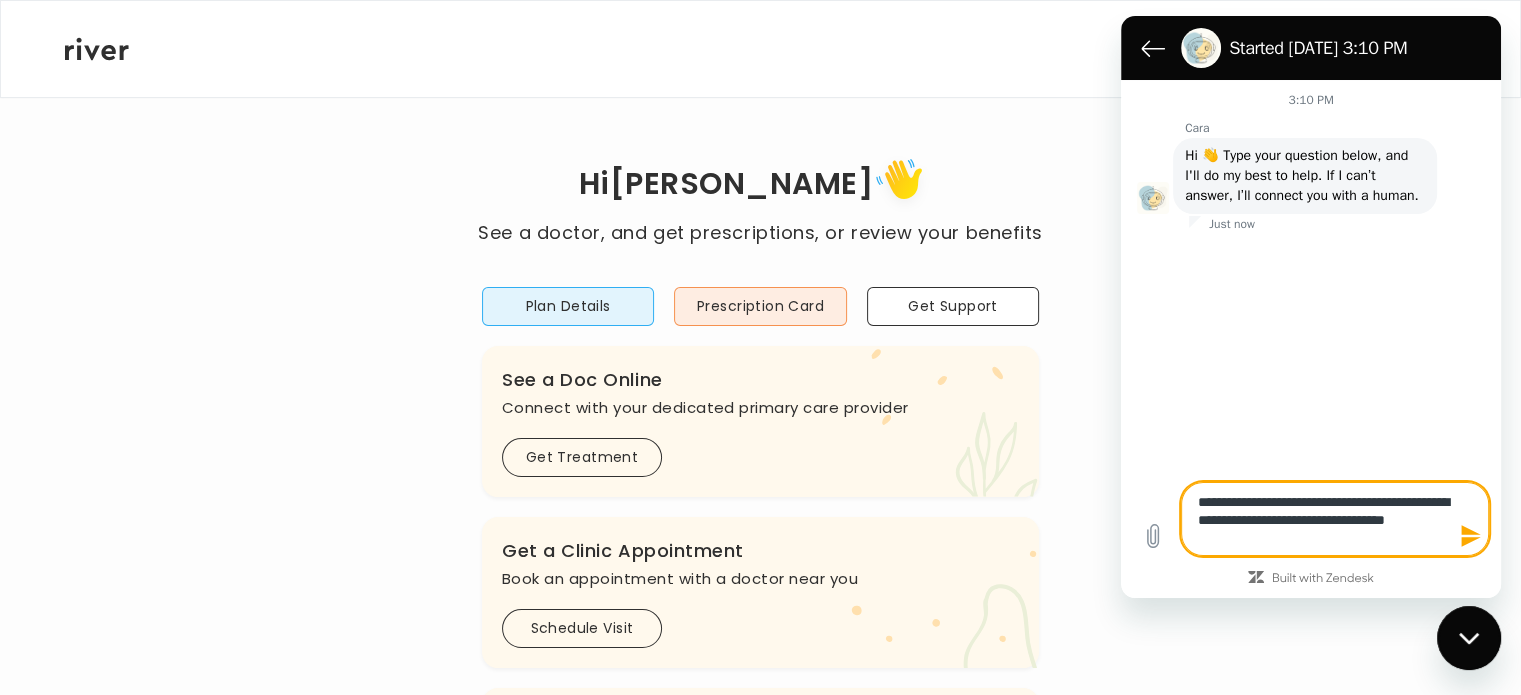 type on "**********" 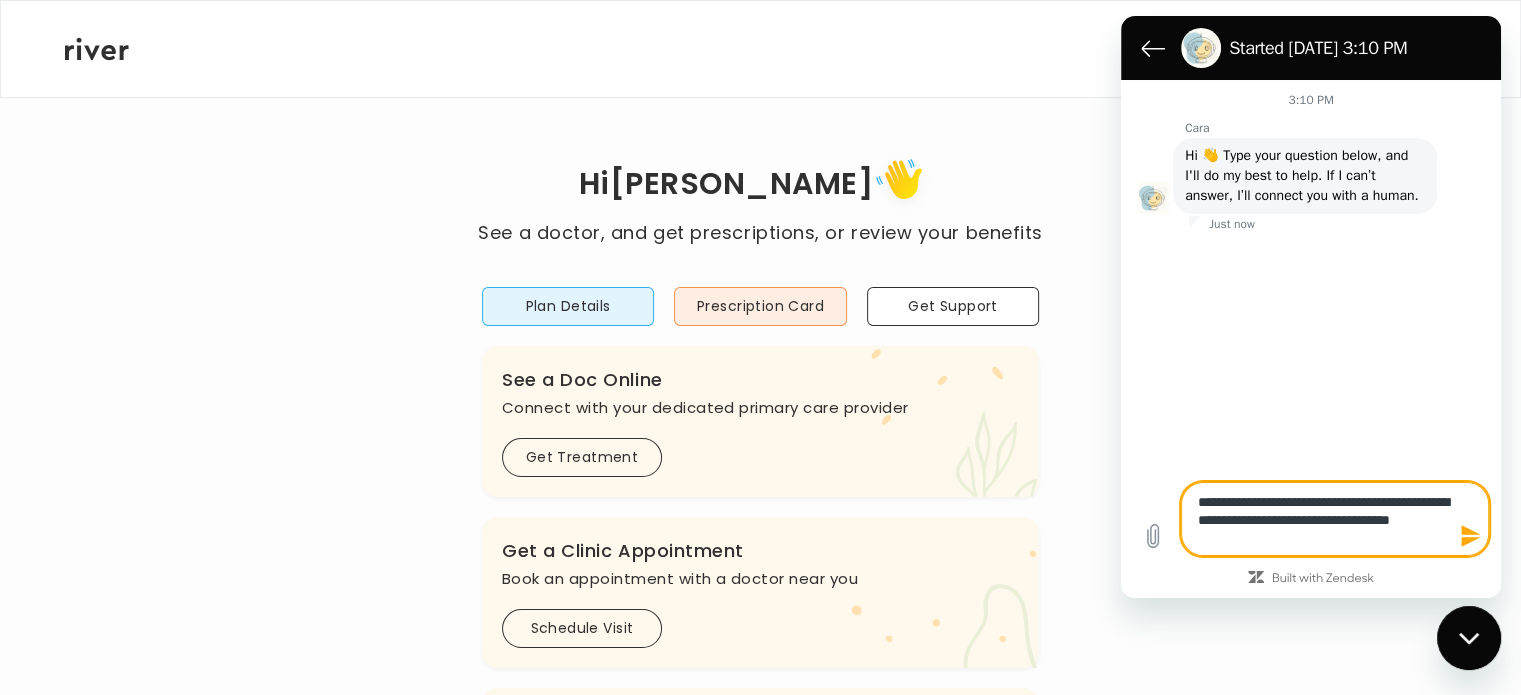 type on "**********" 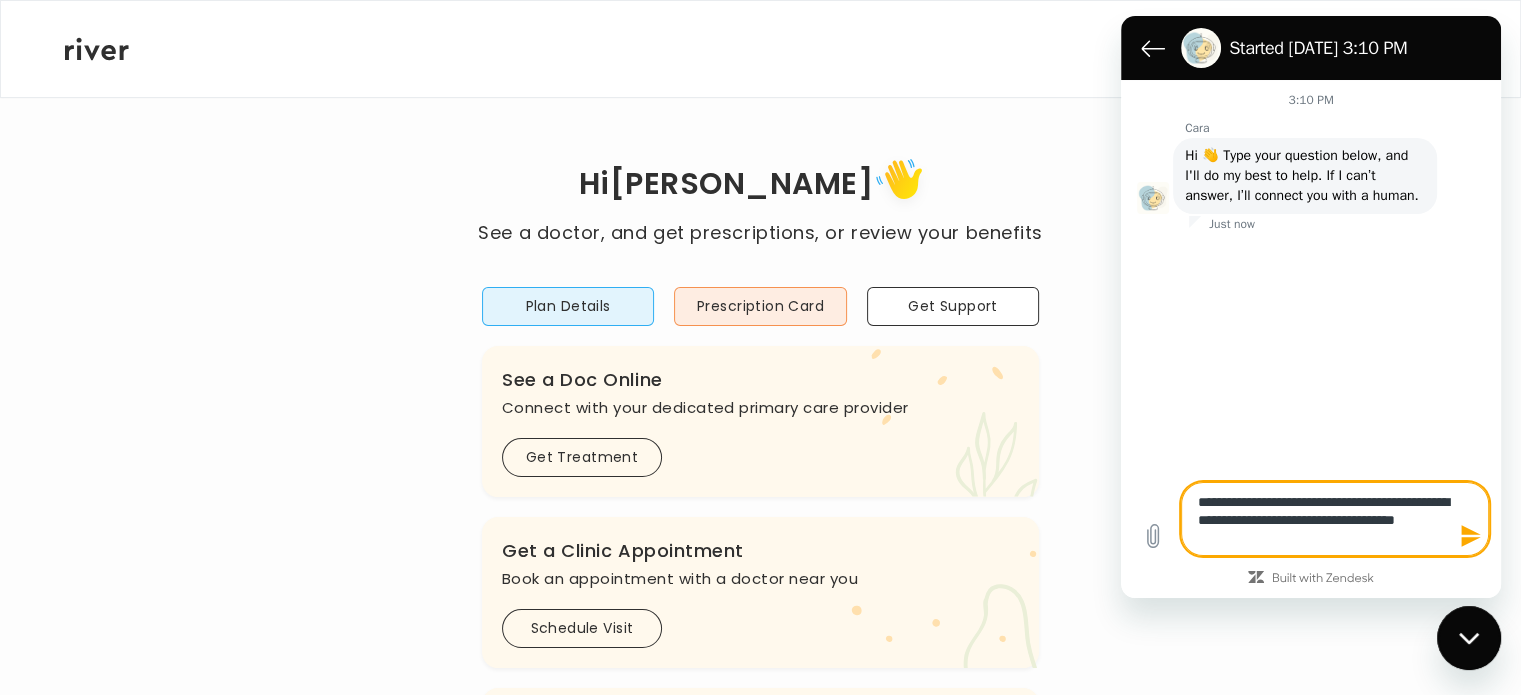 type on "**********" 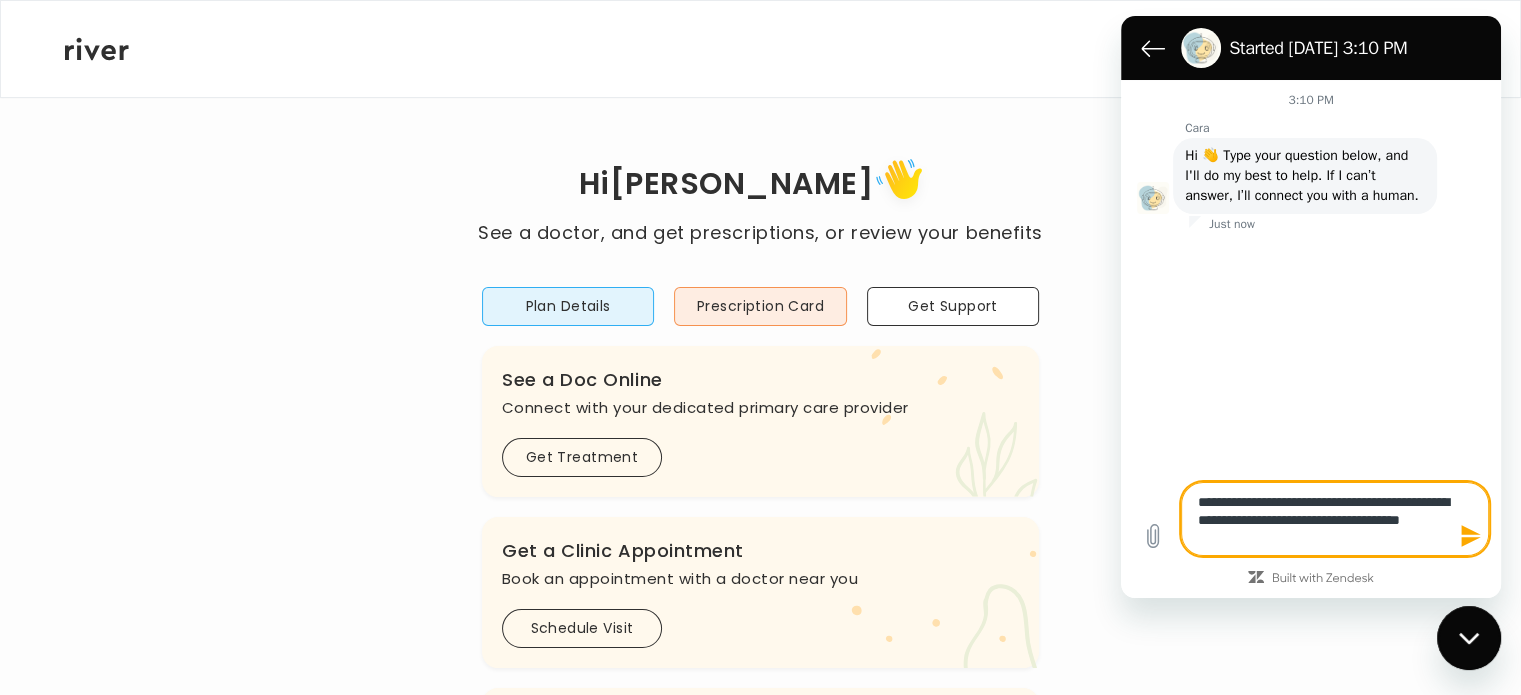 type on "**********" 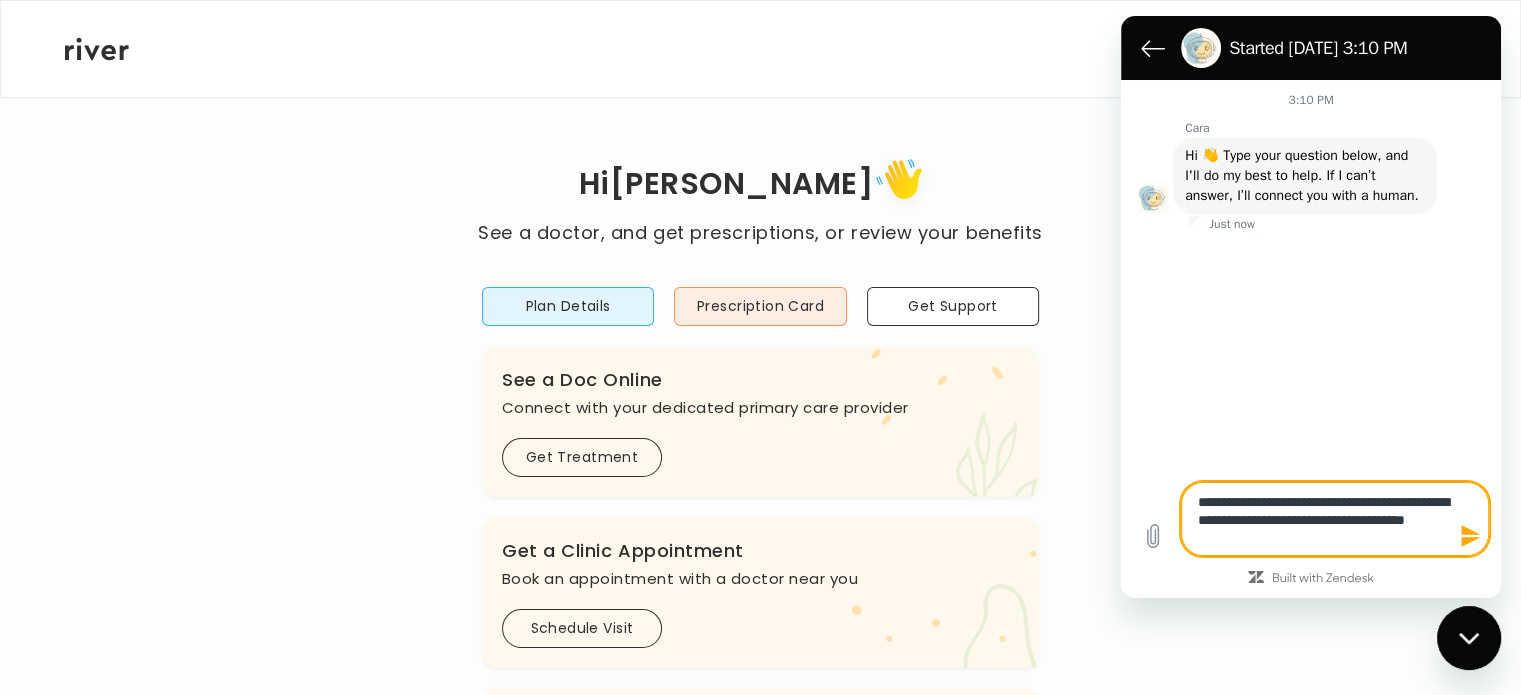 type on "**********" 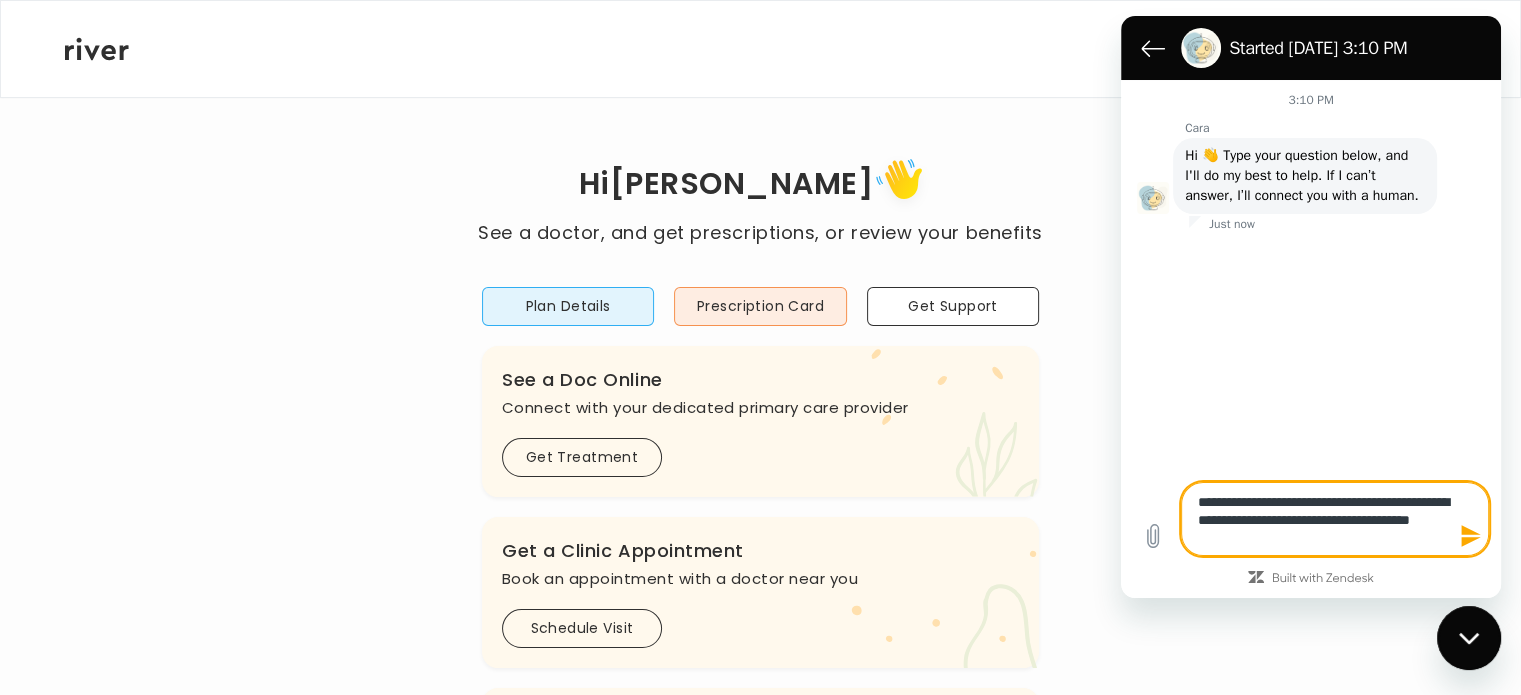type on "**********" 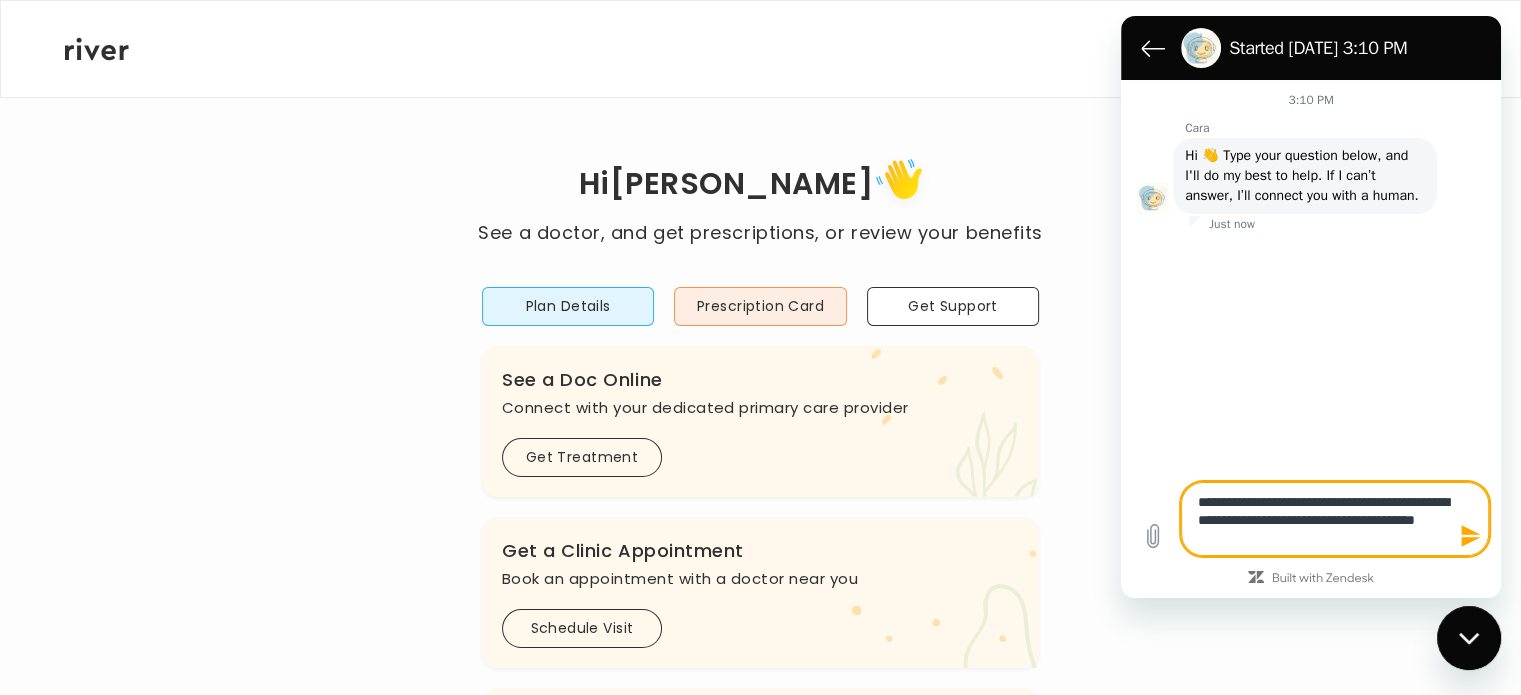 type on "**********" 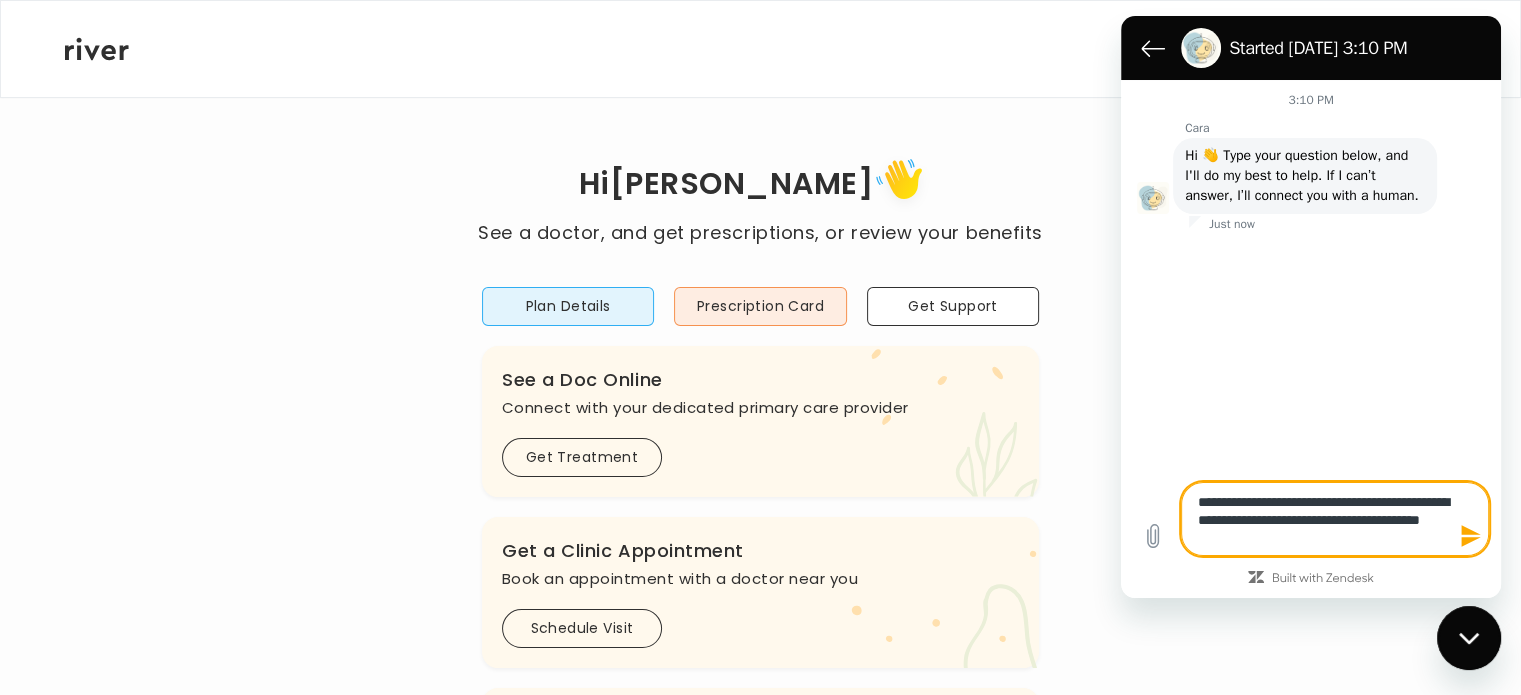 type on "**********" 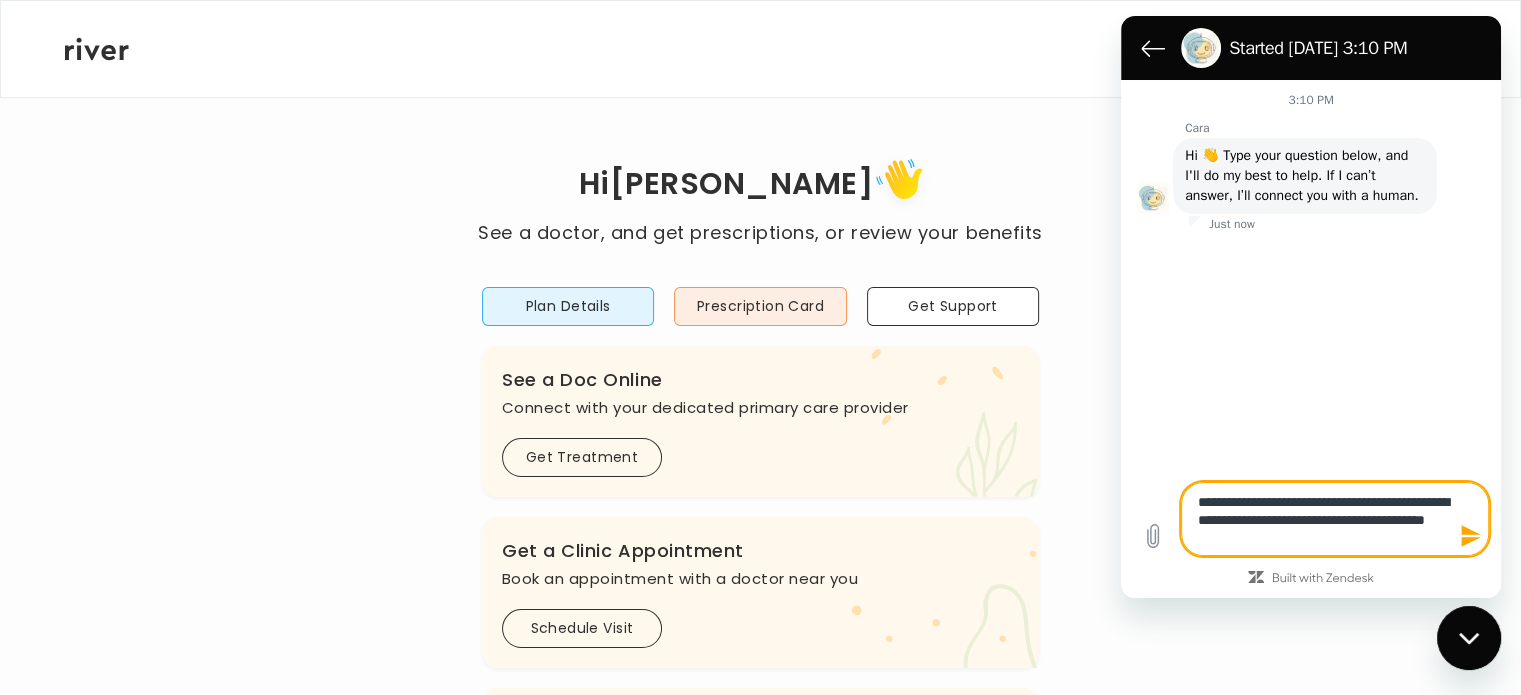 type on "**********" 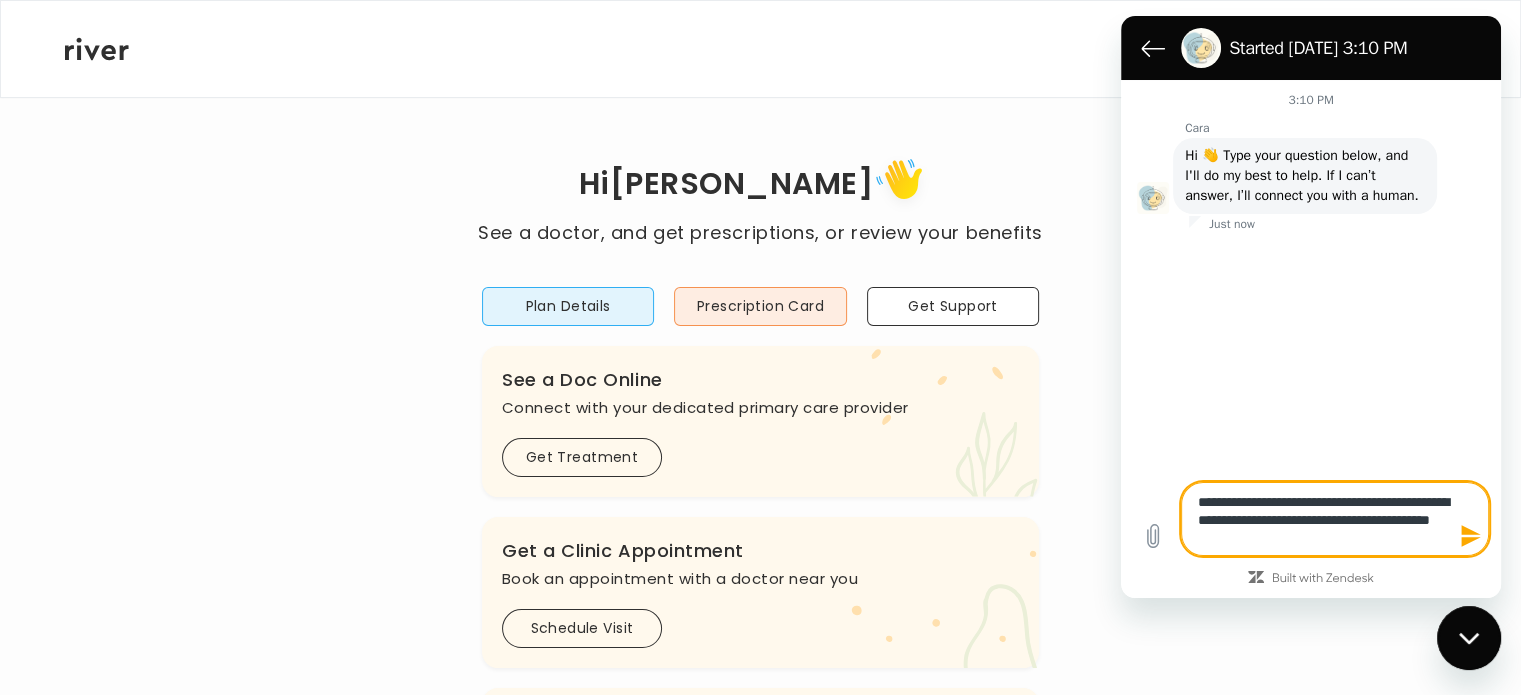 type on "*" 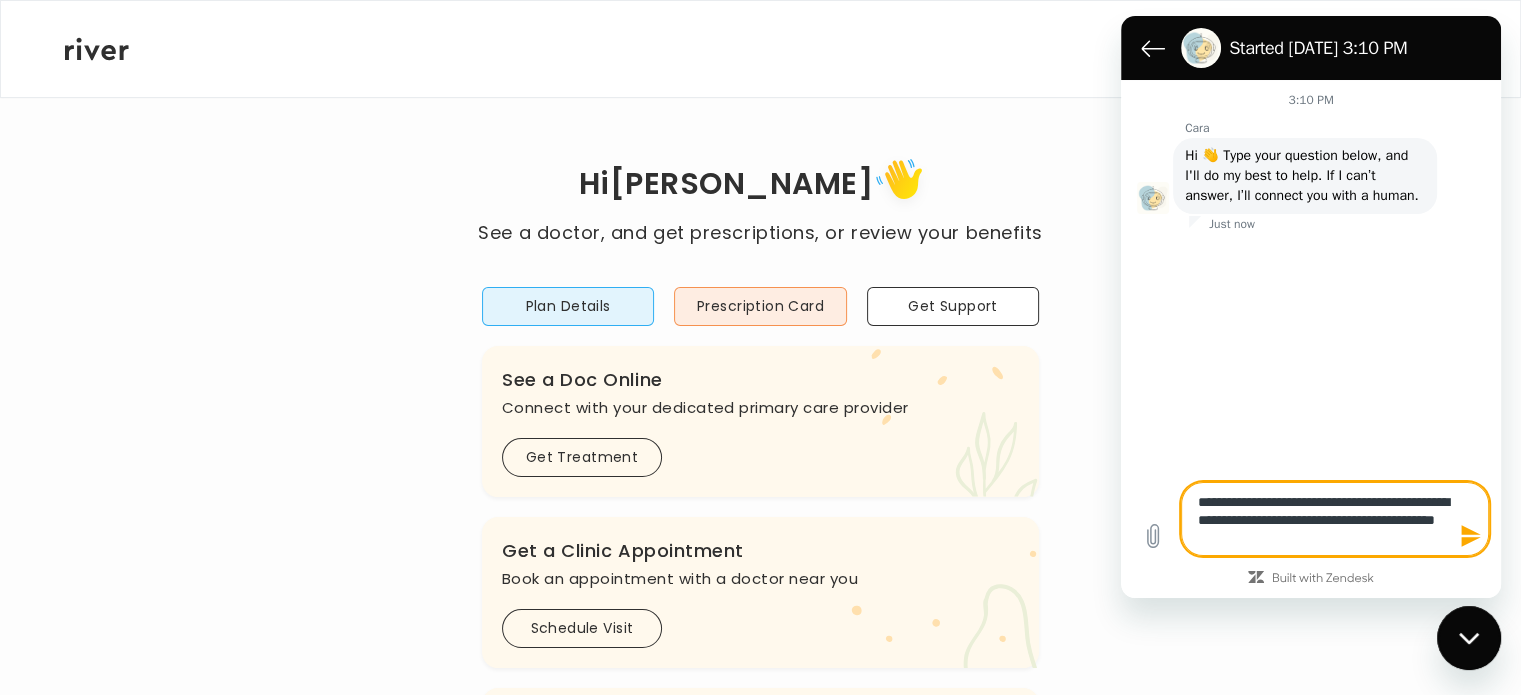 type on "**********" 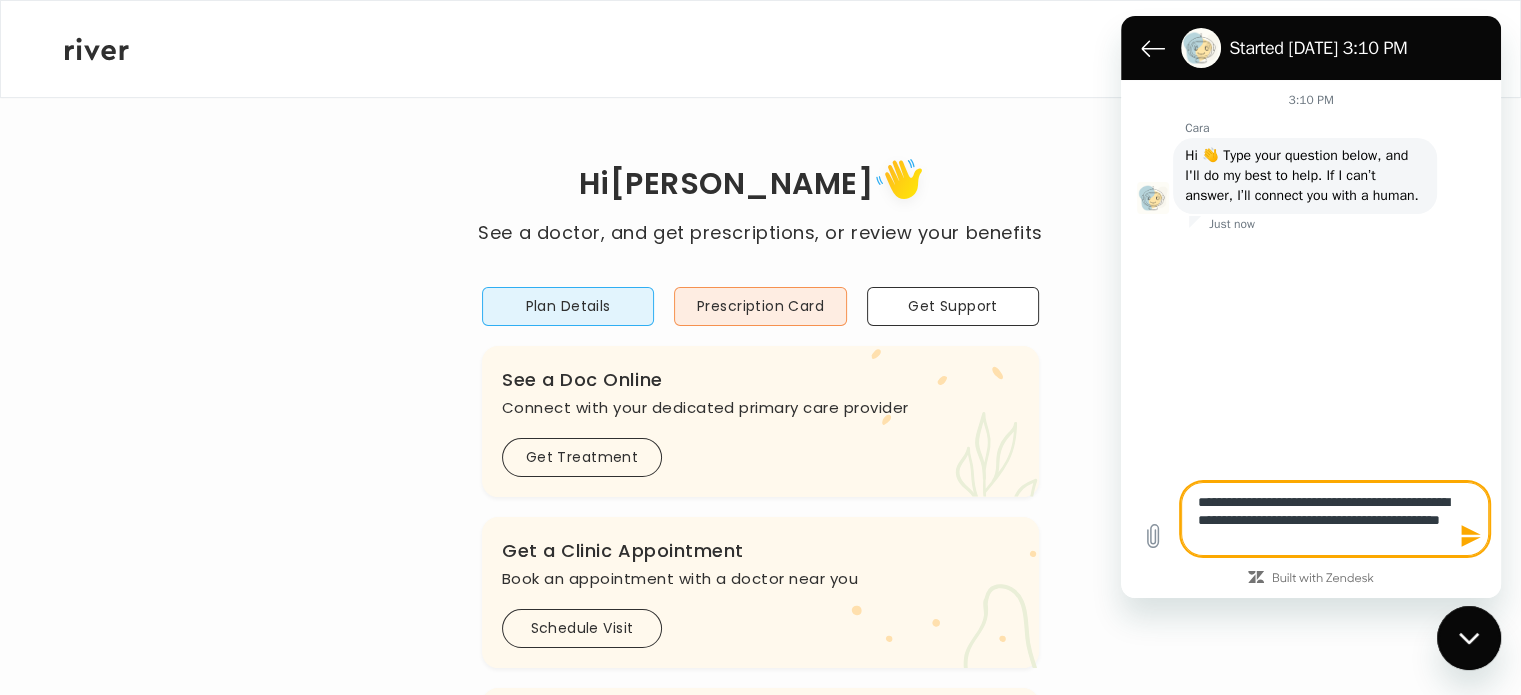 type on "**********" 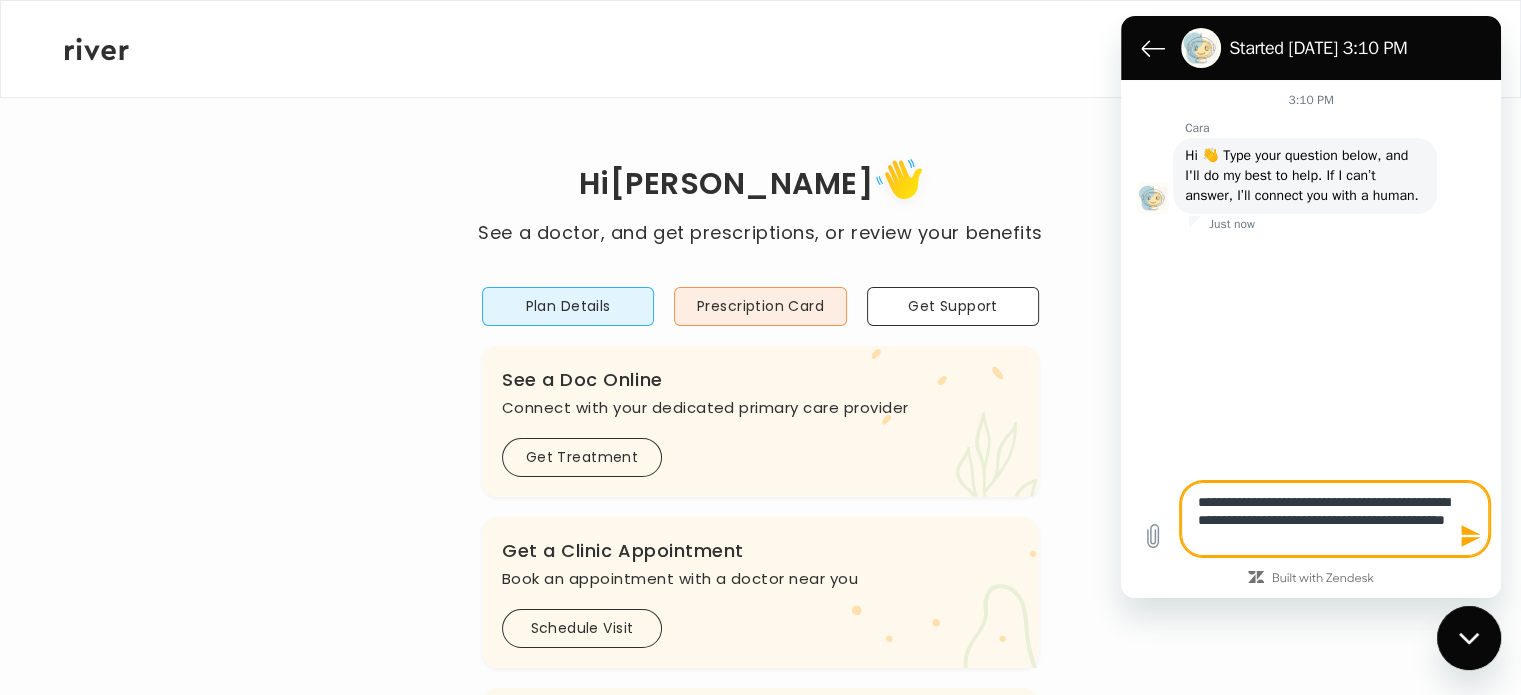 type on "**********" 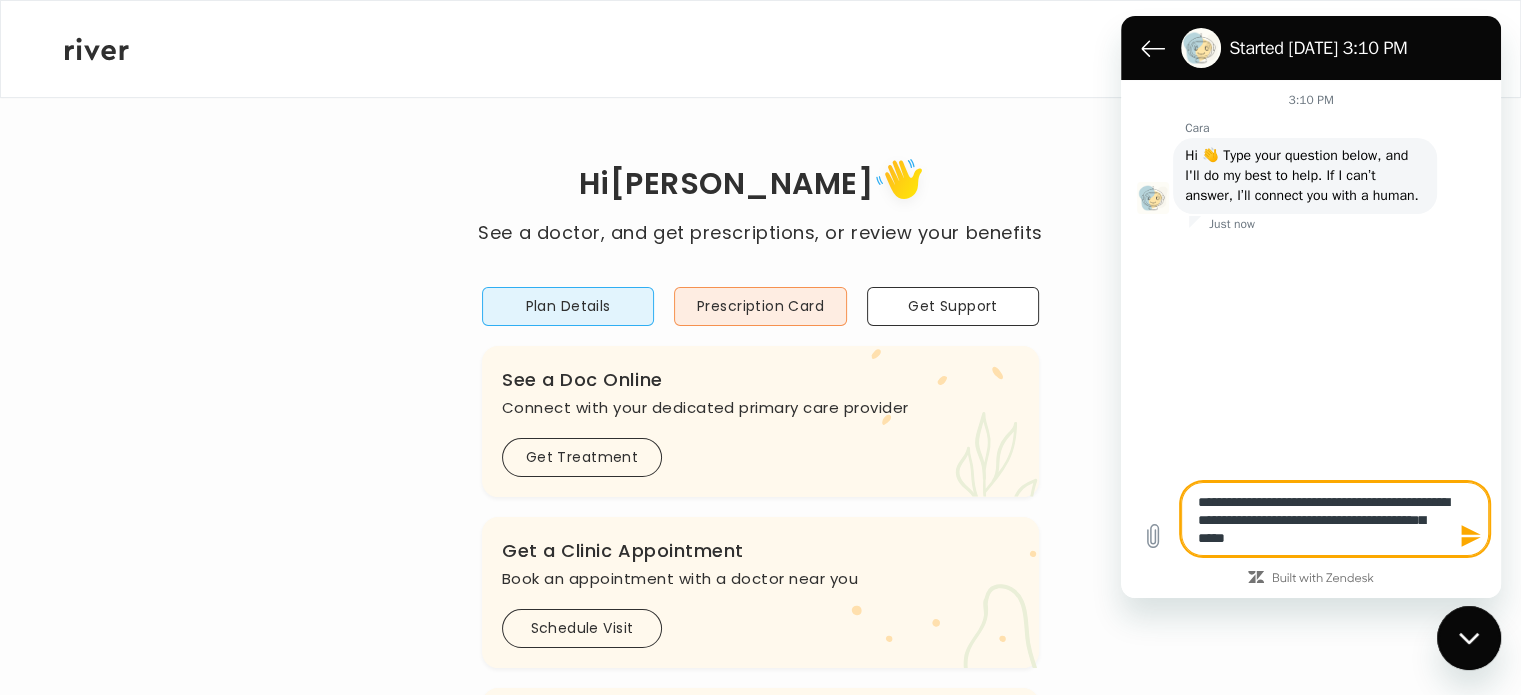 type 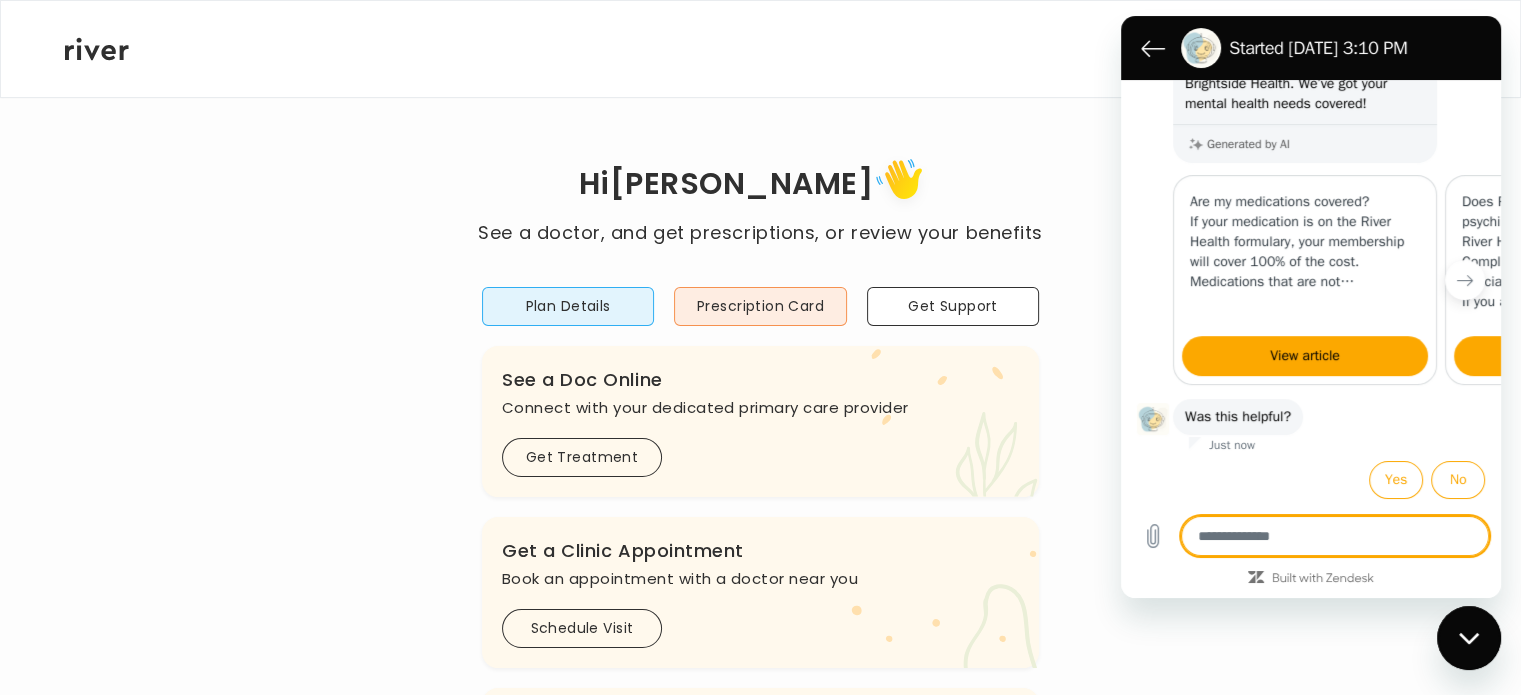 scroll, scrollTop: 504, scrollLeft: 0, axis: vertical 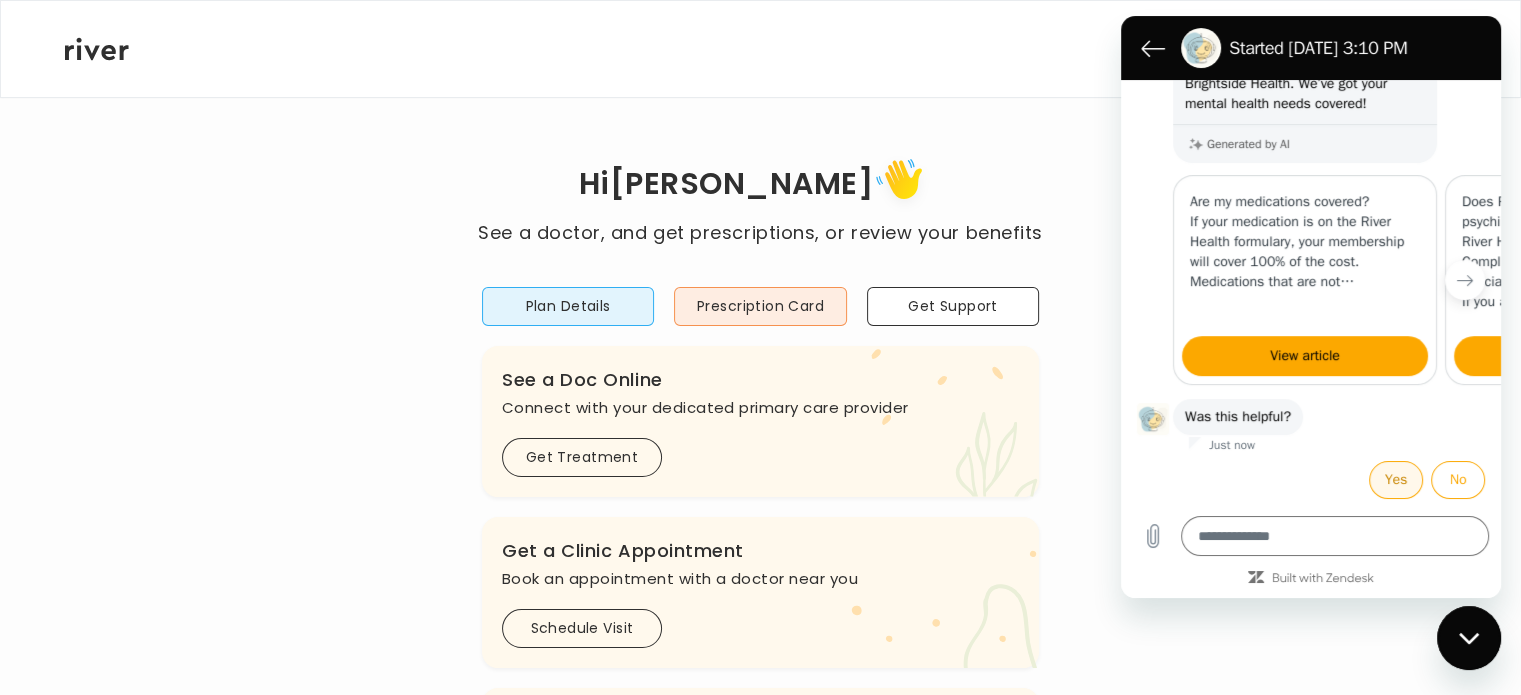 click on "Yes" at bounding box center [1396, 480] 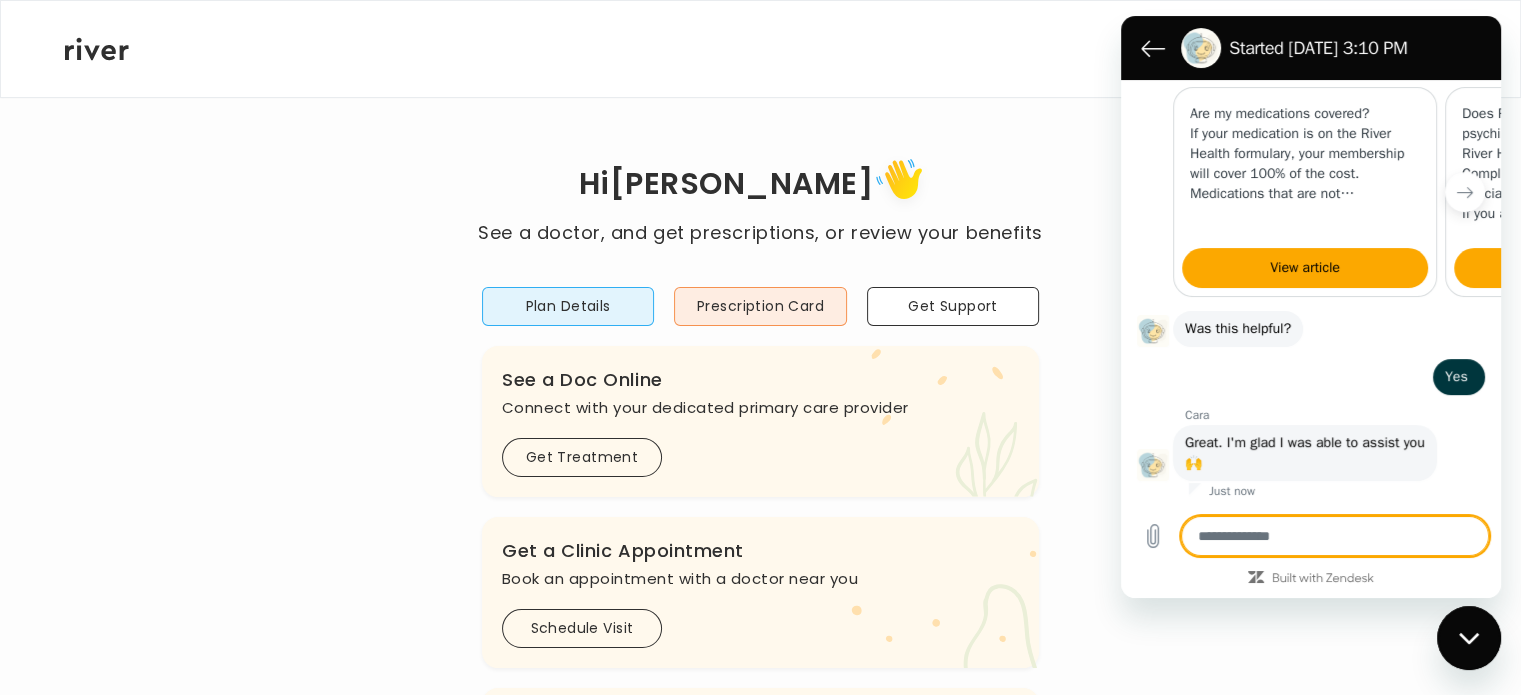 scroll, scrollTop: 592, scrollLeft: 0, axis: vertical 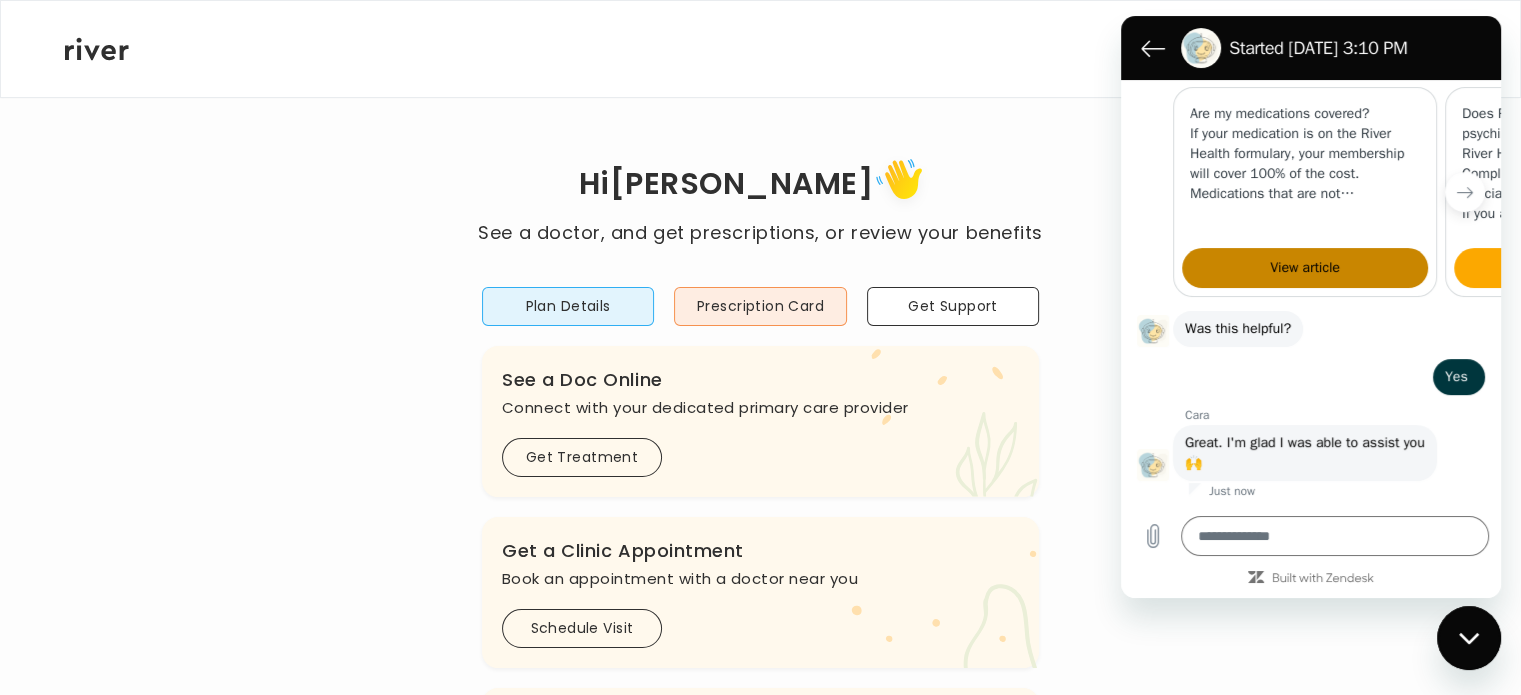 click on "View article" at bounding box center (1305, 268) 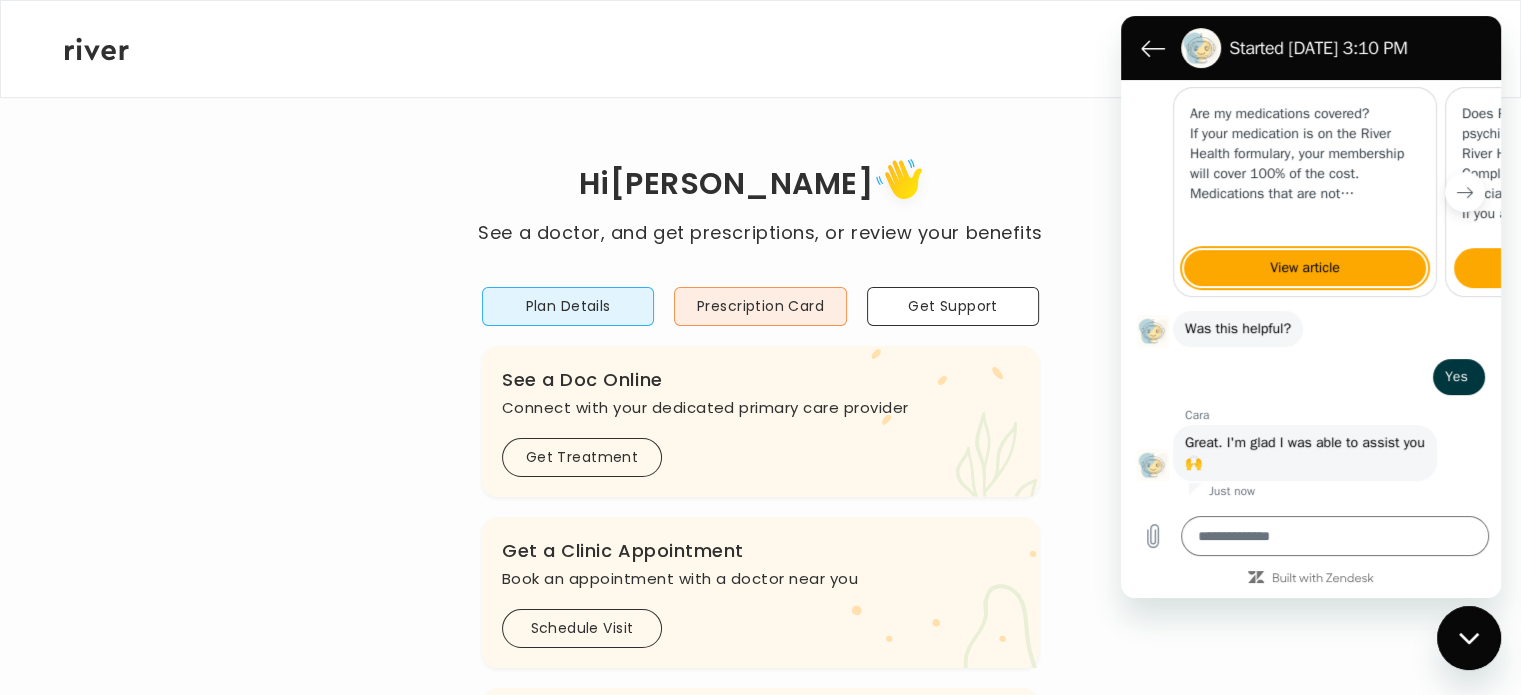 click 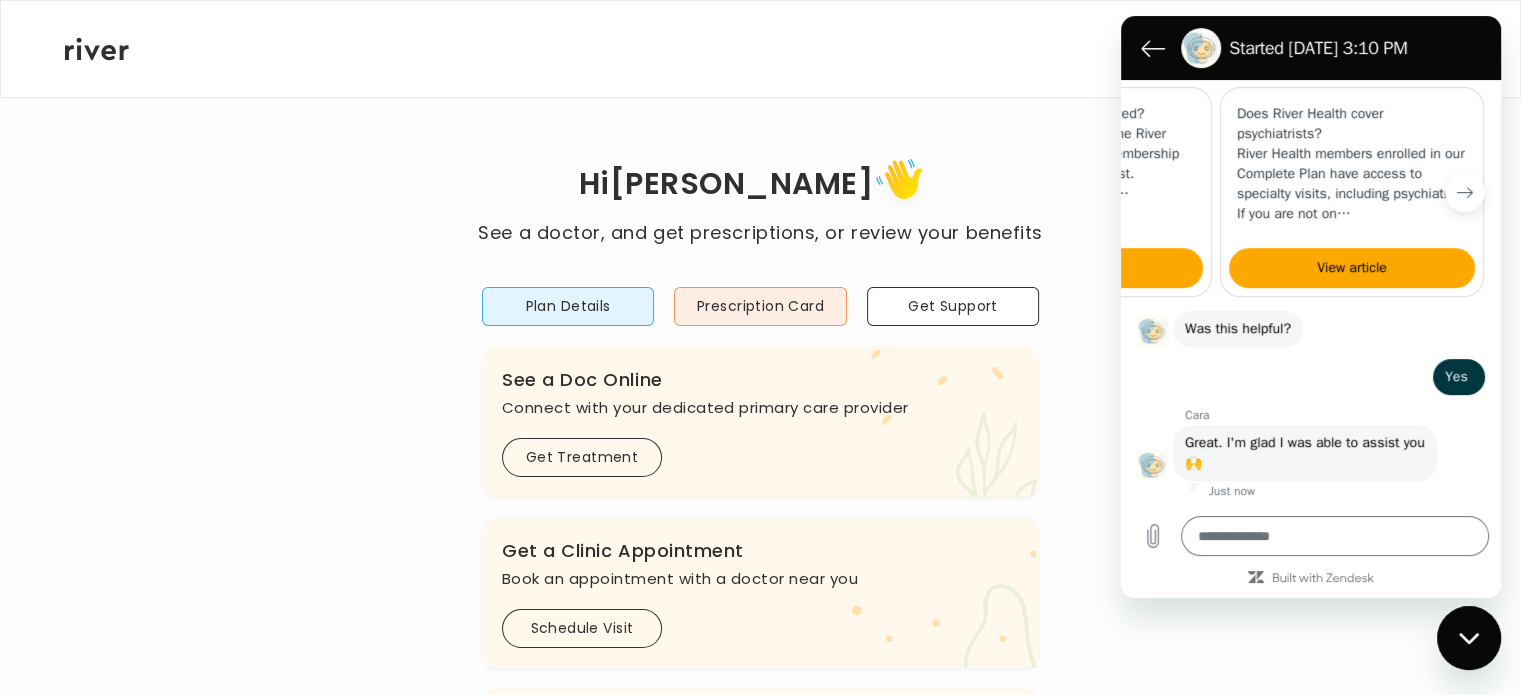 scroll, scrollTop: 0, scrollLeft: 246, axis: horizontal 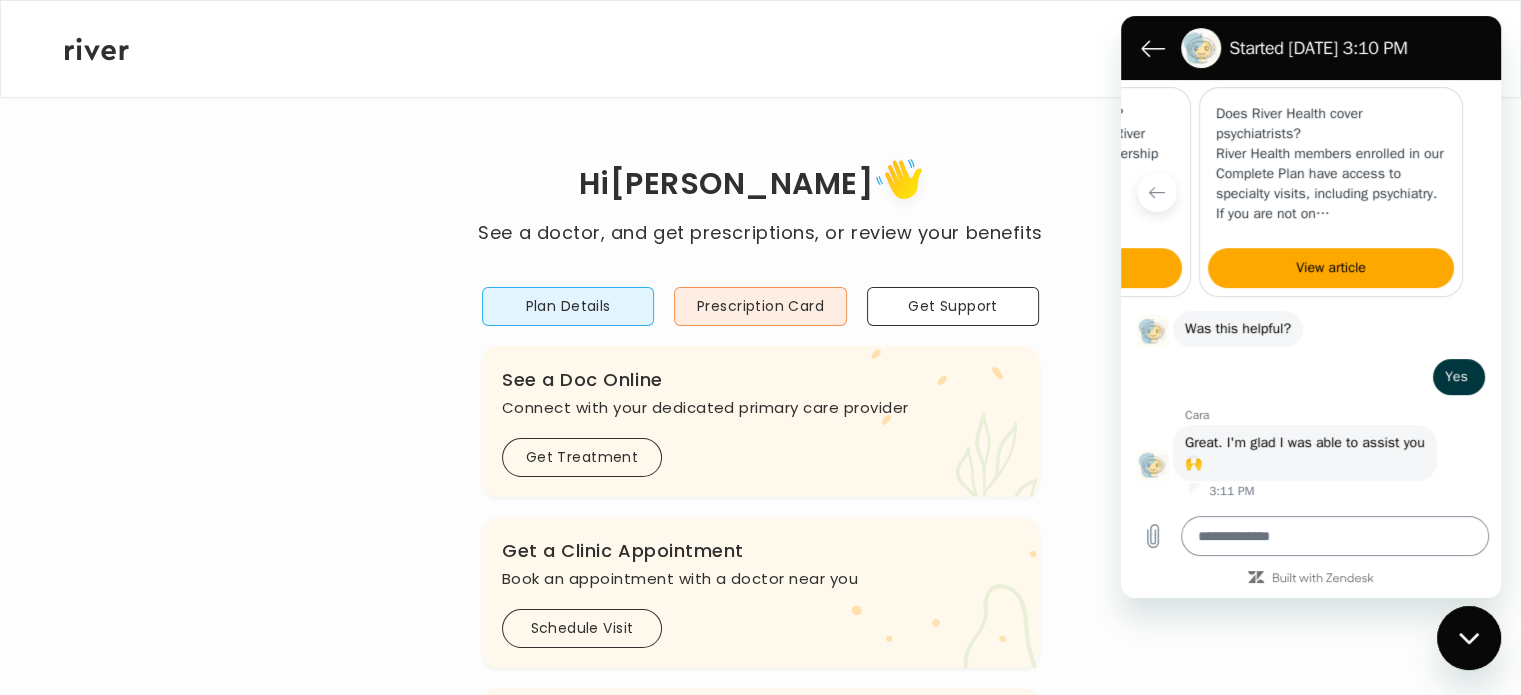 click at bounding box center [1335, 536] 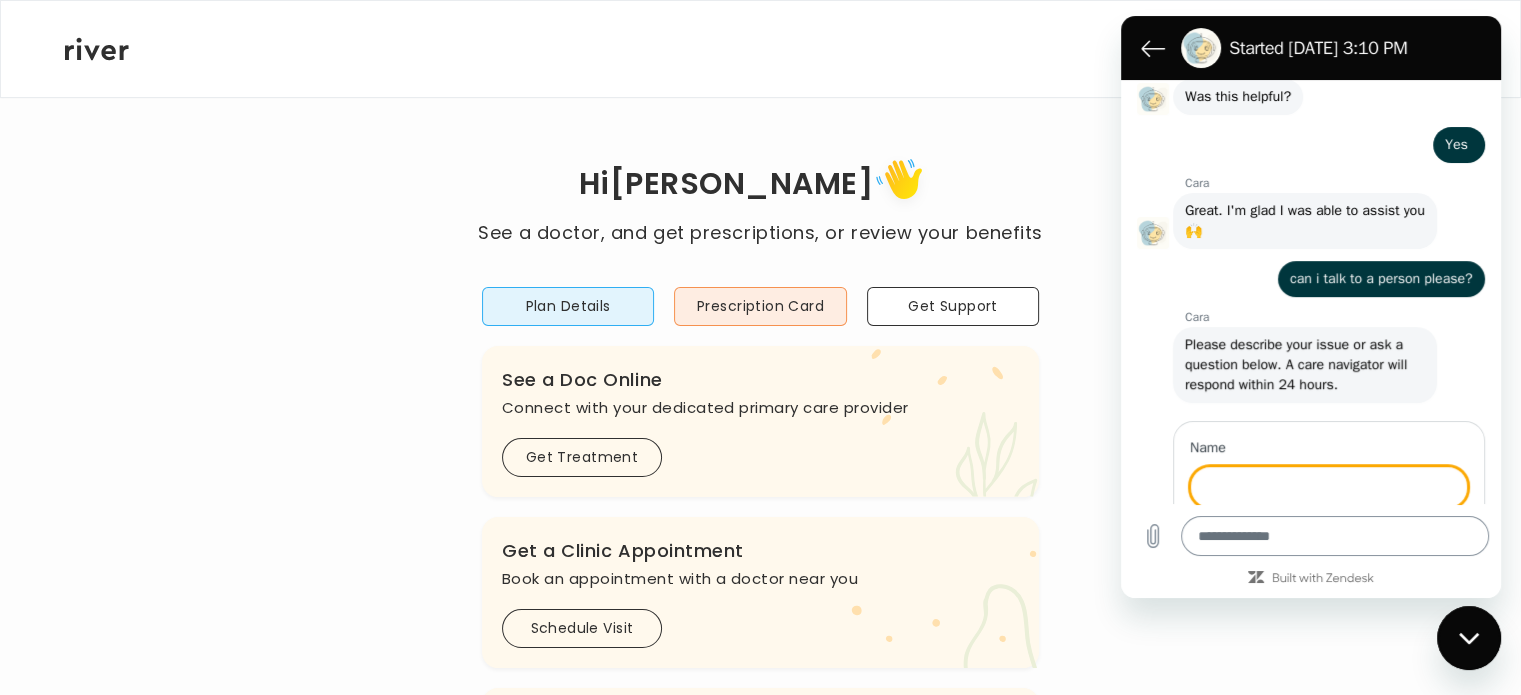 scroll, scrollTop: 900, scrollLeft: 0, axis: vertical 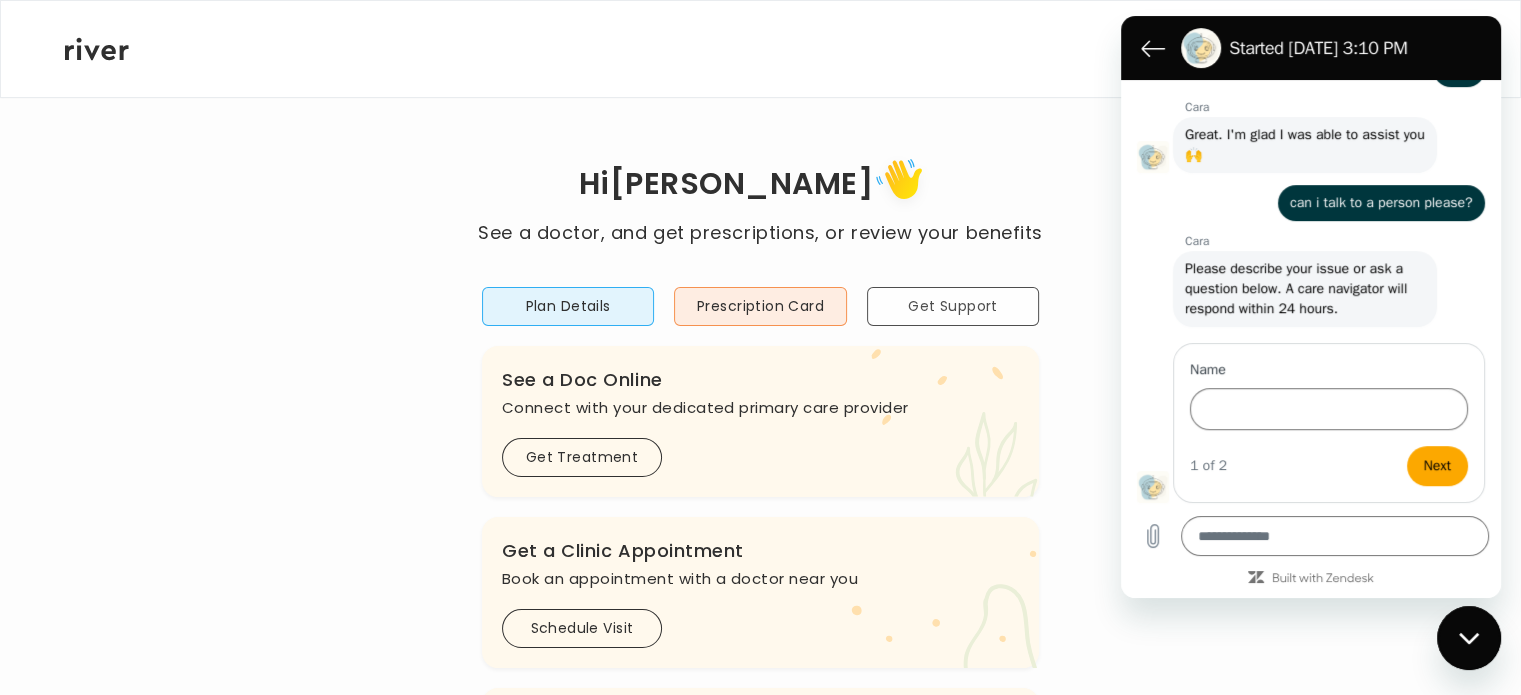 click on "Get Support" at bounding box center (953, 306) 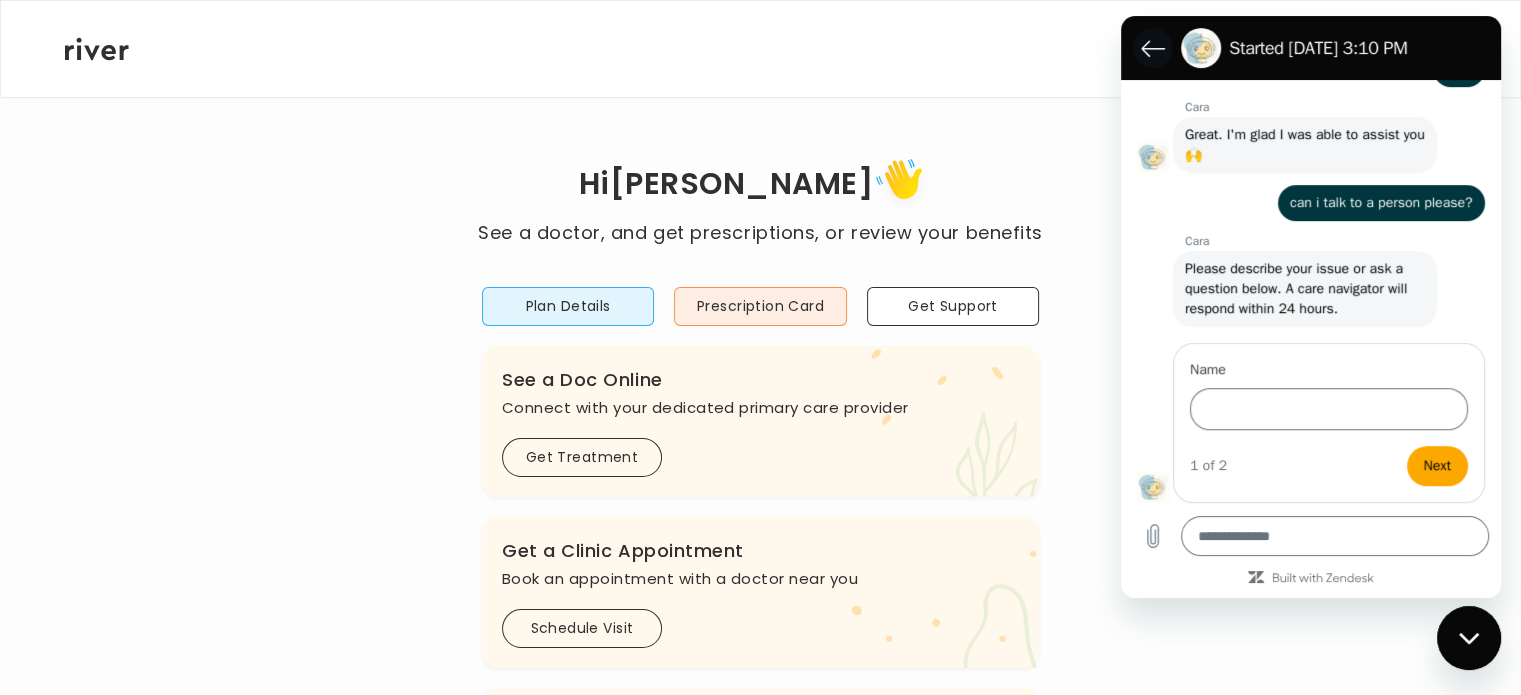 click 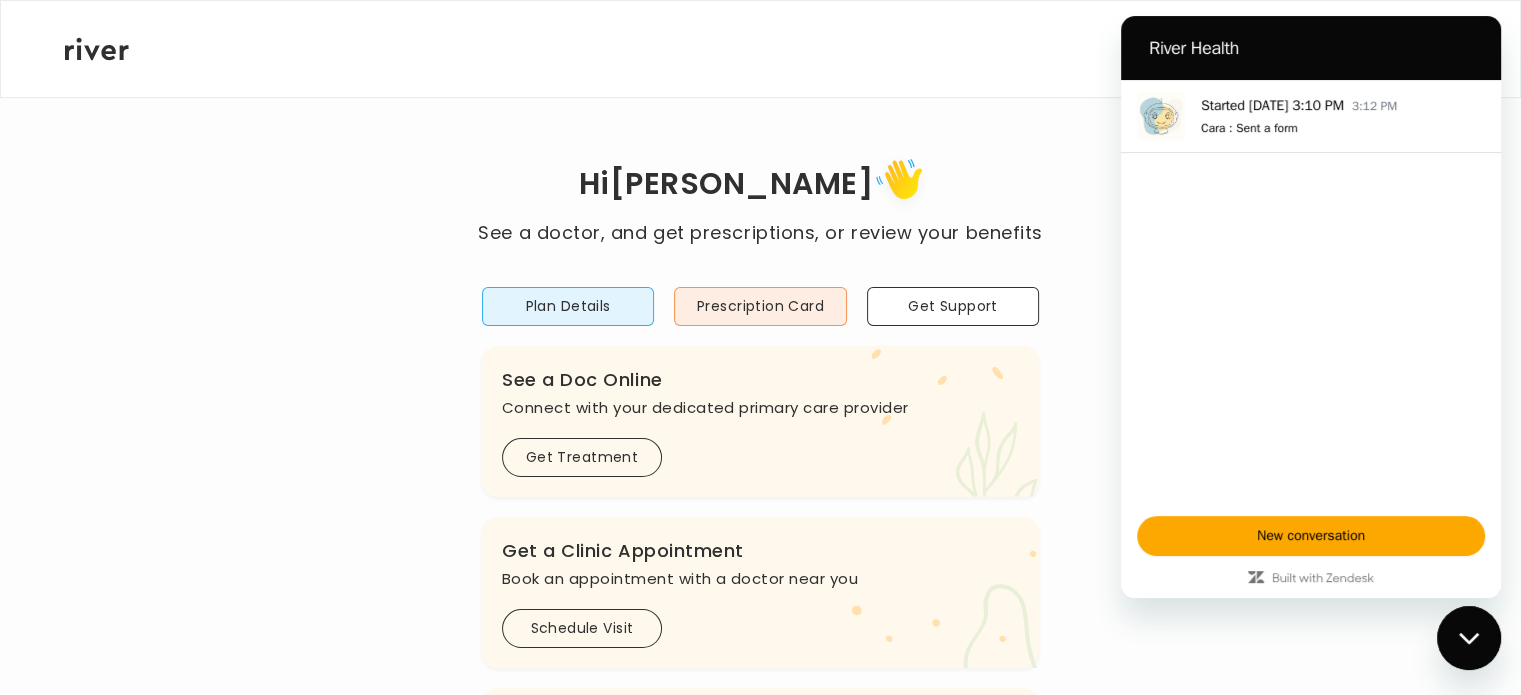 click at bounding box center [1469, 638] 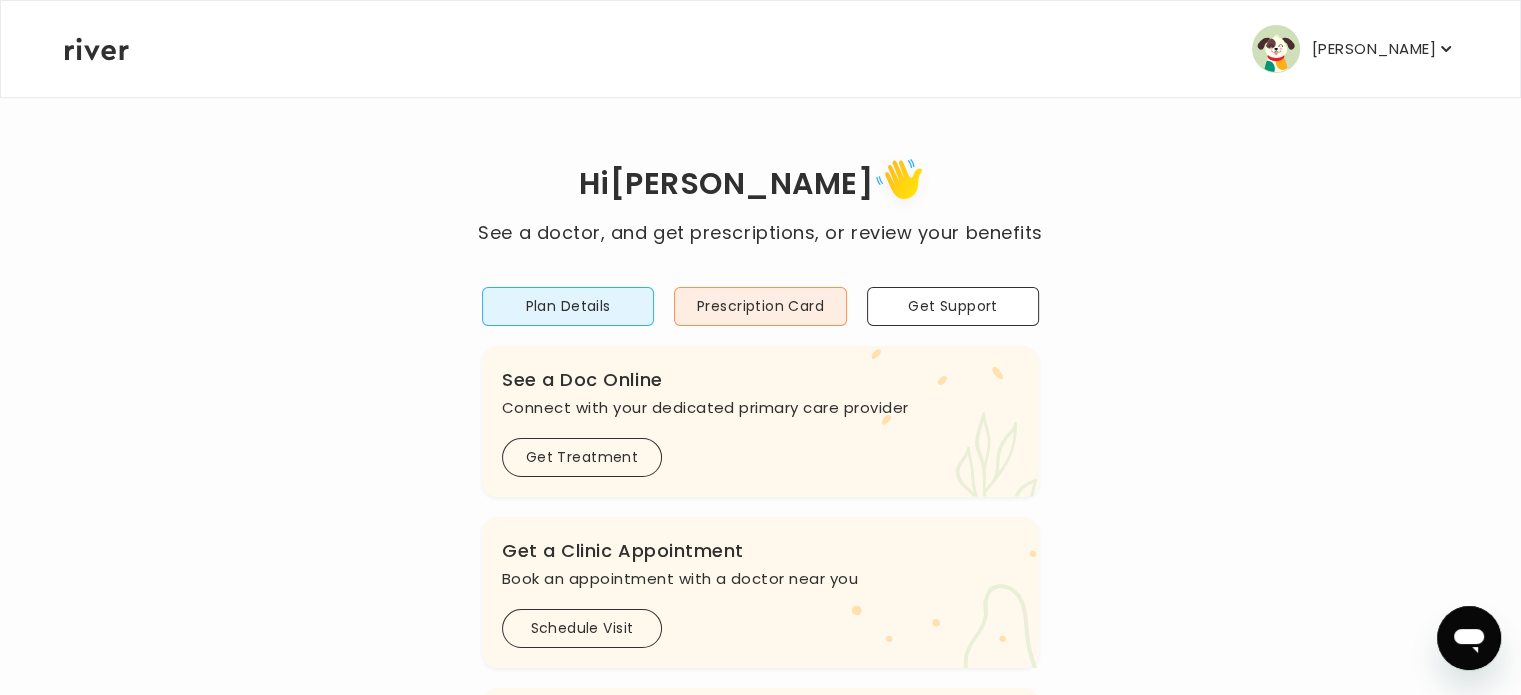click on "[PERSON_NAME]" at bounding box center (1374, 49) 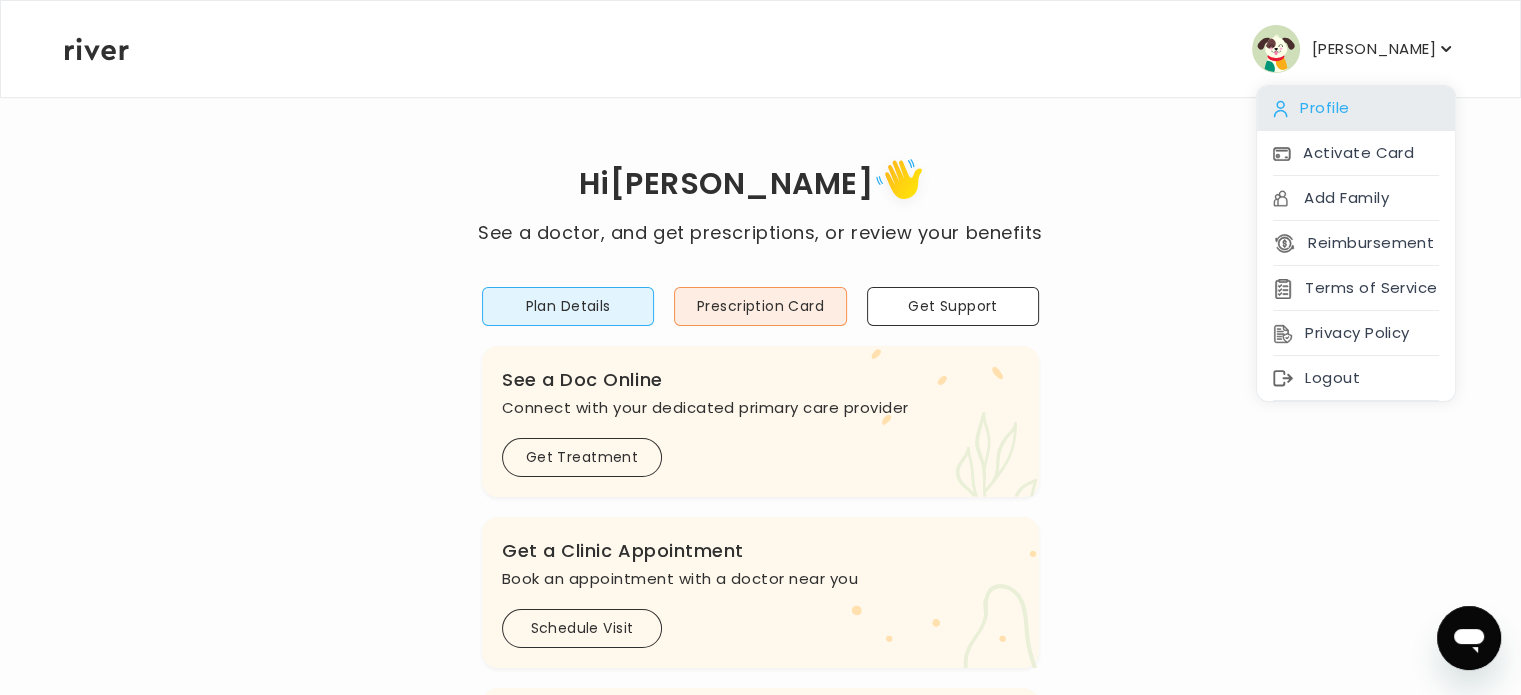 click on "Profile" at bounding box center (1356, 108) 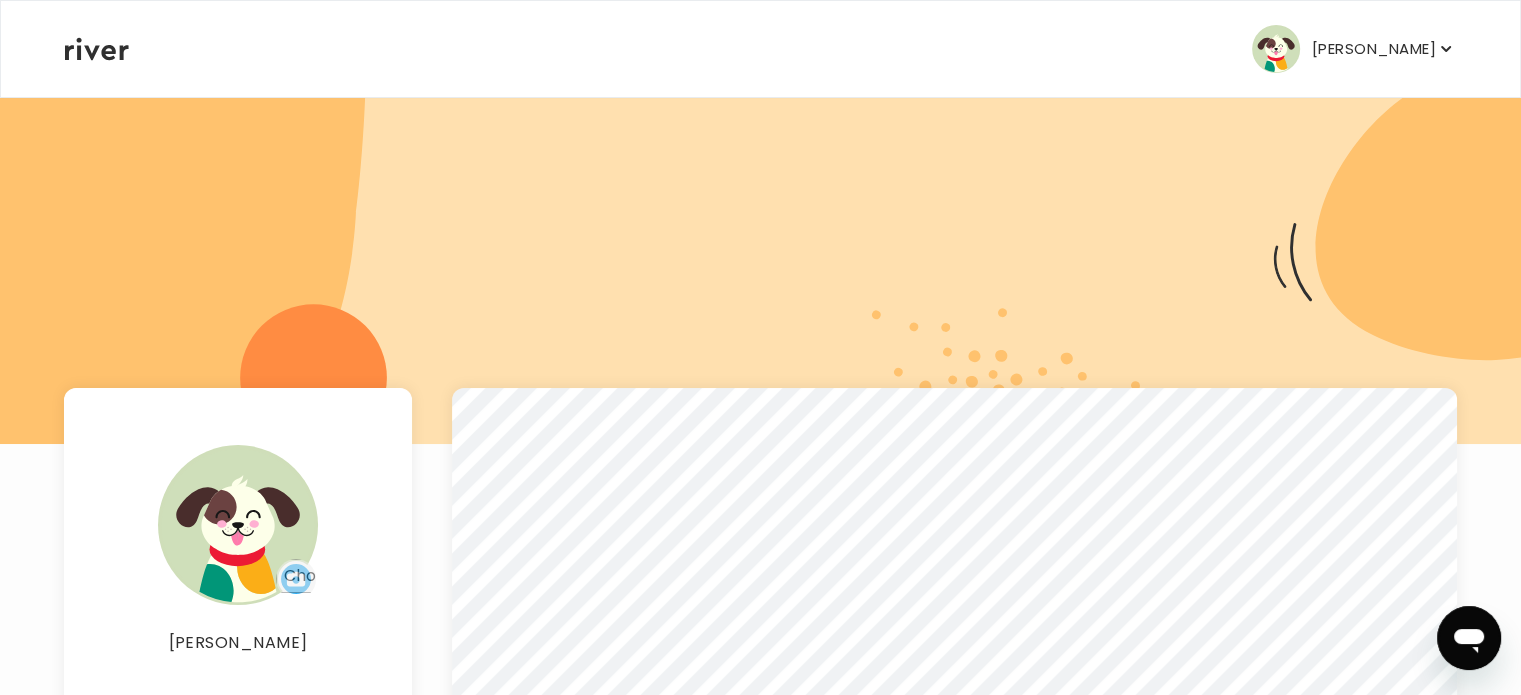 scroll, scrollTop: 0, scrollLeft: 0, axis: both 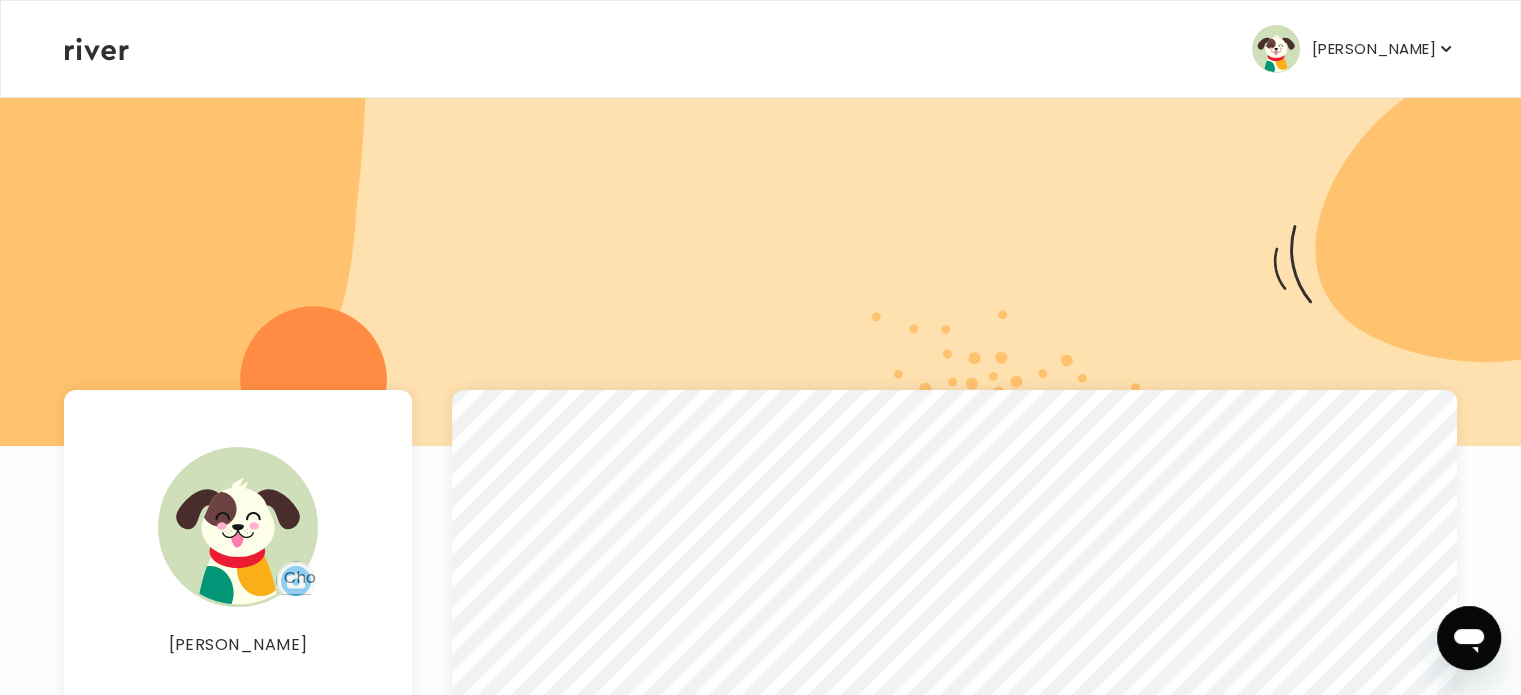 click on "[PERSON_NAME]" at bounding box center (1374, 49) 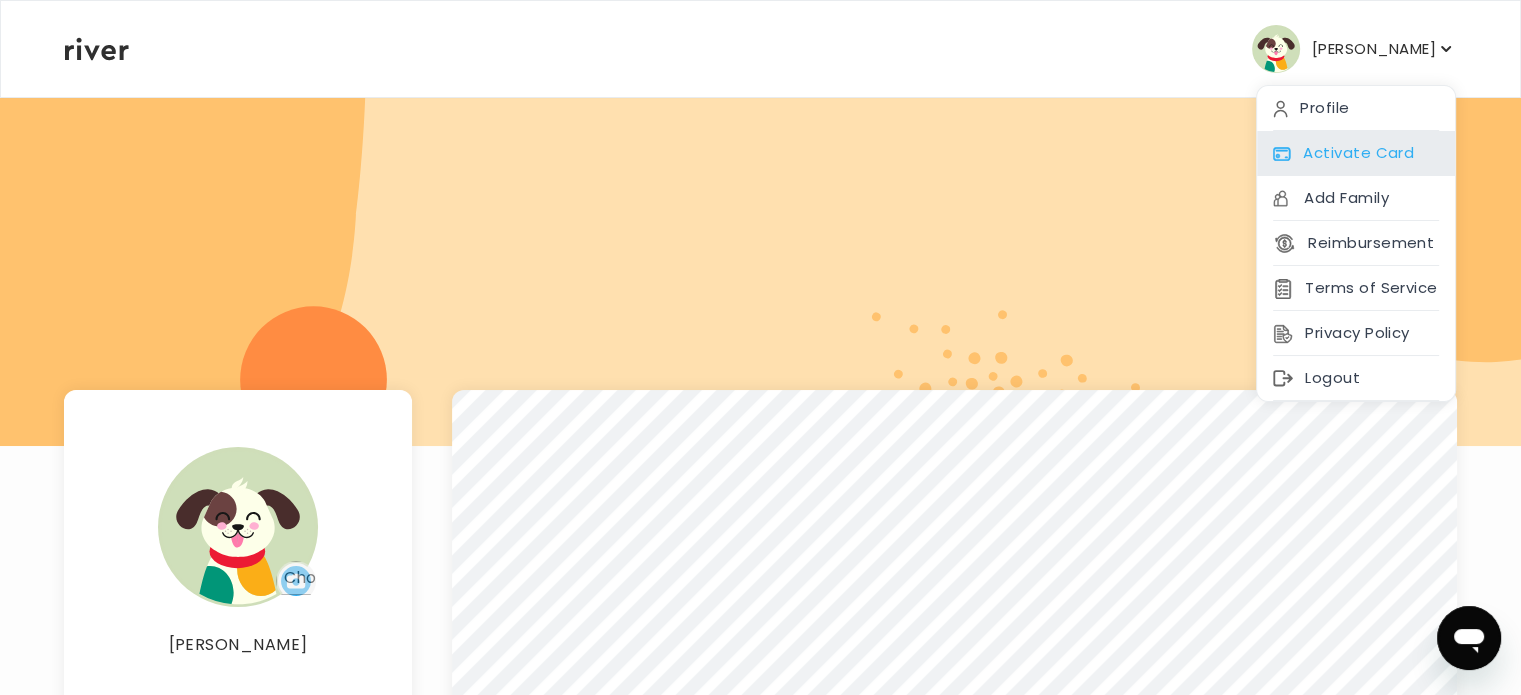click on "Activate Card" at bounding box center (1356, 153) 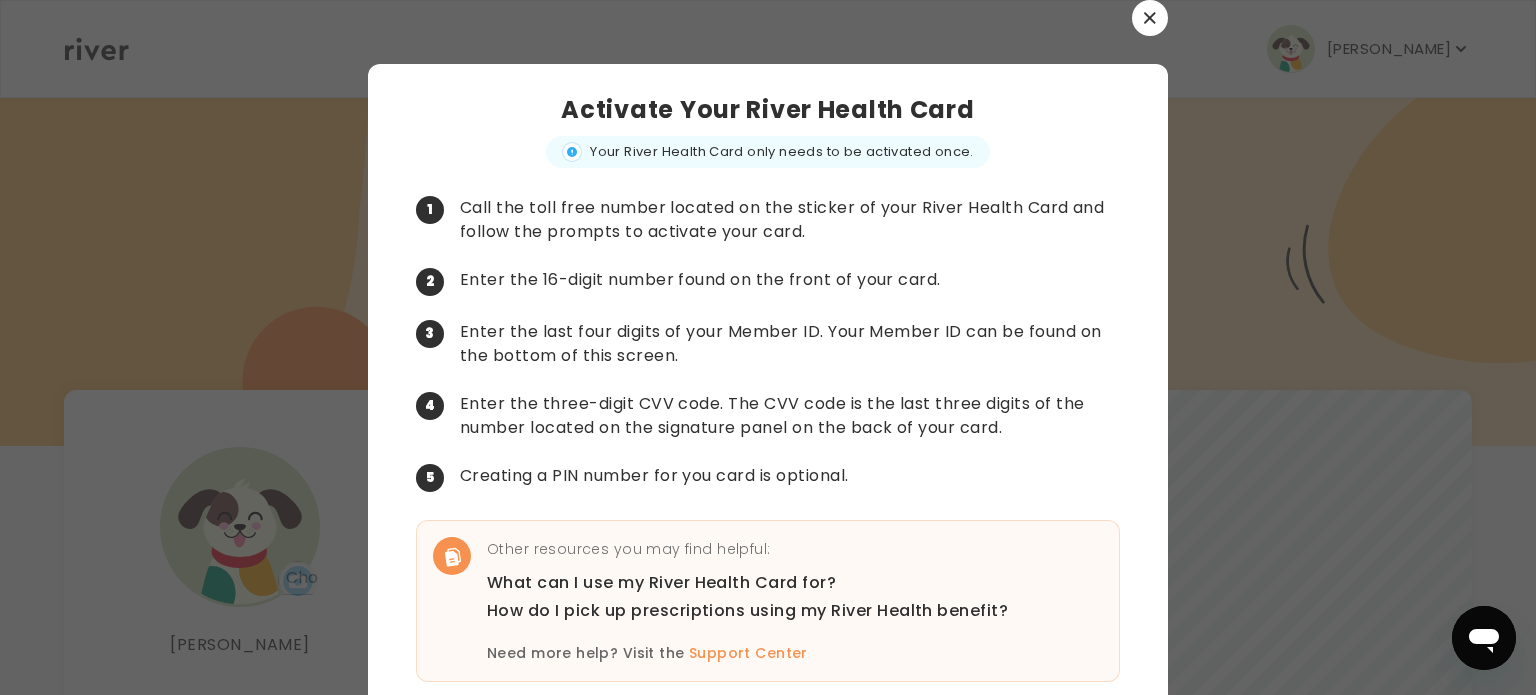 click at bounding box center [1150, 18] 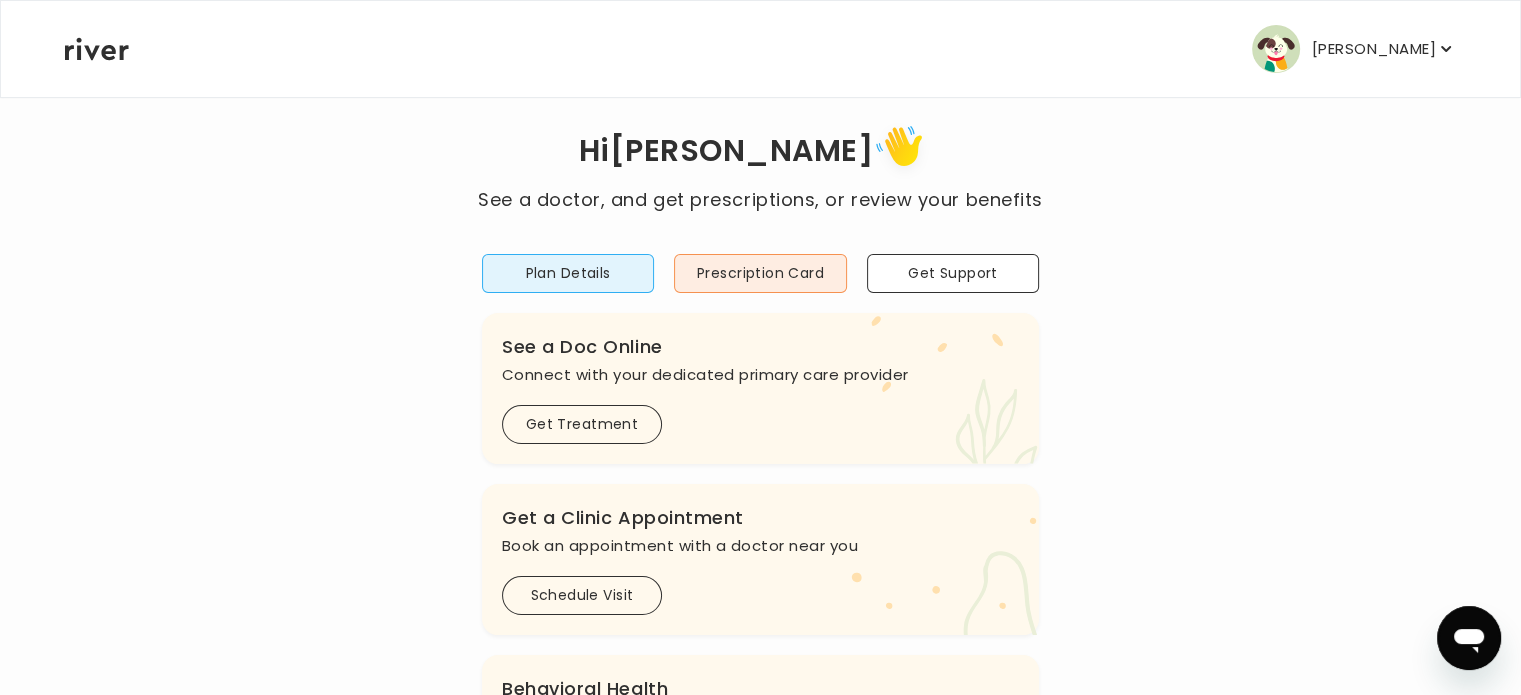 scroll, scrollTop: 0, scrollLeft: 0, axis: both 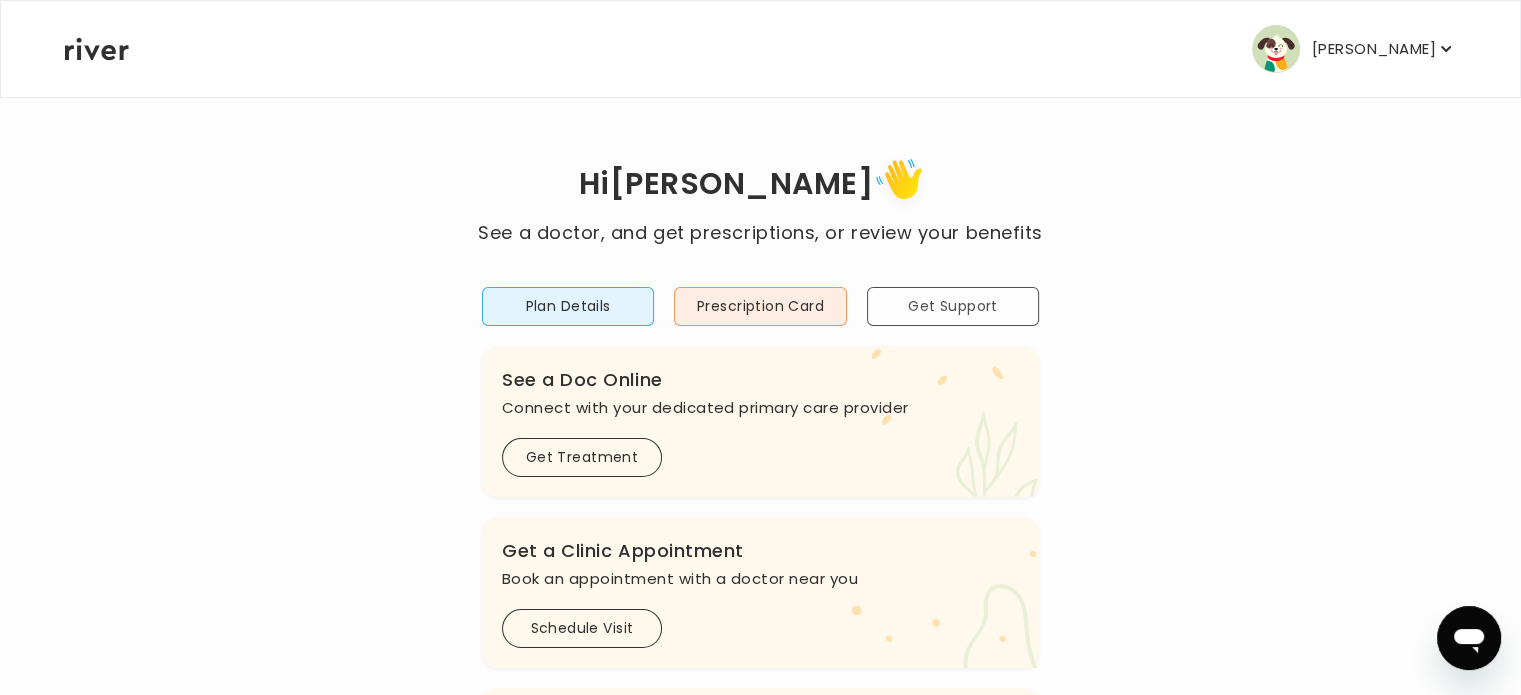 click on "Get Support" at bounding box center [953, 306] 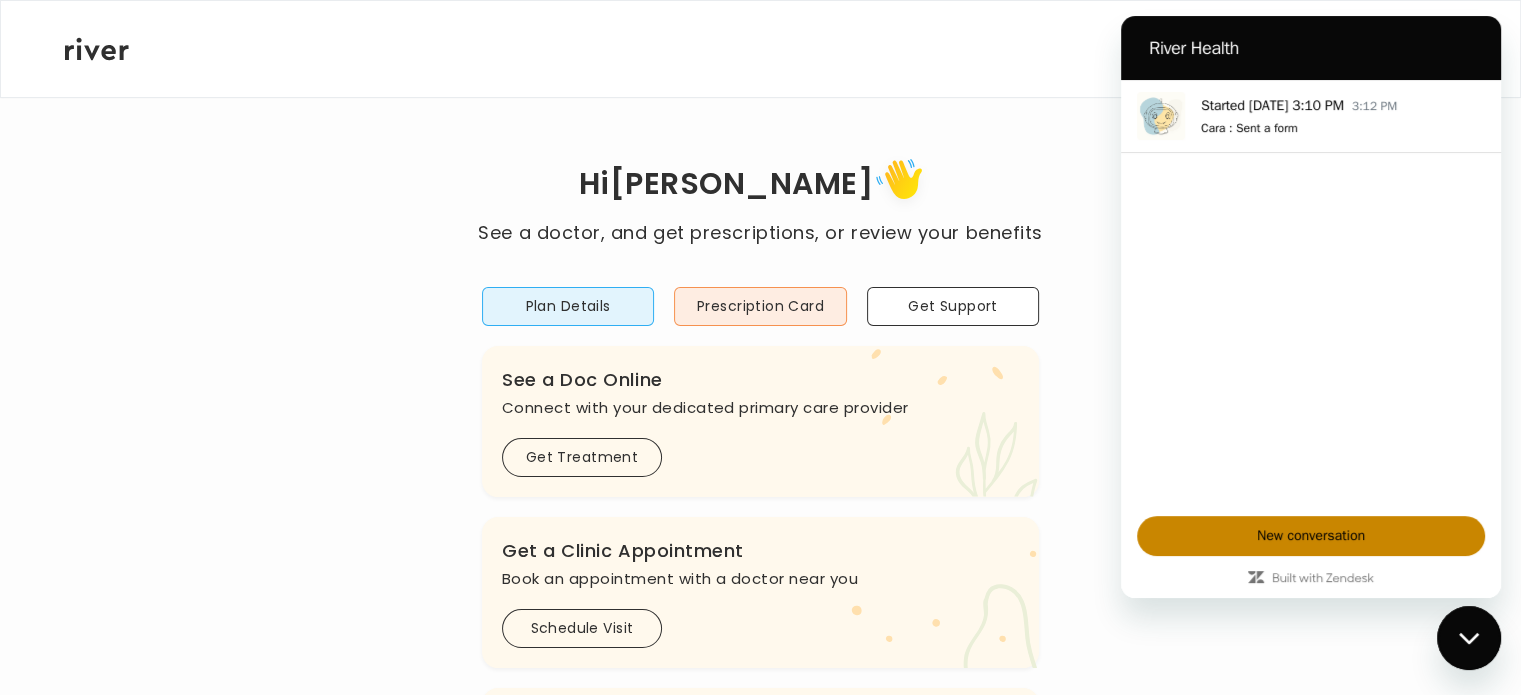 click on "New conversation" at bounding box center (1311, 536) 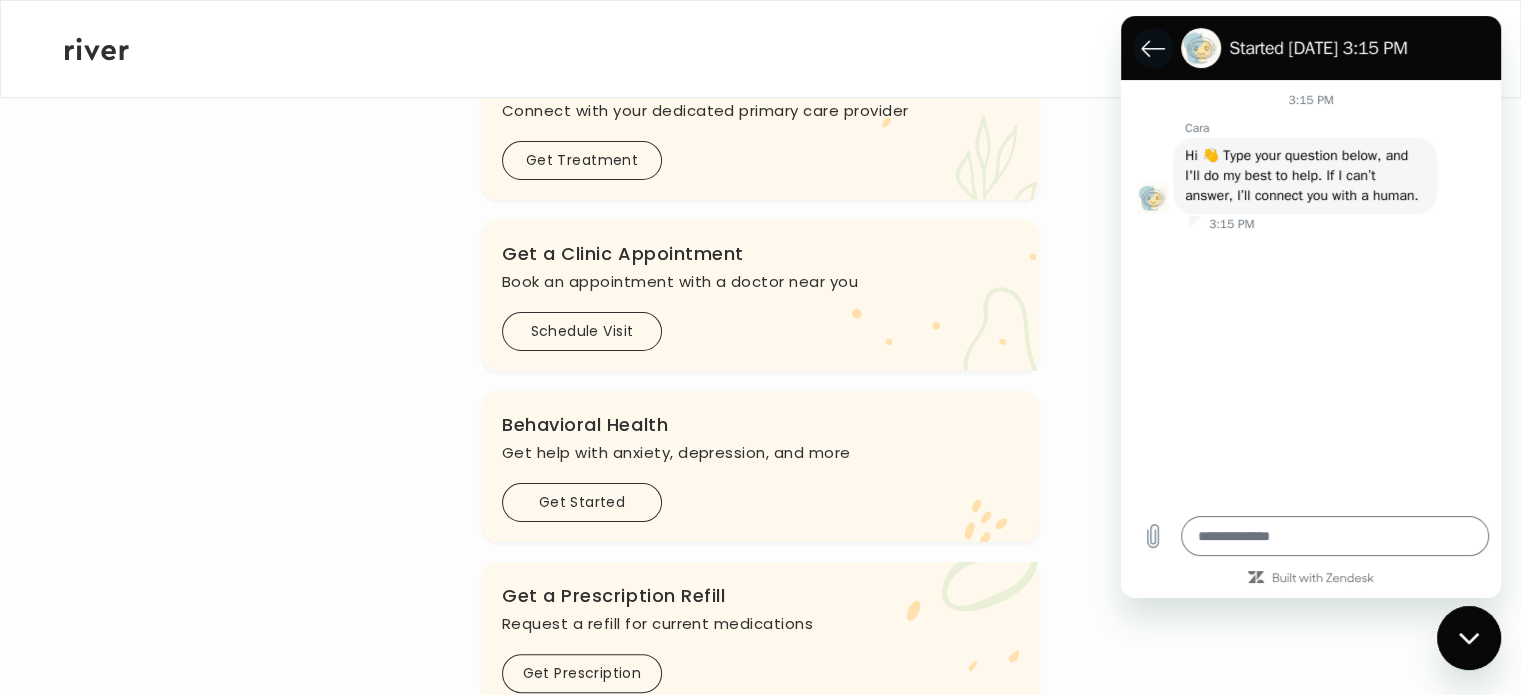 click 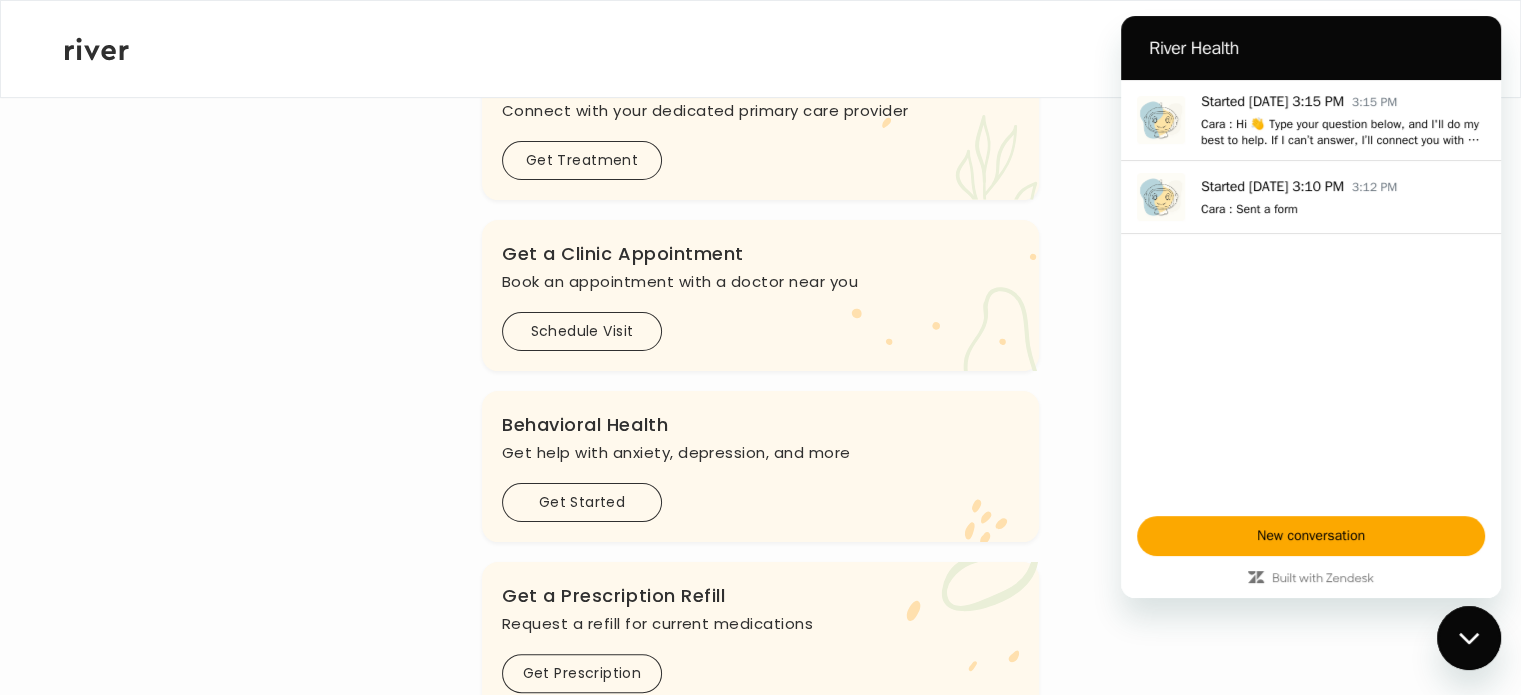 scroll, scrollTop: 298, scrollLeft: 0, axis: vertical 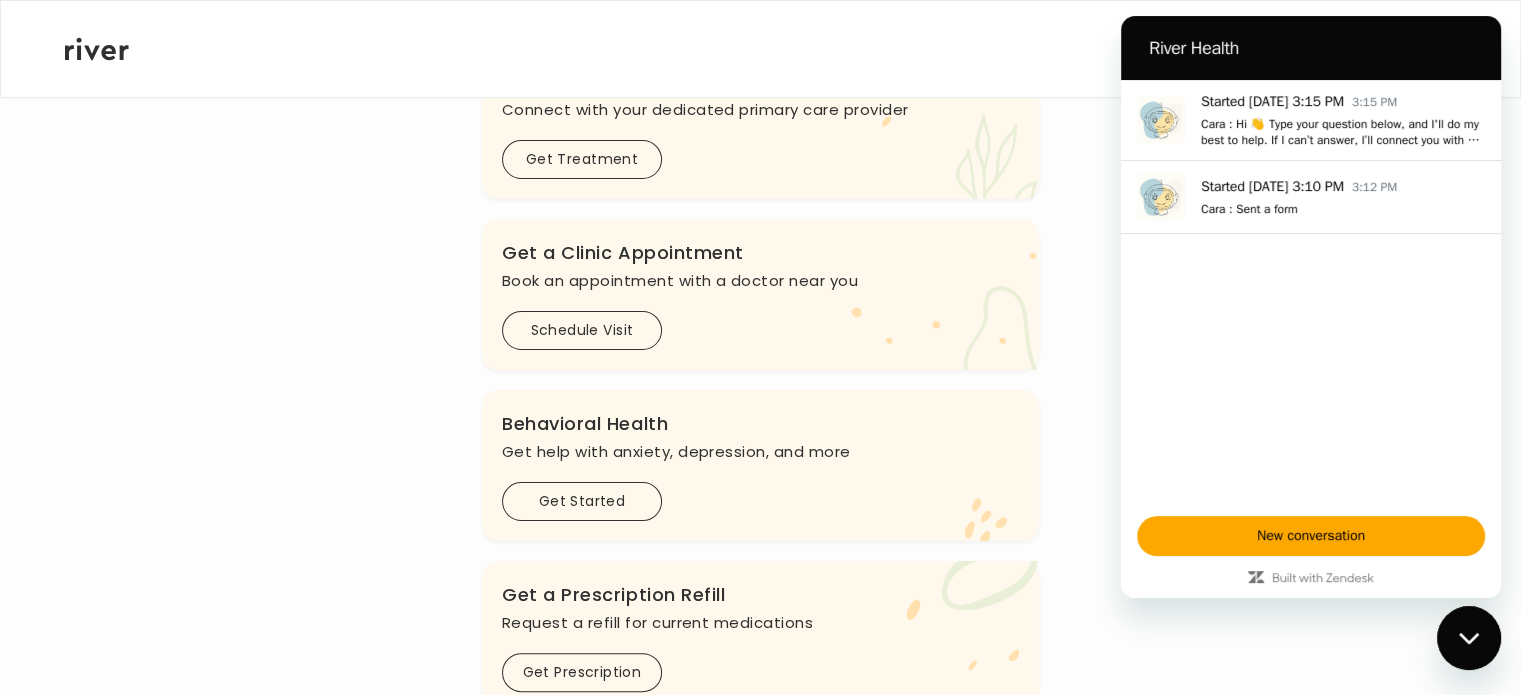 click 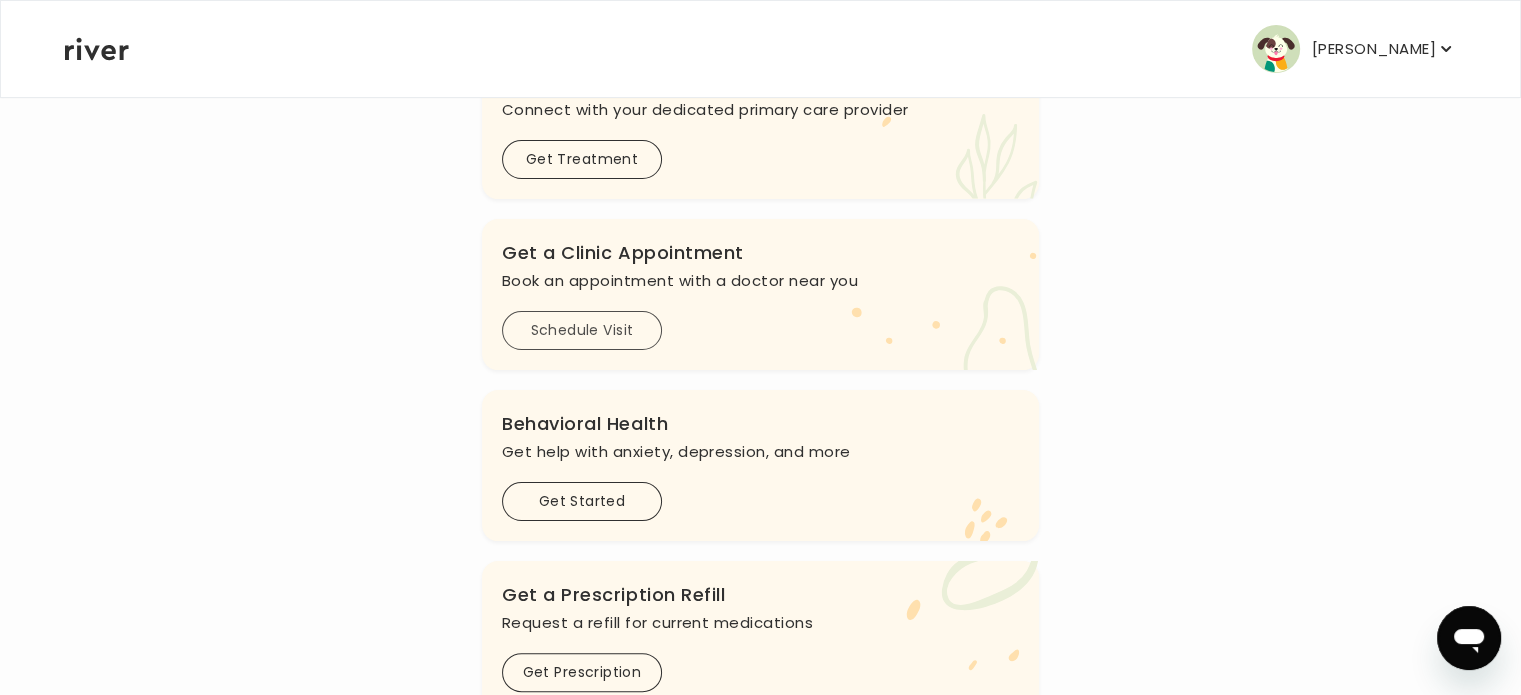 click on "Schedule Visit" at bounding box center (582, 330) 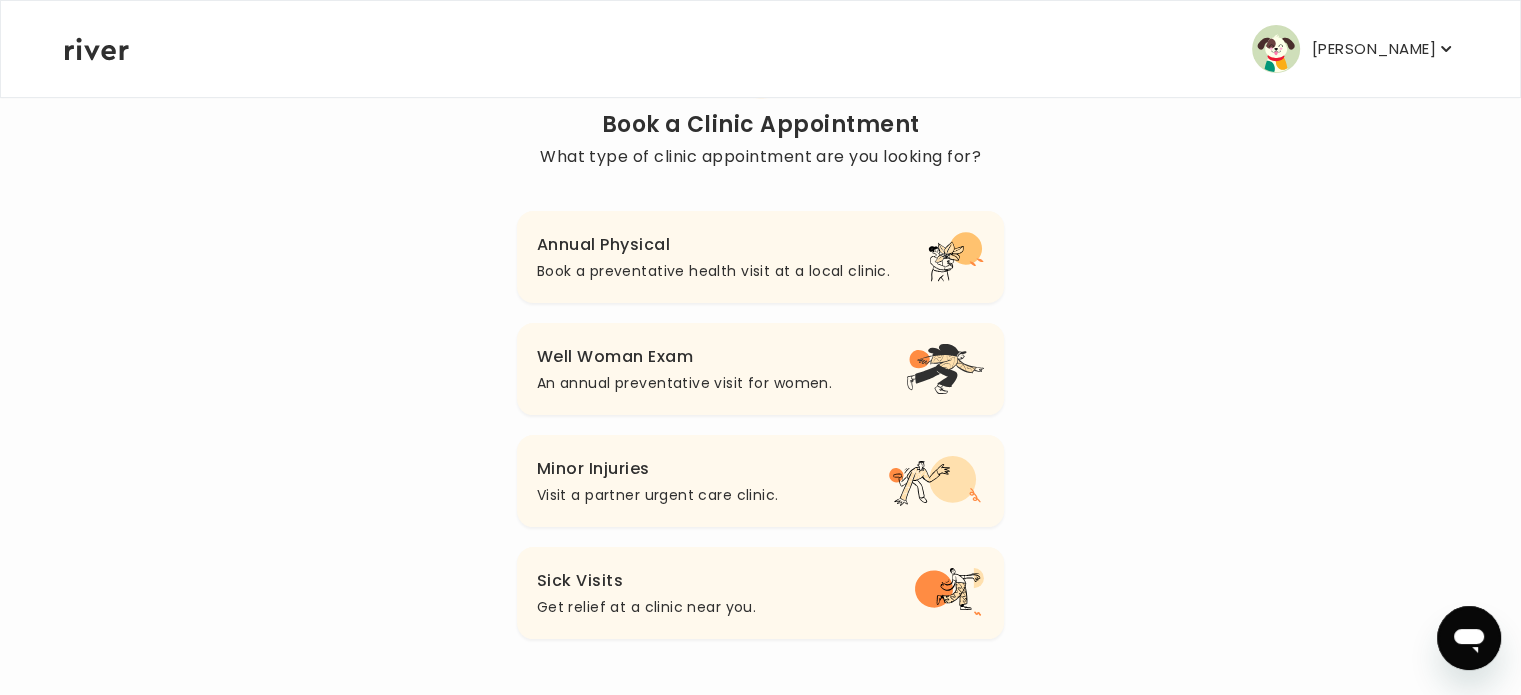 scroll, scrollTop: 152, scrollLeft: 0, axis: vertical 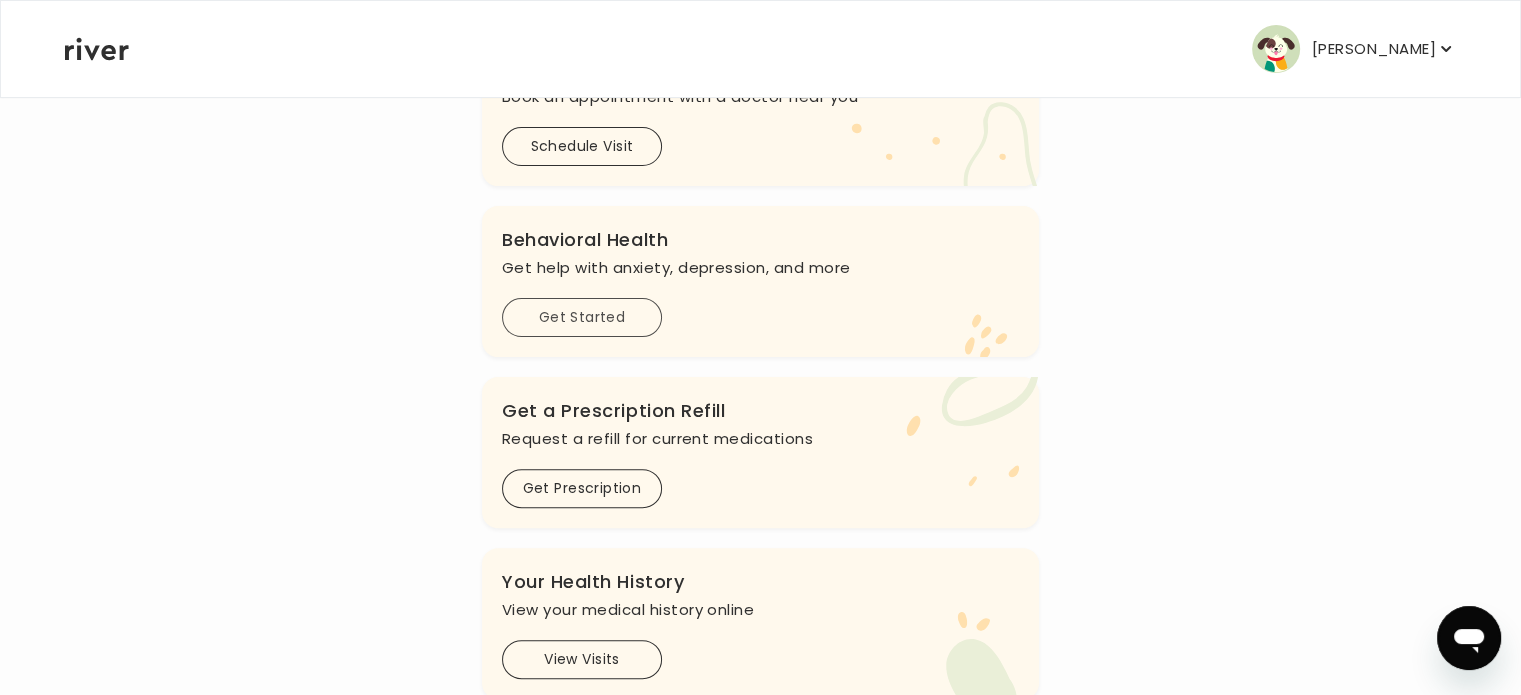 click on "Get Started" at bounding box center [582, 317] 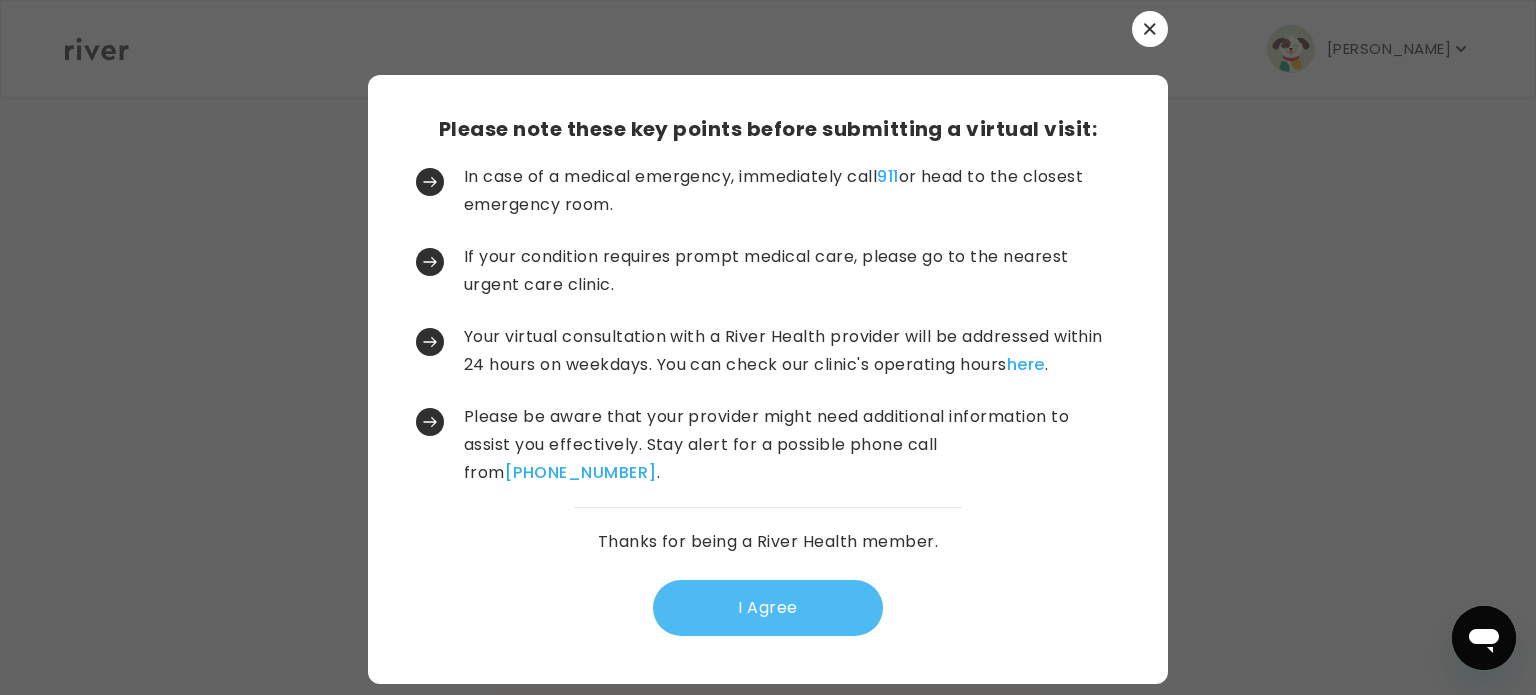 click on "I Agree" at bounding box center (768, 608) 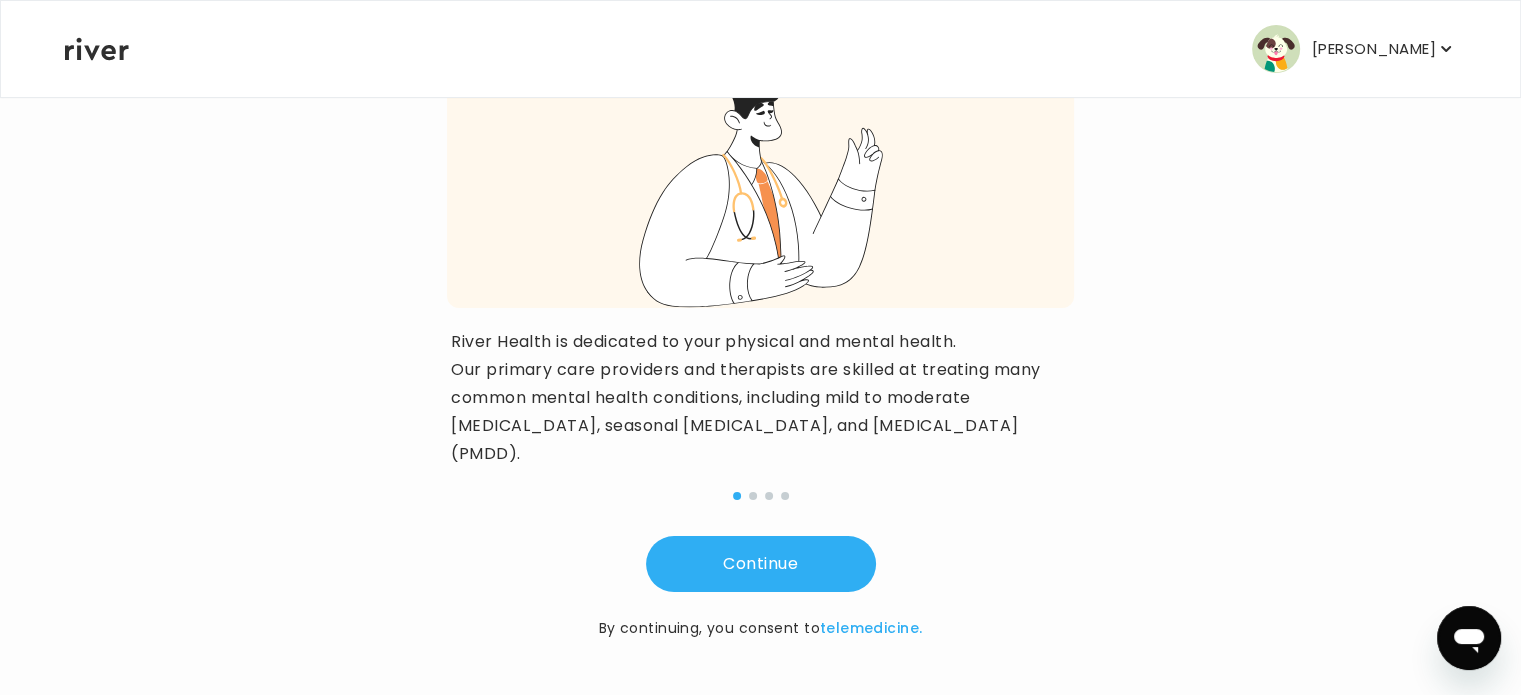 scroll, scrollTop: 243, scrollLeft: 0, axis: vertical 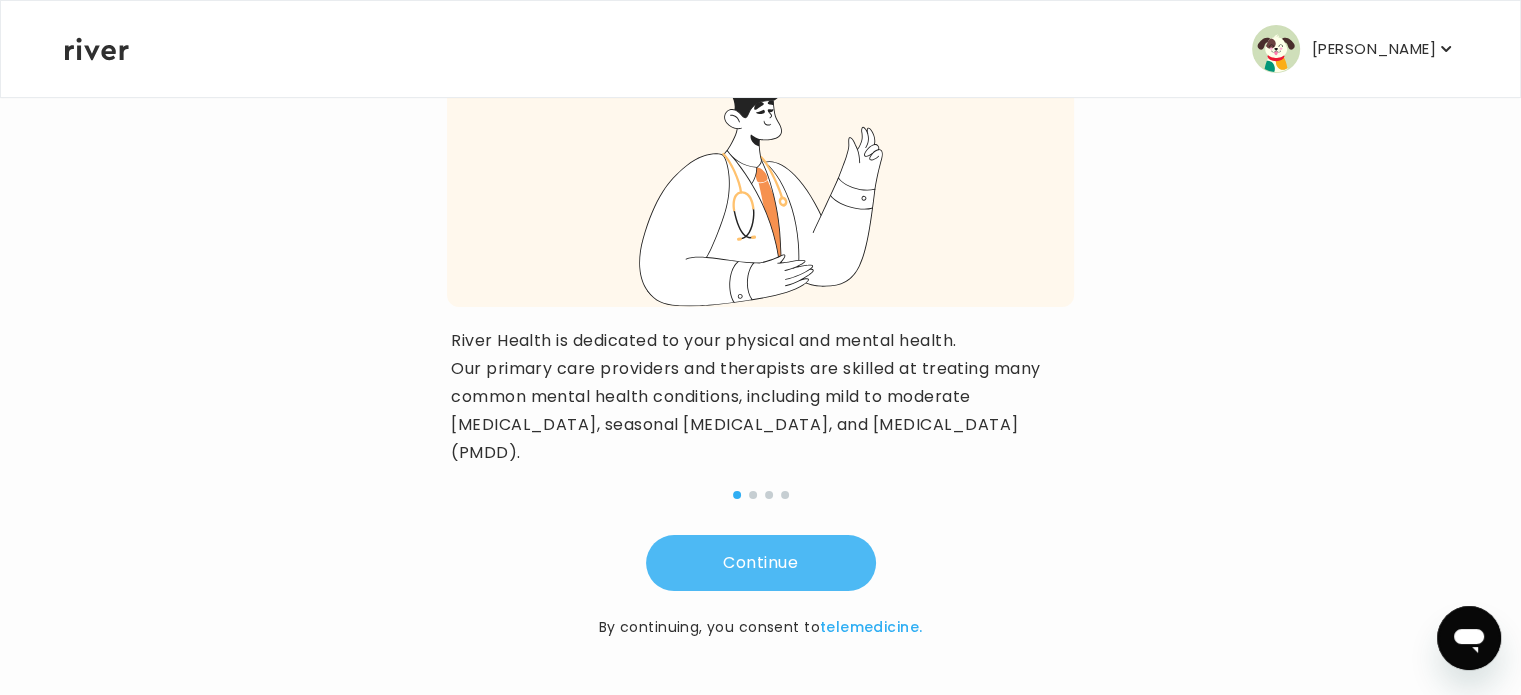 click on "Continue" at bounding box center (761, 563) 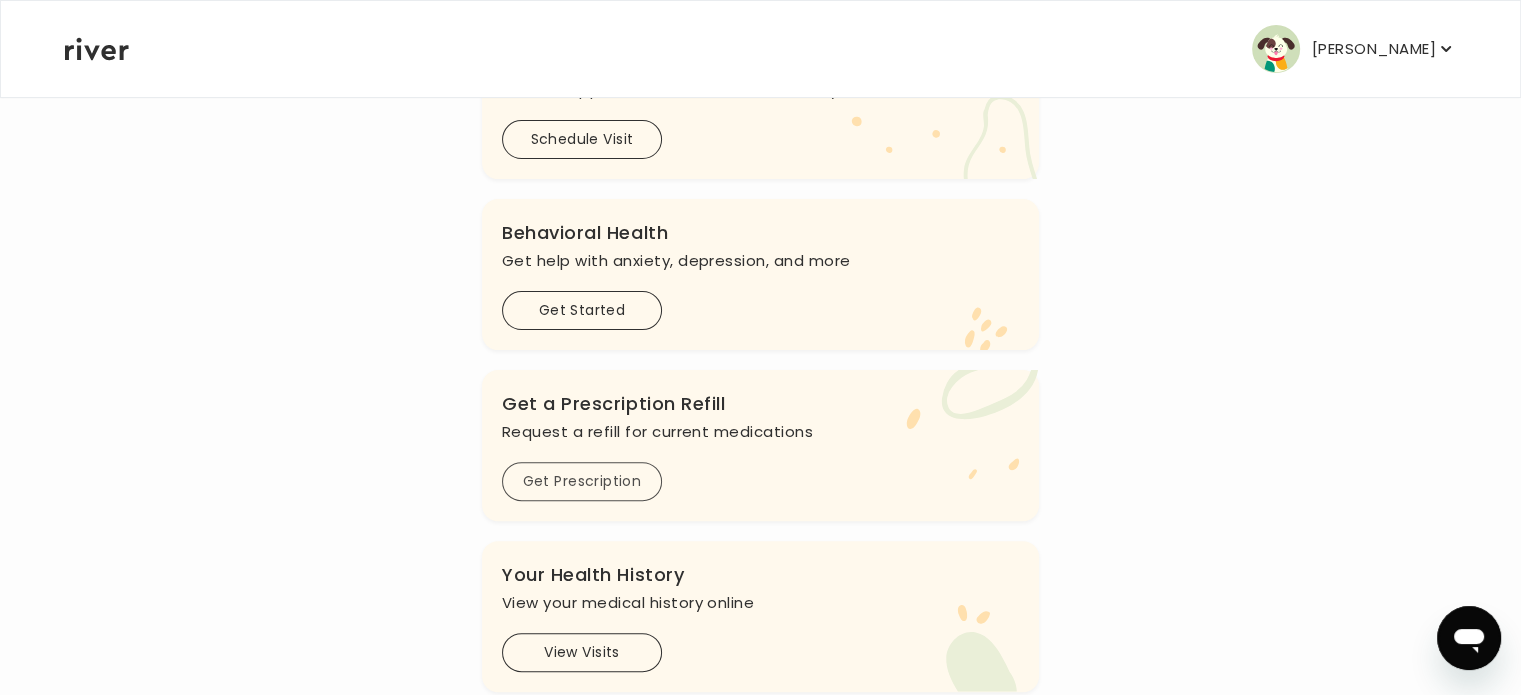 scroll, scrollTop: 494, scrollLeft: 0, axis: vertical 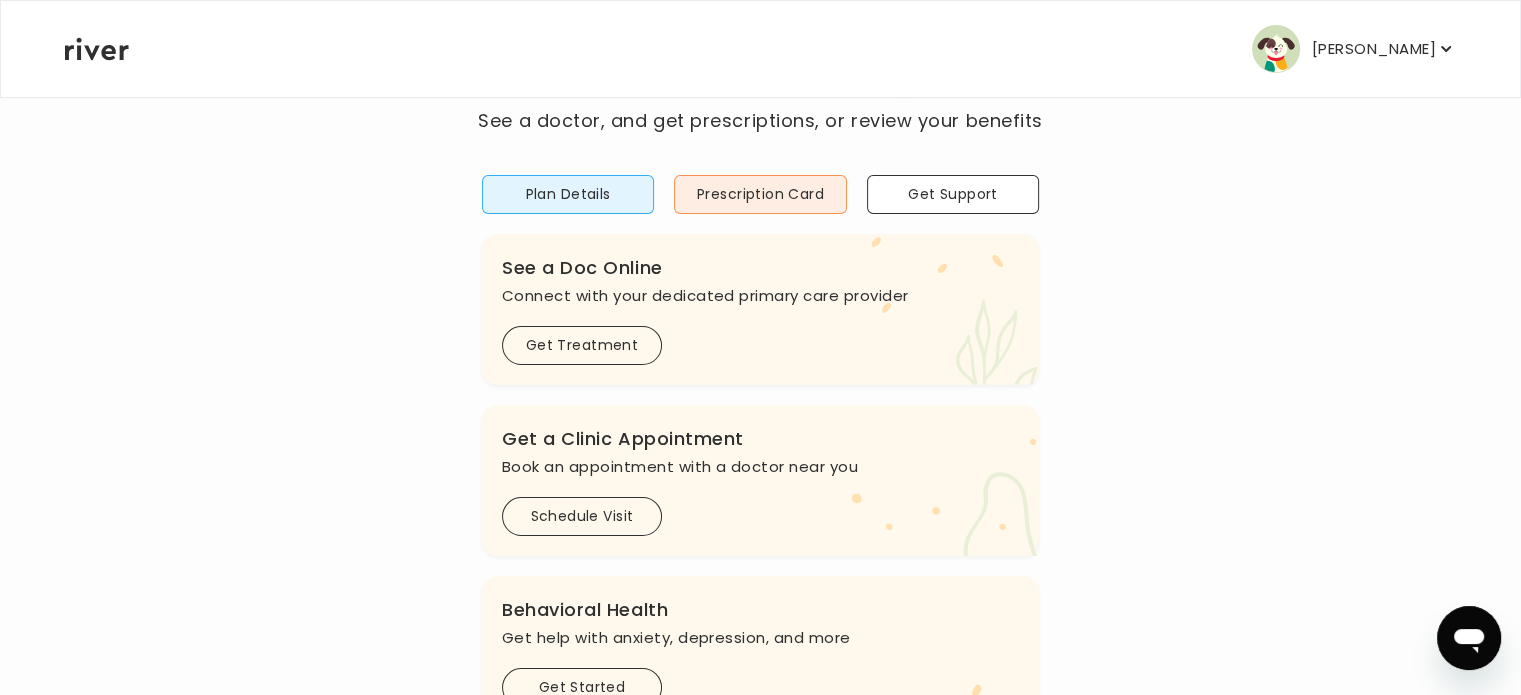 click on "Get Prescription" at bounding box center [582, 858] 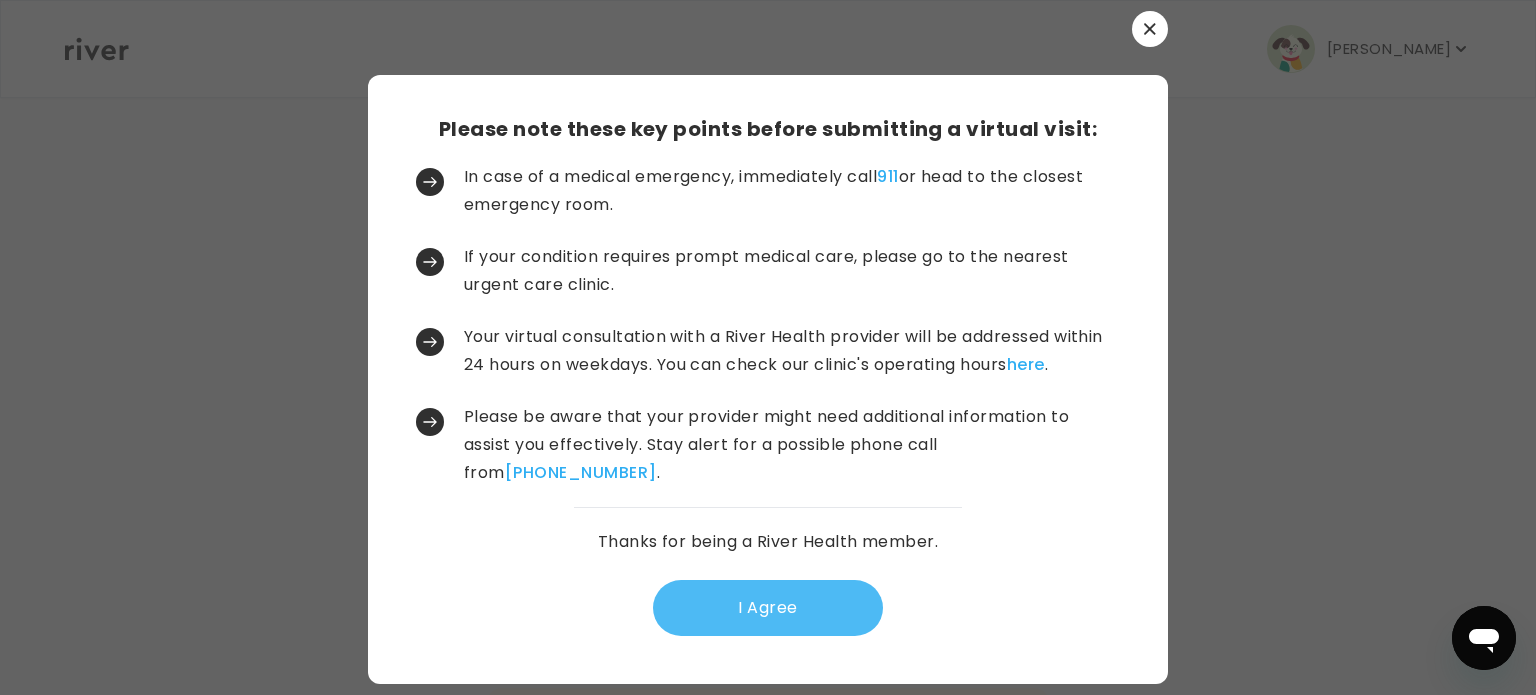 click on "I Agree" at bounding box center (768, 608) 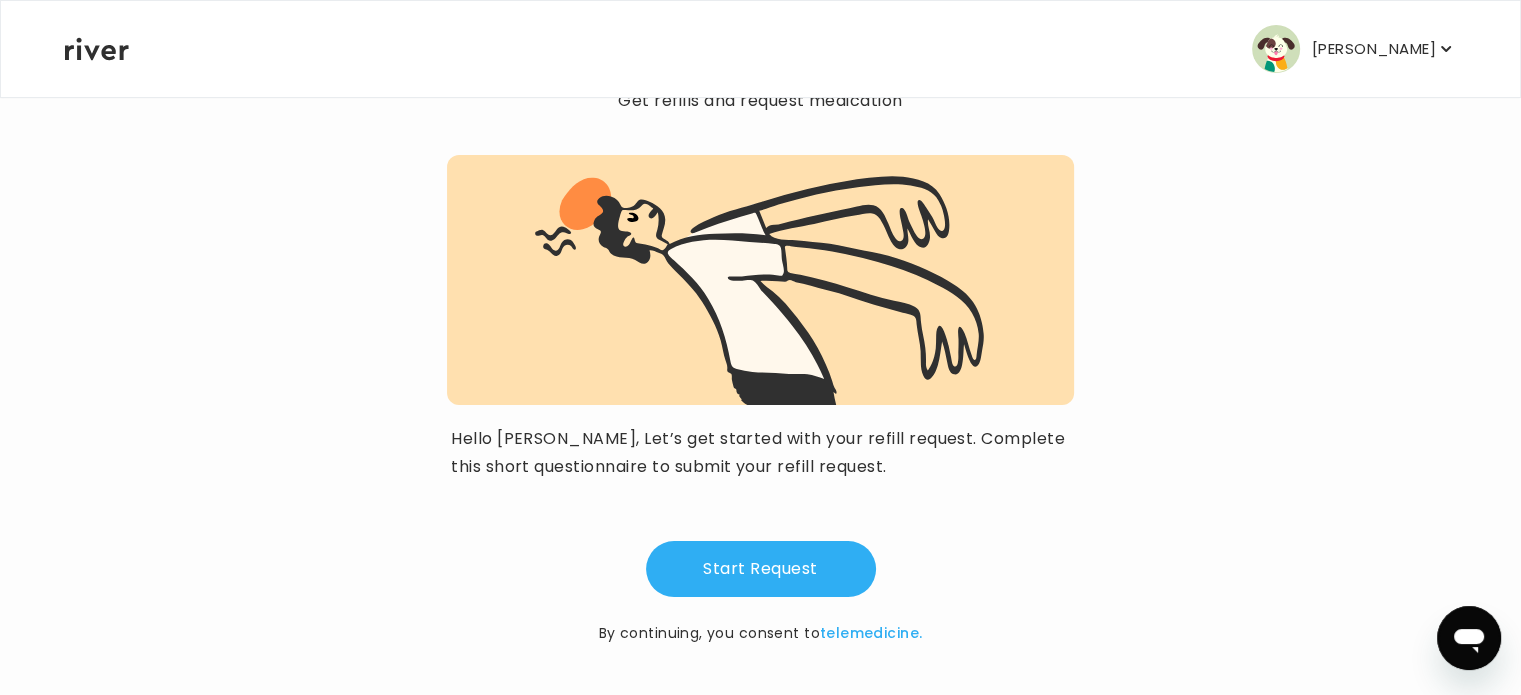 scroll, scrollTop: 151, scrollLeft: 0, axis: vertical 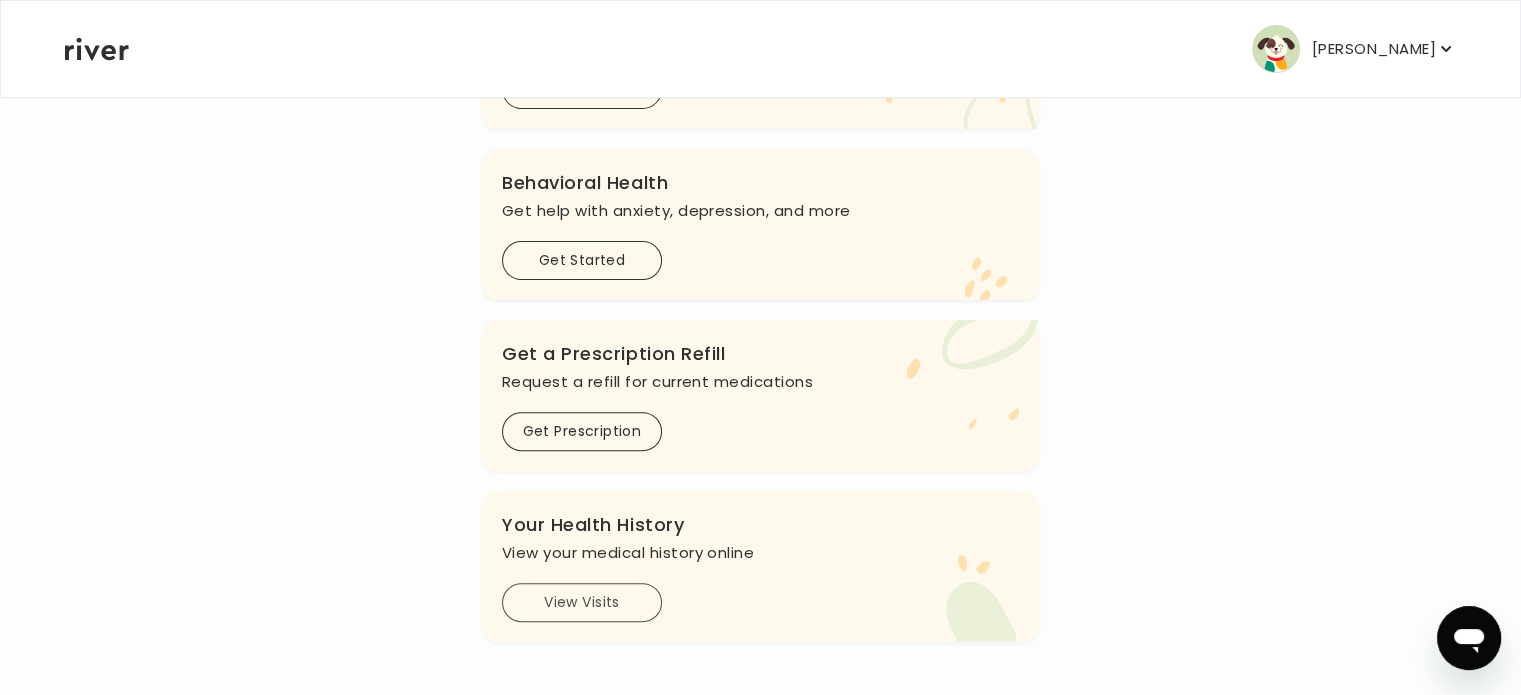 click on "View Visits" at bounding box center [582, 602] 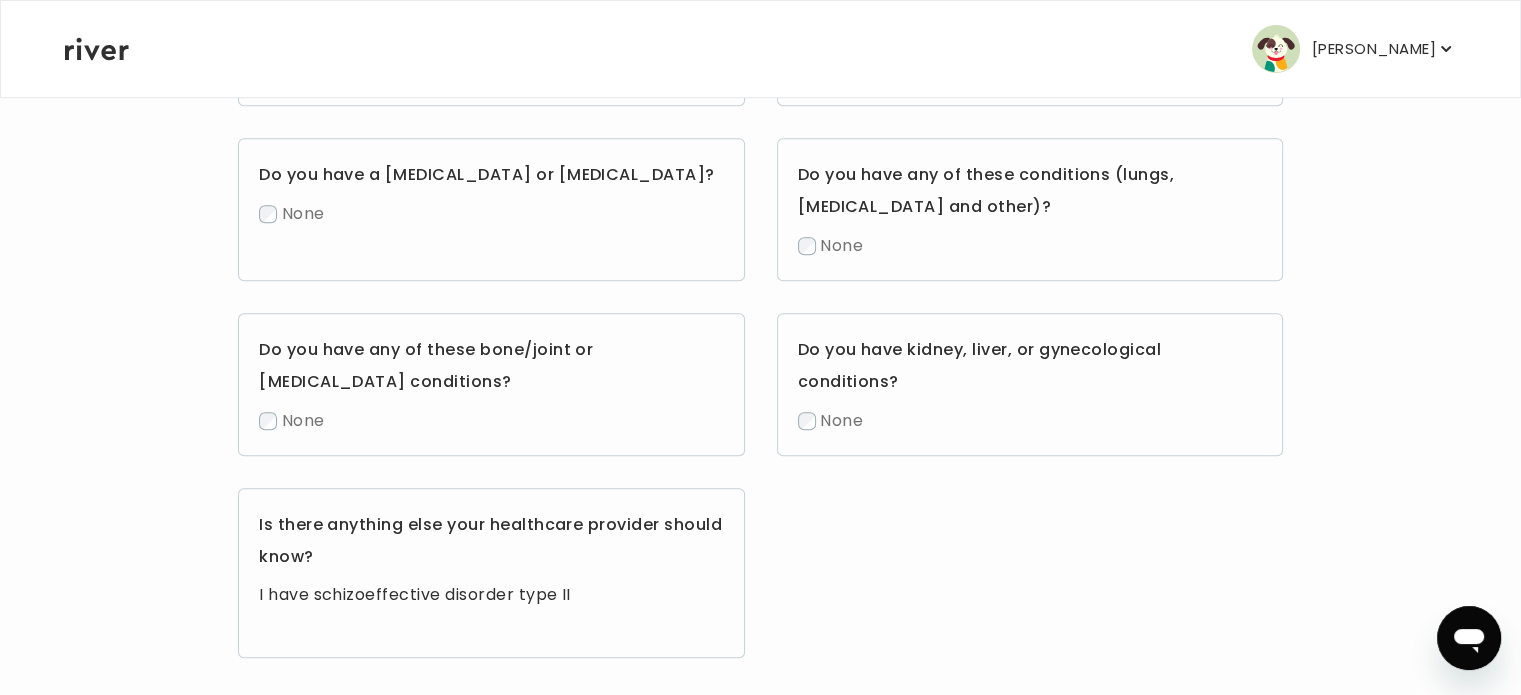 scroll, scrollTop: 1272, scrollLeft: 0, axis: vertical 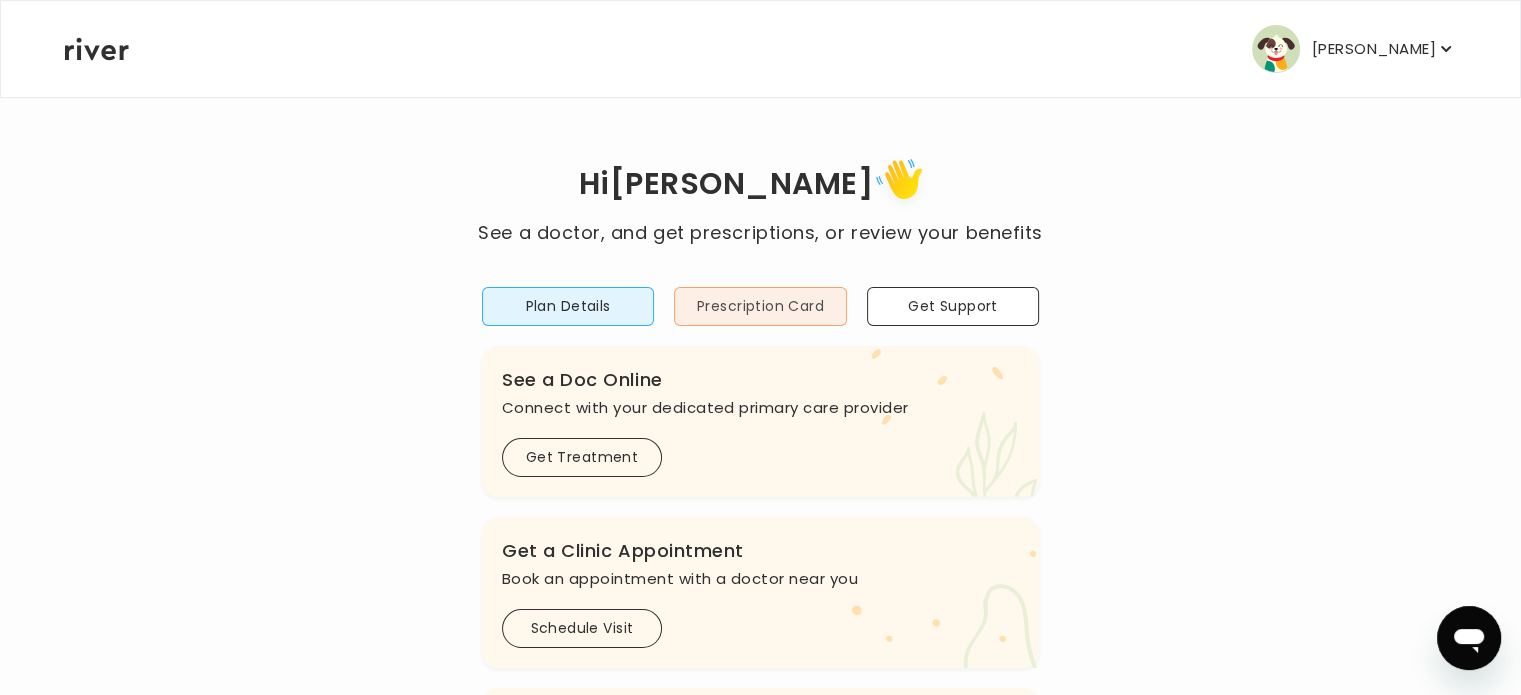 click on "Prescription Card" at bounding box center [760, 306] 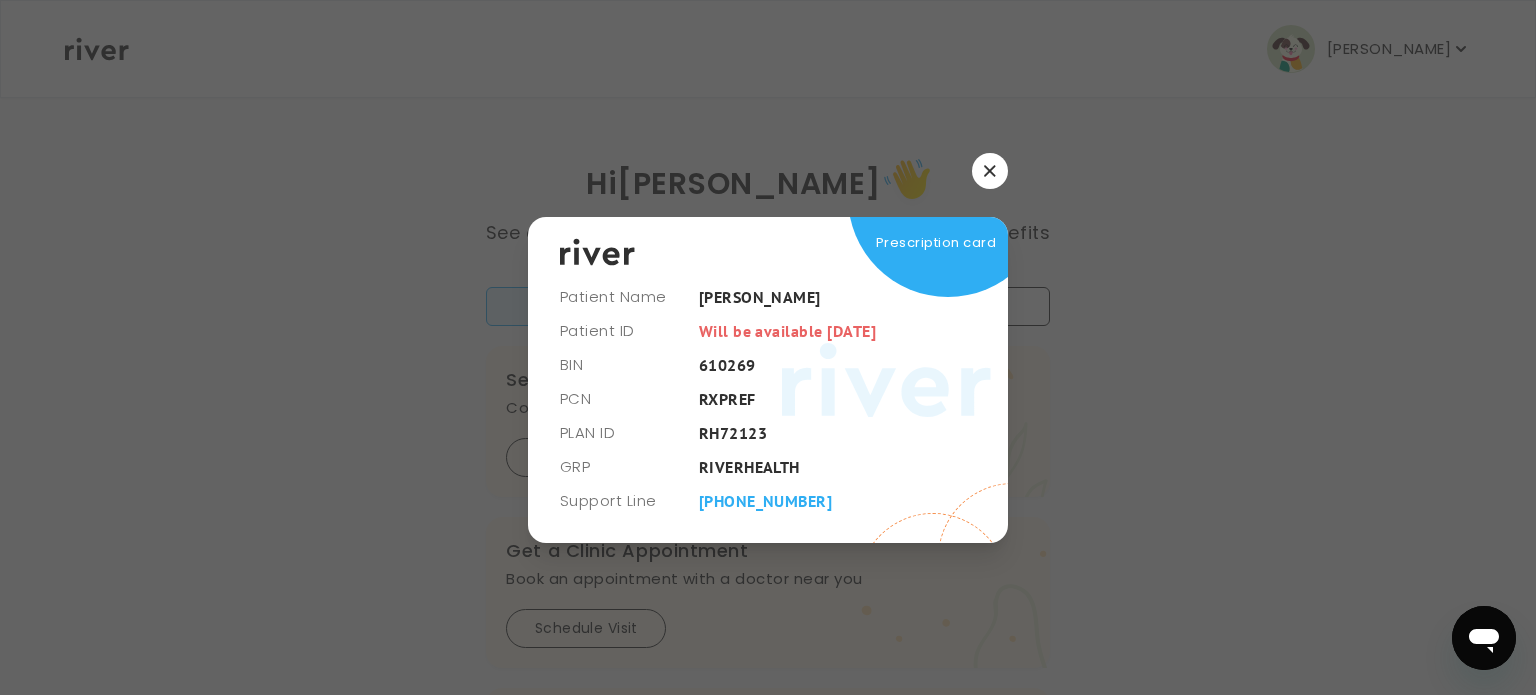click at bounding box center [990, 171] 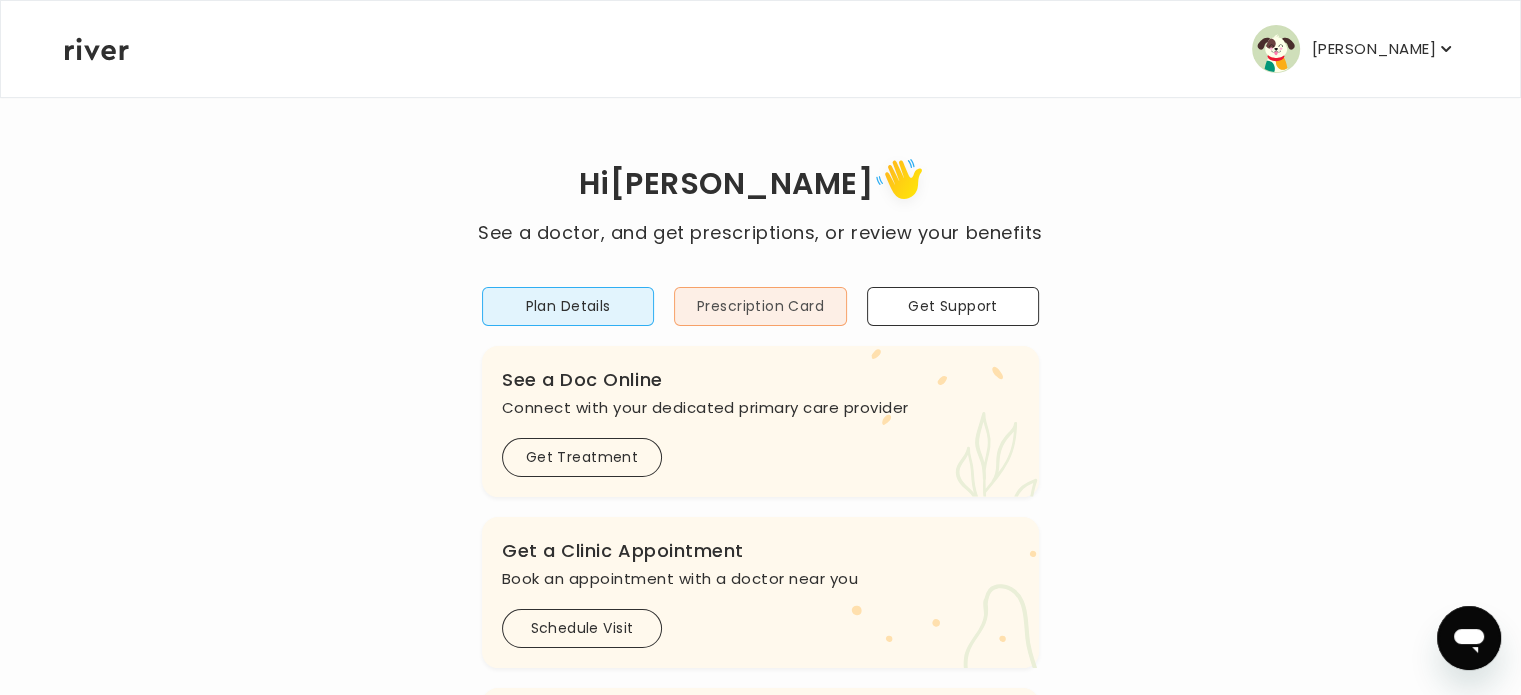 click on "Prescription Card" at bounding box center (760, 306) 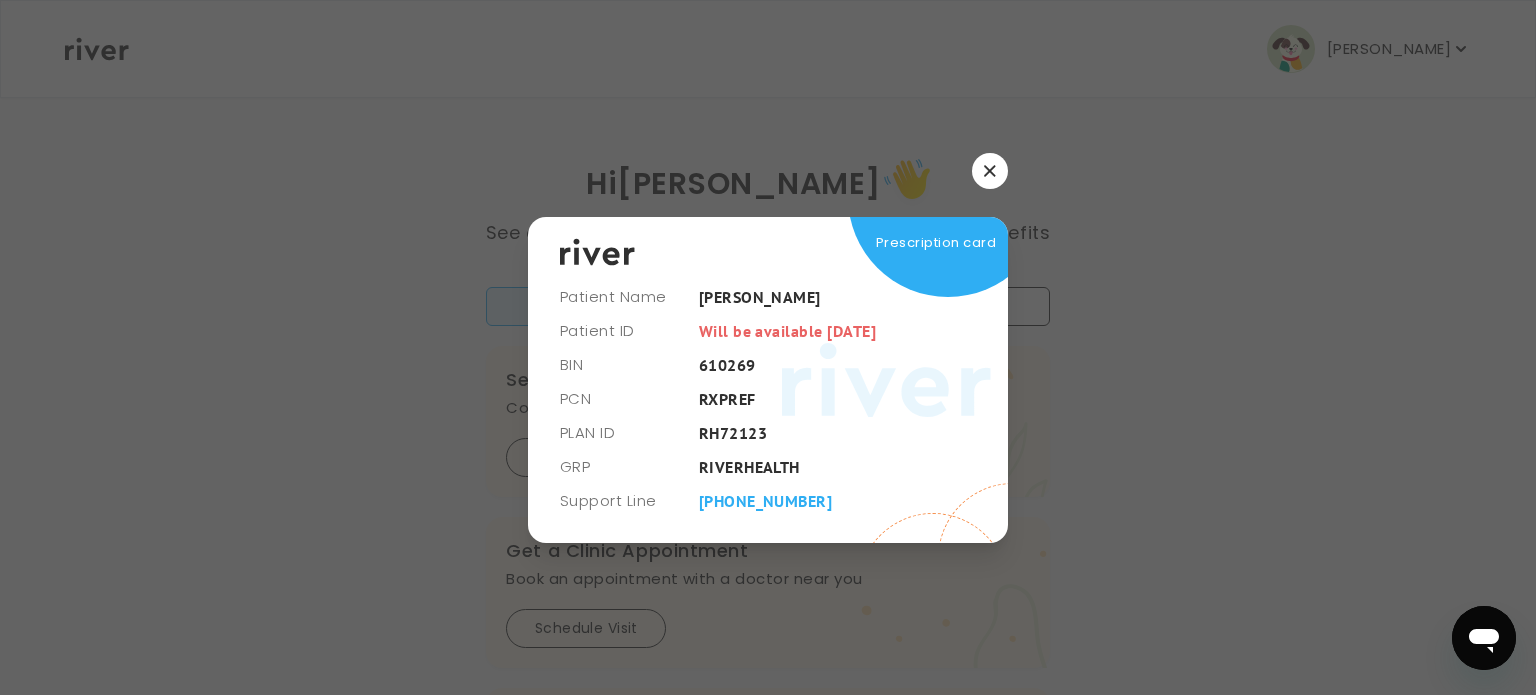 click at bounding box center [990, 171] 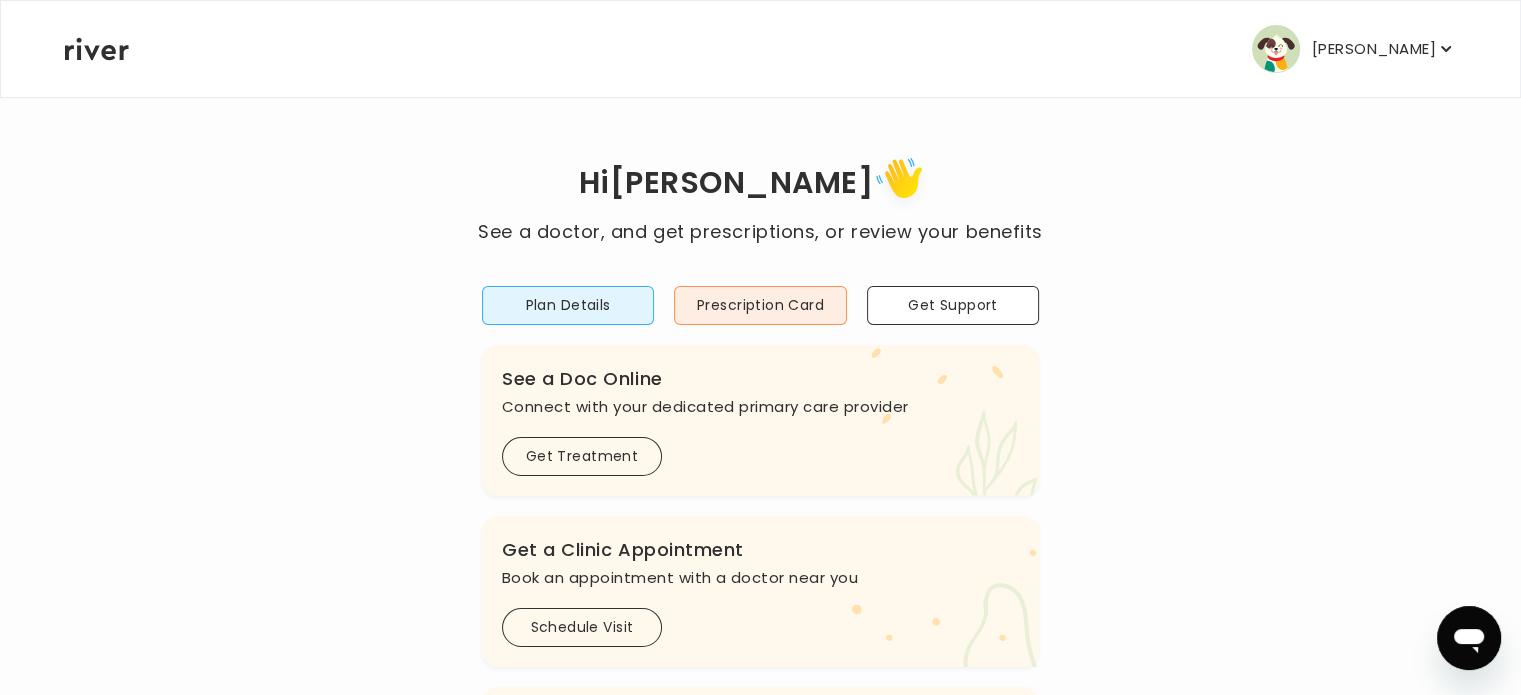 scroll, scrollTop: 0, scrollLeft: 0, axis: both 